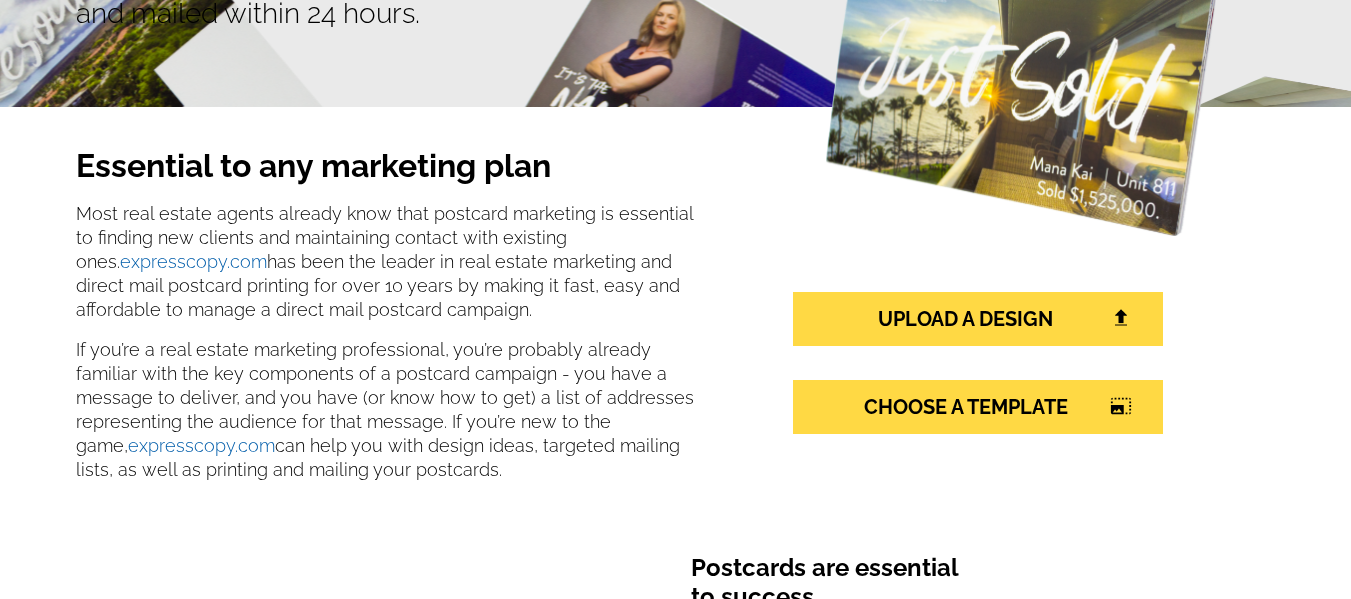 scroll, scrollTop: 301, scrollLeft: 0, axis: vertical 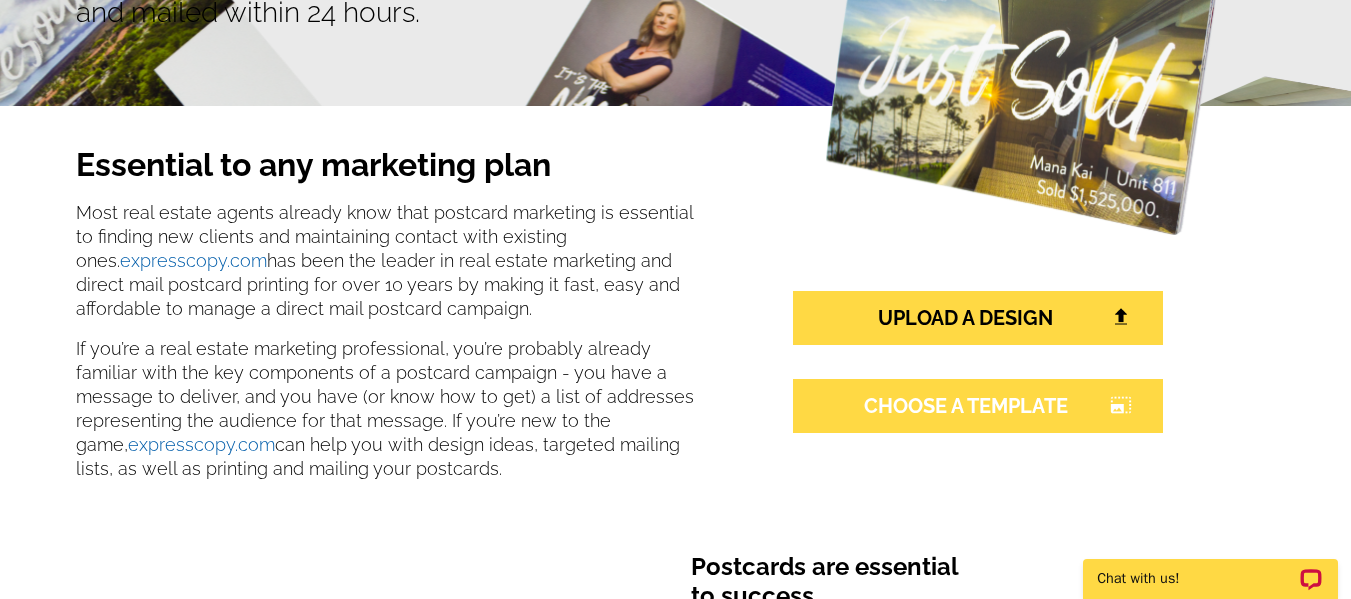 click on "CHOOSE A
TEMPLATE
photo_size_select_large" at bounding box center (978, 406) 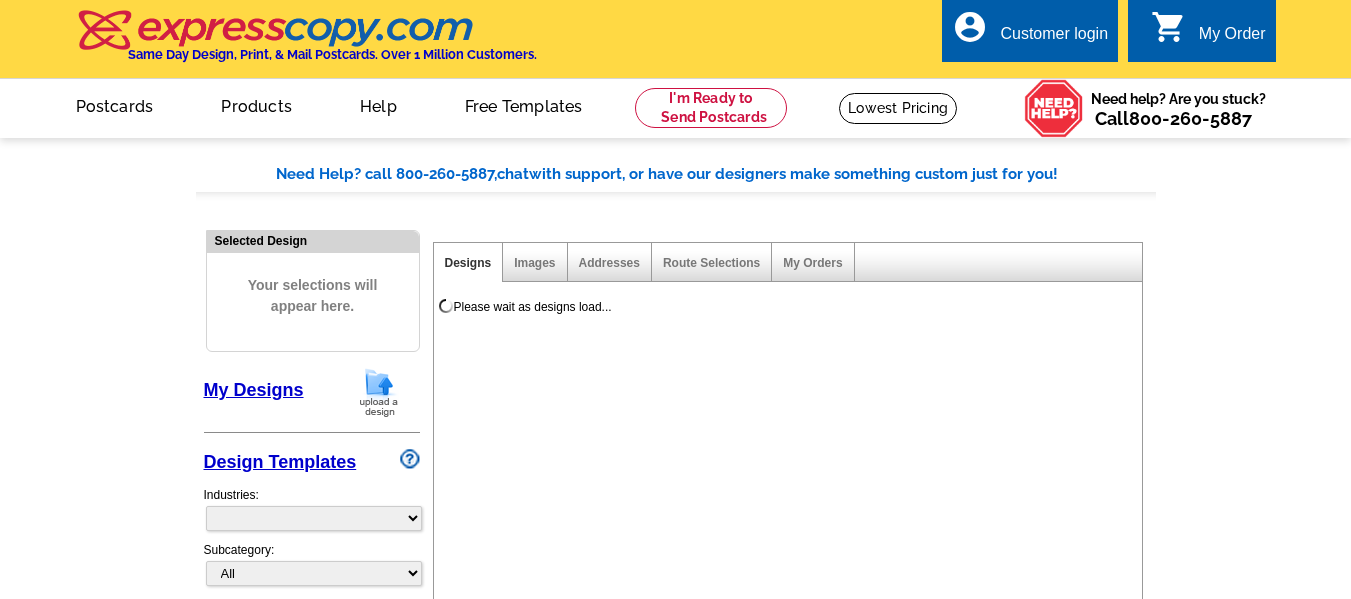 select on "1" 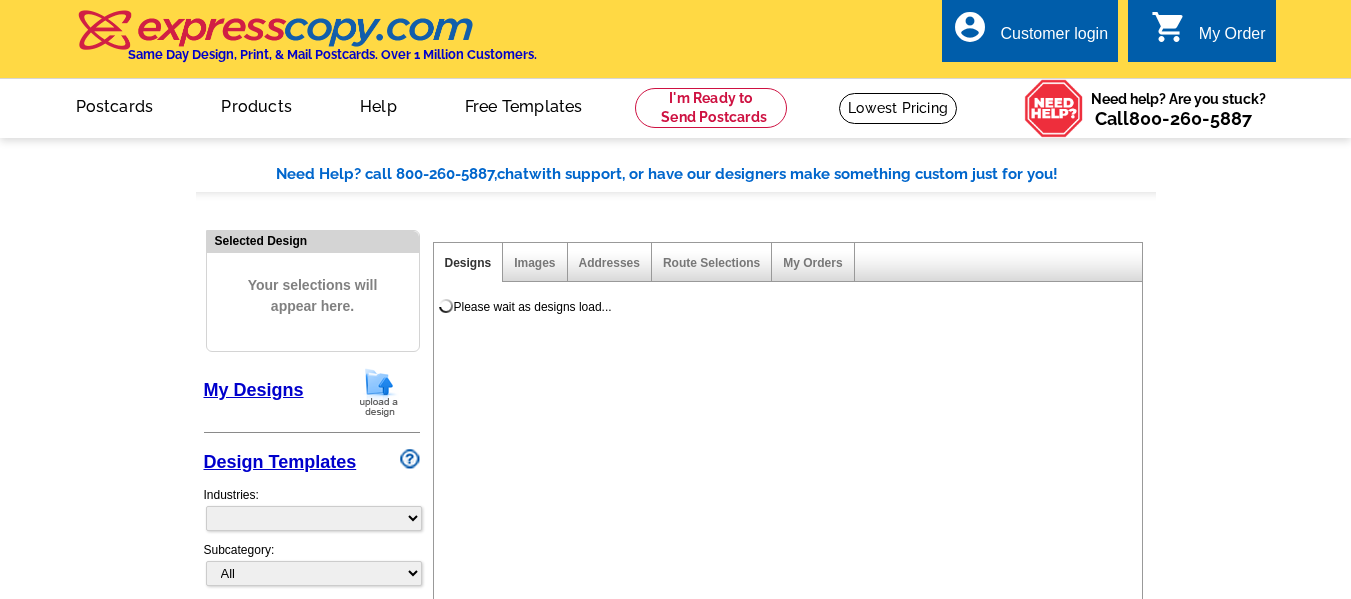 scroll, scrollTop: 0, scrollLeft: 0, axis: both 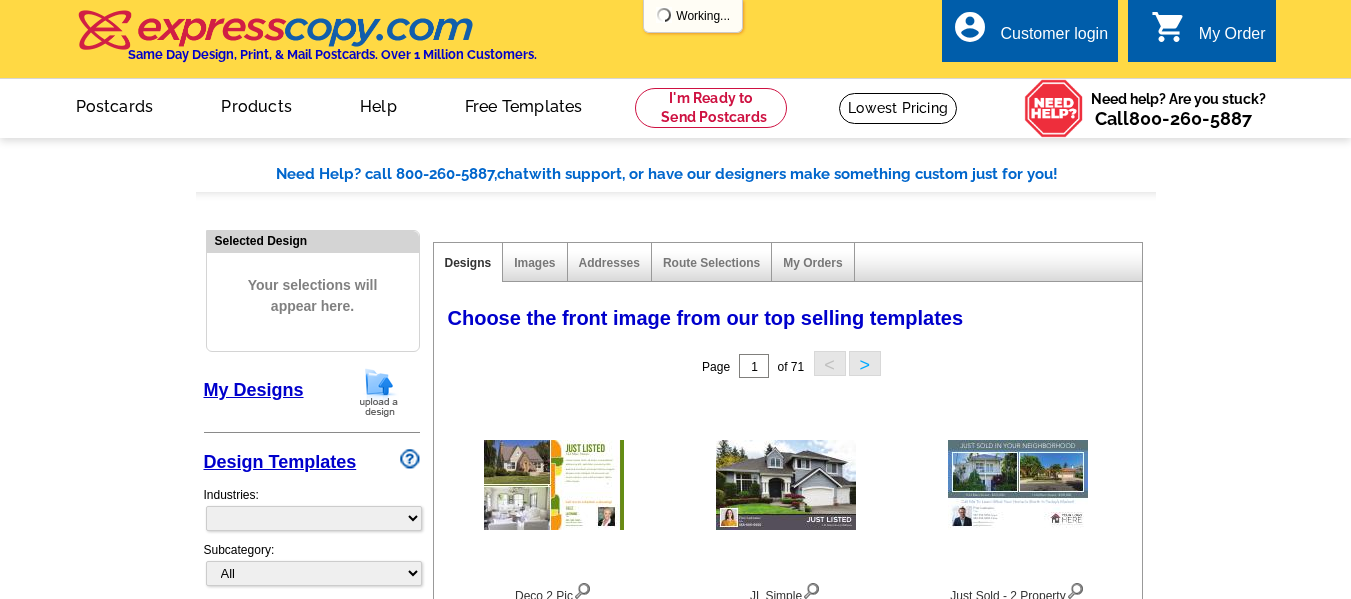 select on "785" 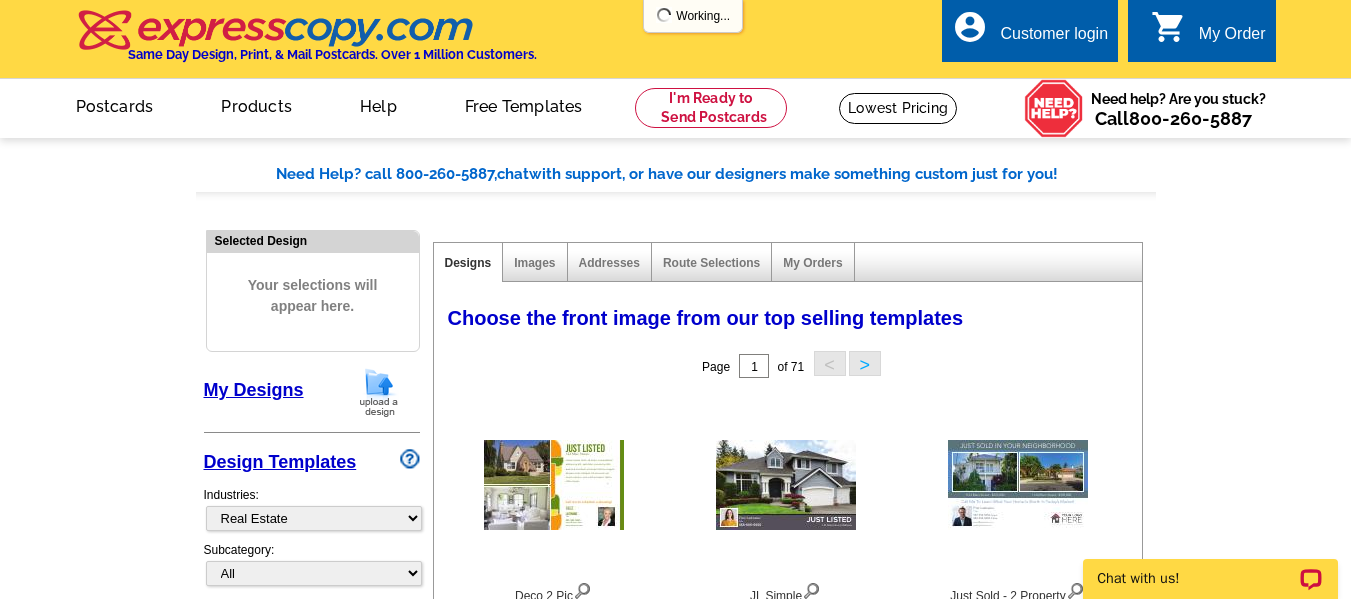 scroll, scrollTop: 0, scrollLeft: 0, axis: both 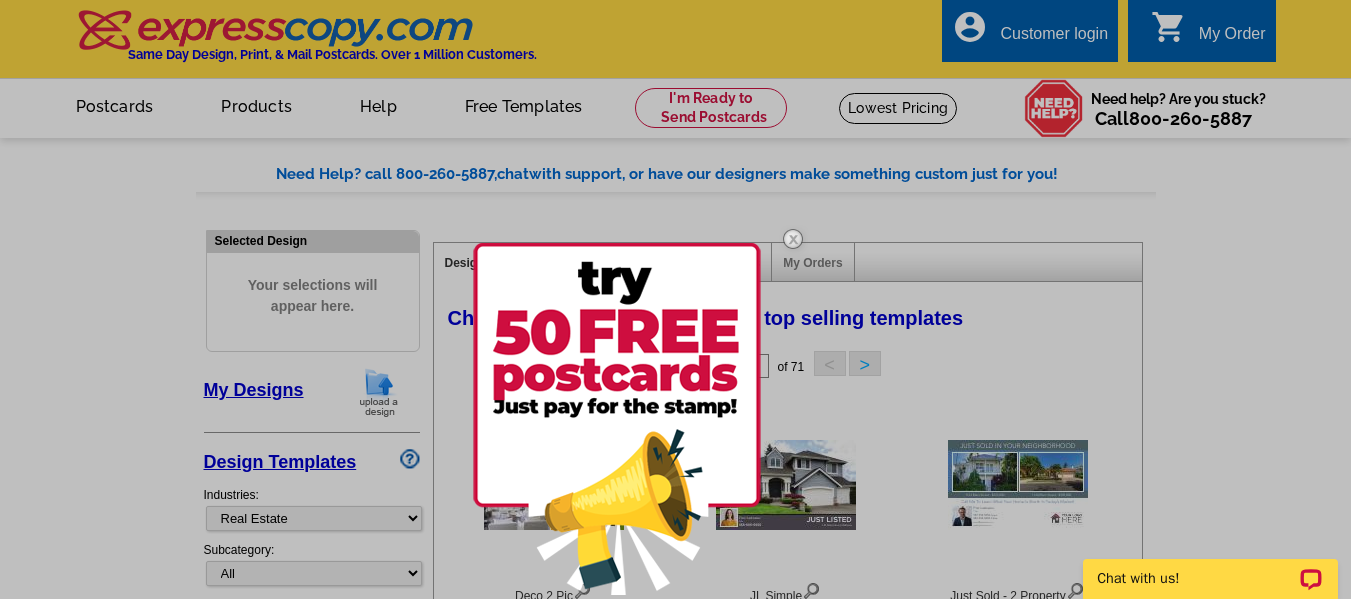 click at bounding box center [793, 239] 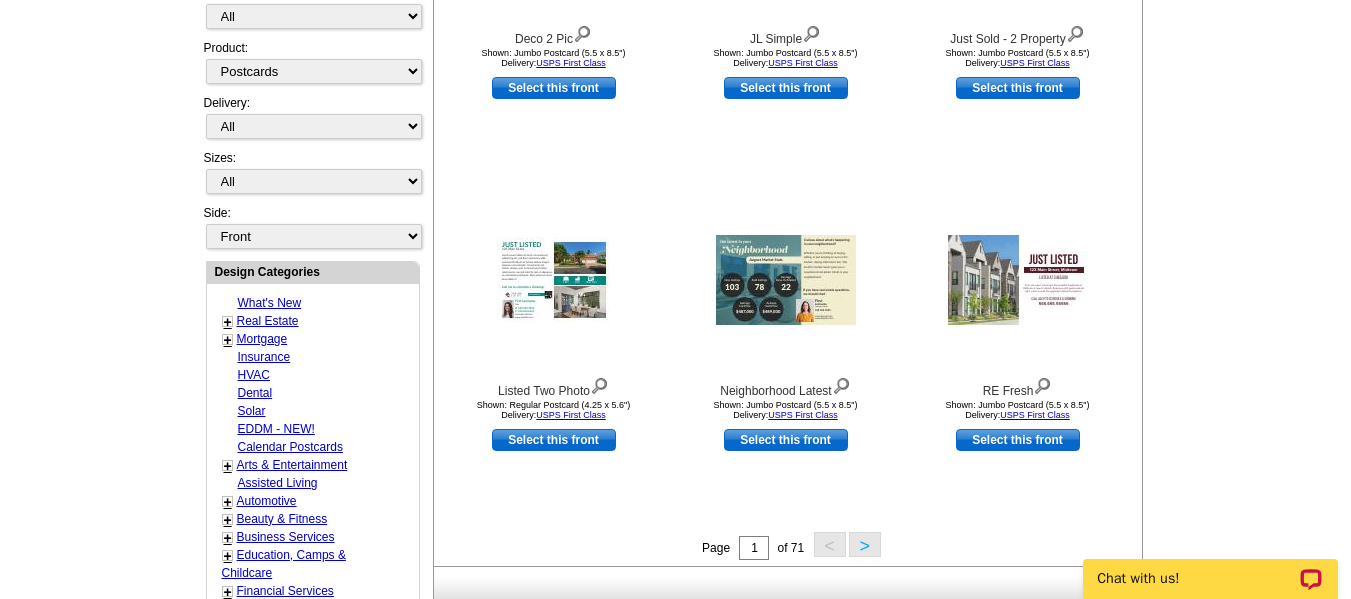 scroll, scrollTop: 600, scrollLeft: 0, axis: vertical 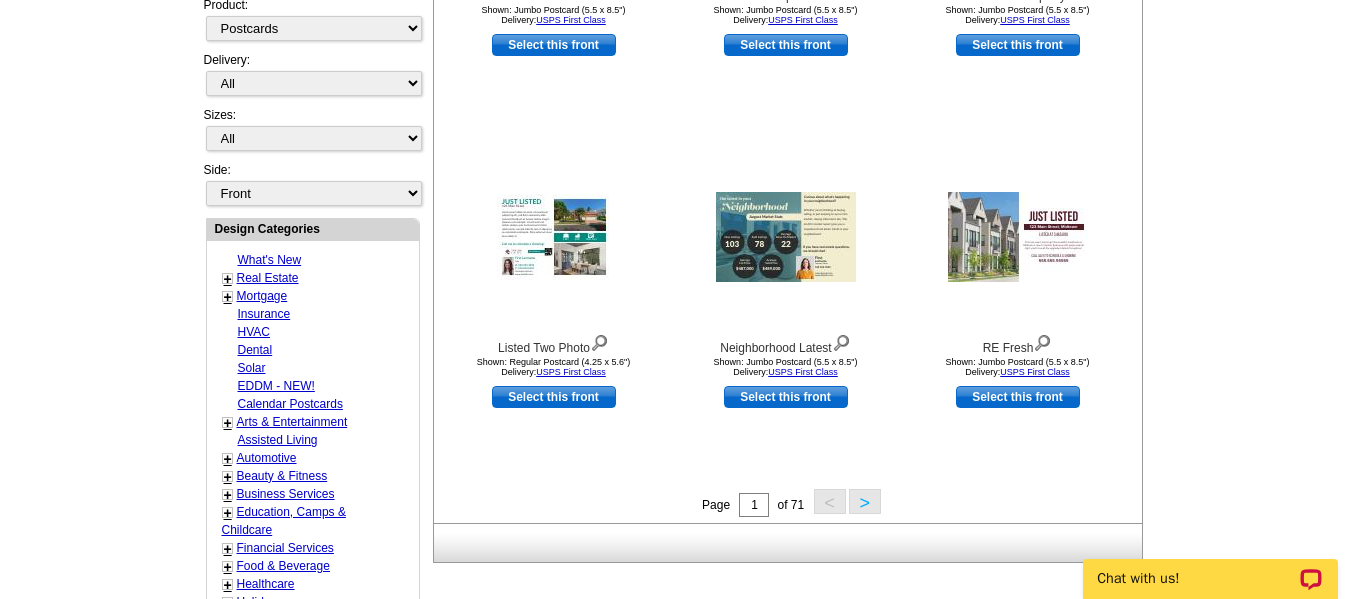 click on ">" at bounding box center (865, 501) 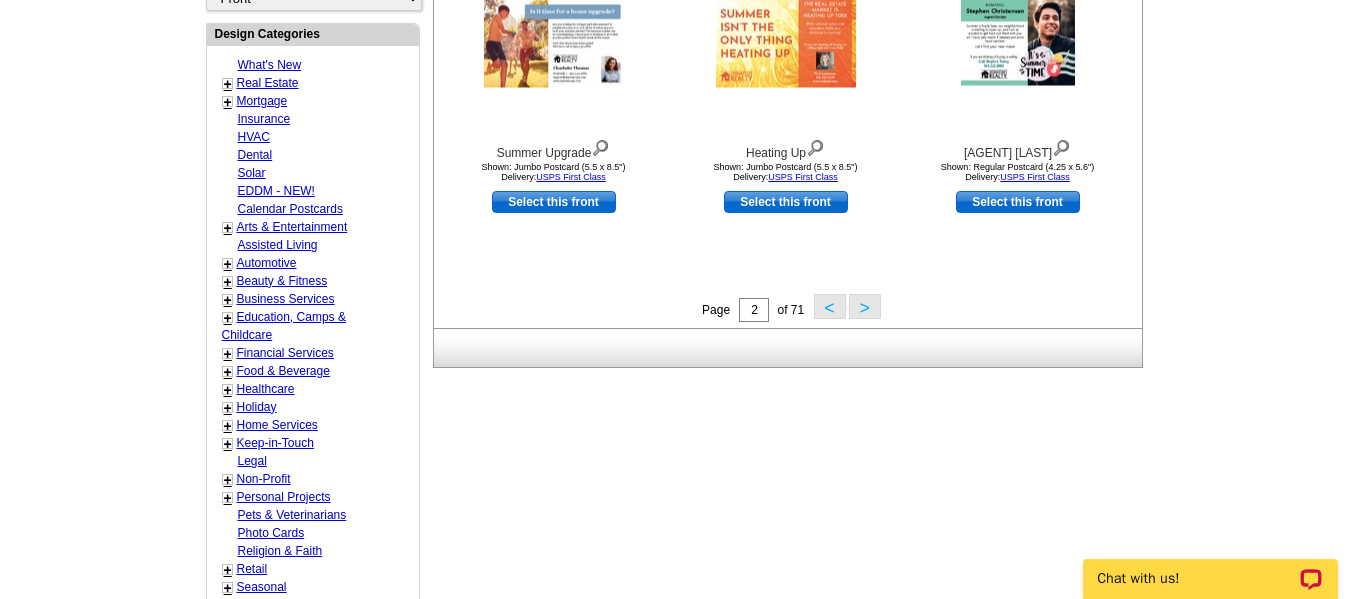 scroll, scrollTop: 796, scrollLeft: 0, axis: vertical 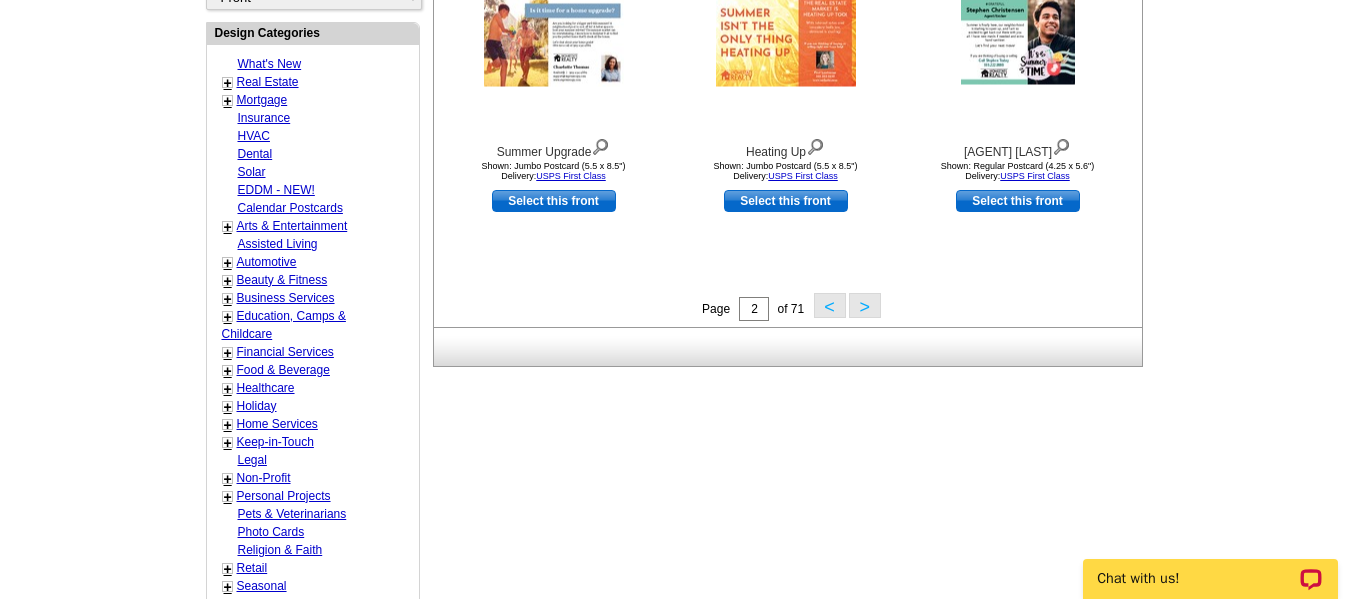 click on ">" at bounding box center [865, 305] 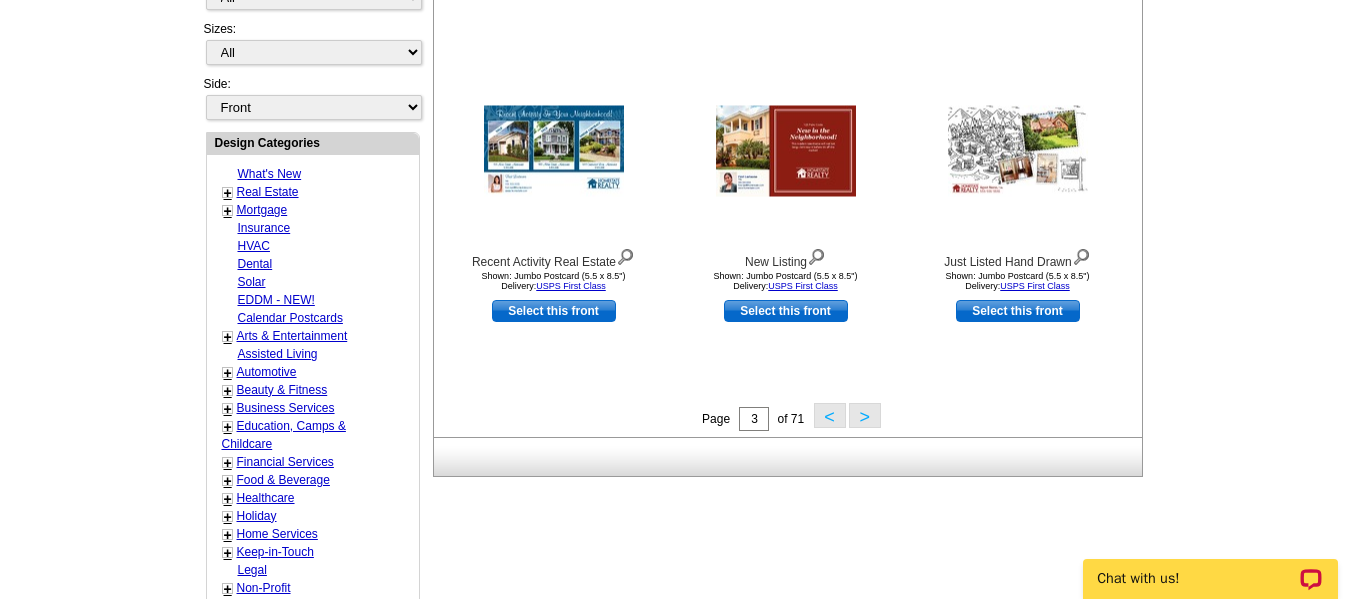 scroll, scrollTop: 696, scrollLeft: 0, axis: vertical 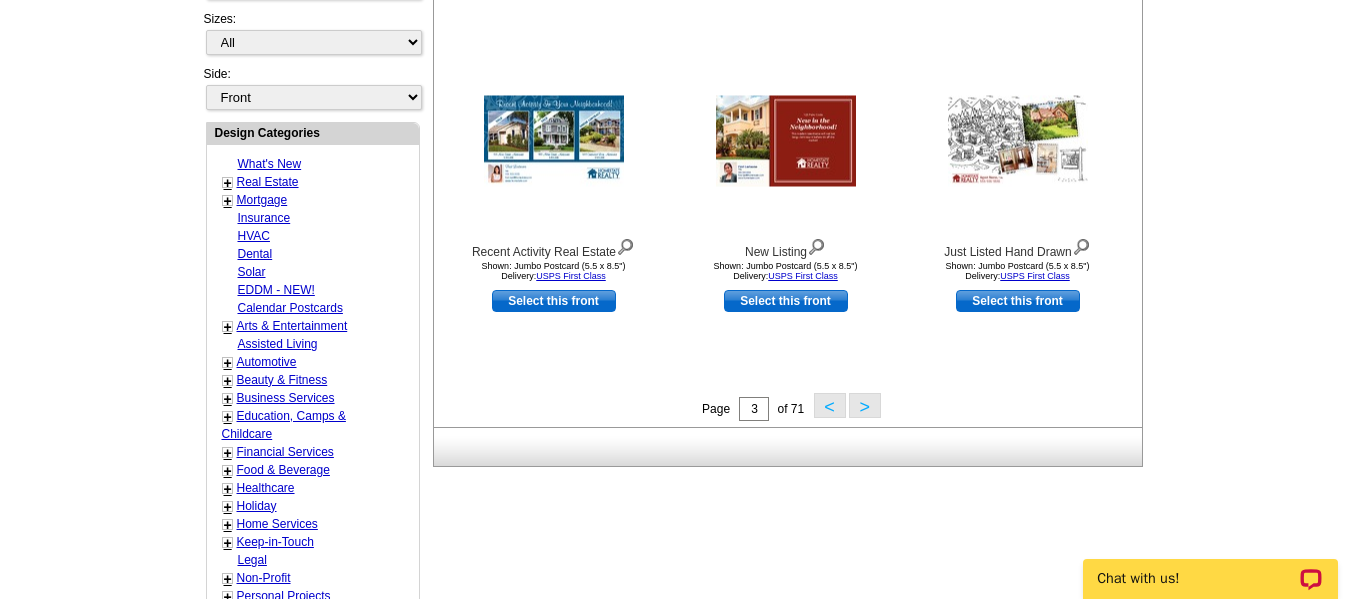 click on ">" at bounding box center [865, 405] 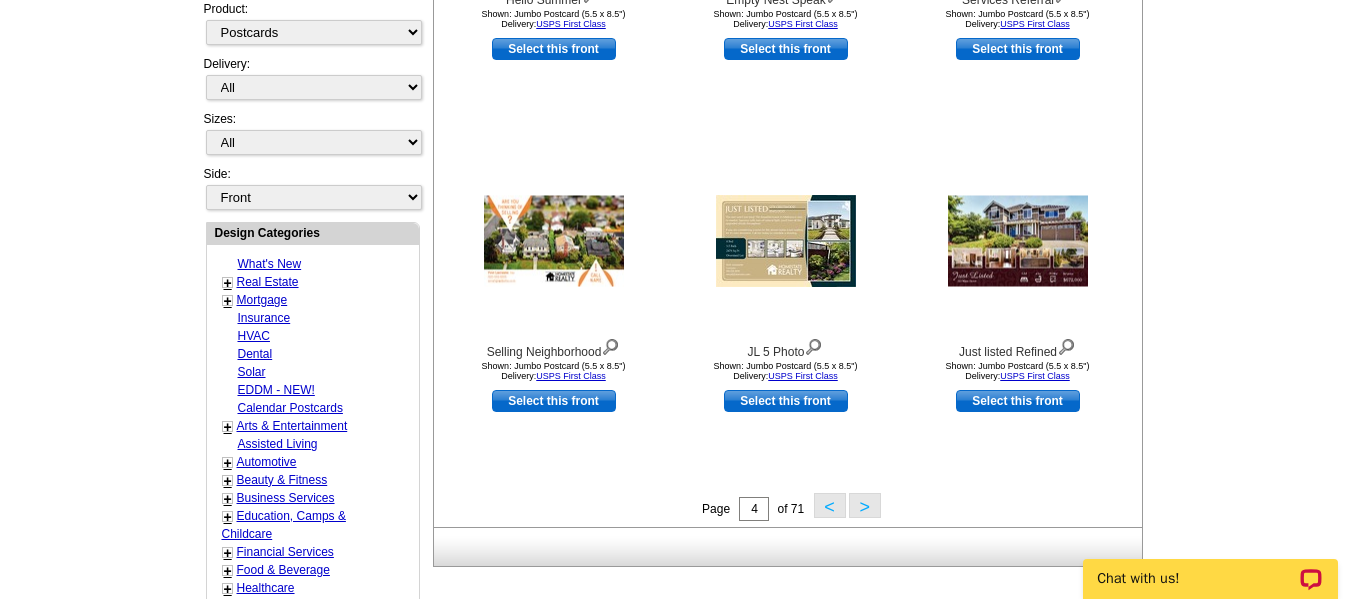 scroll, scrollTop: 696, scrollLeft: 0, axis: vertical 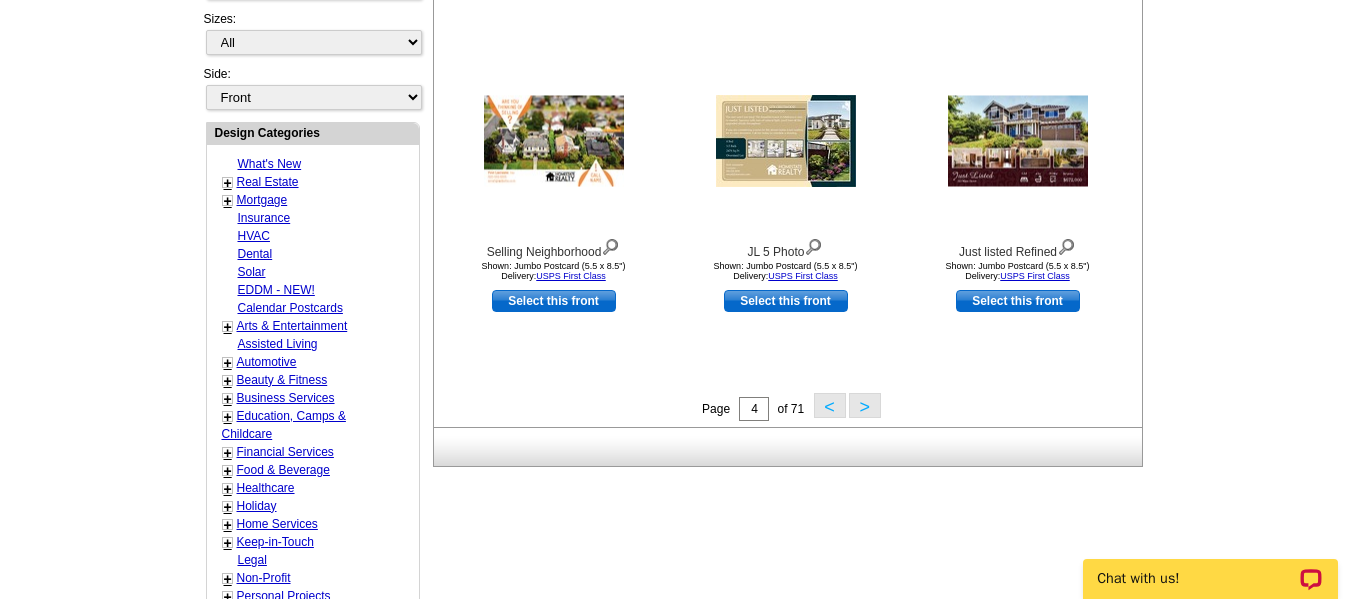 click on ">" at bounding box center (865, 405) 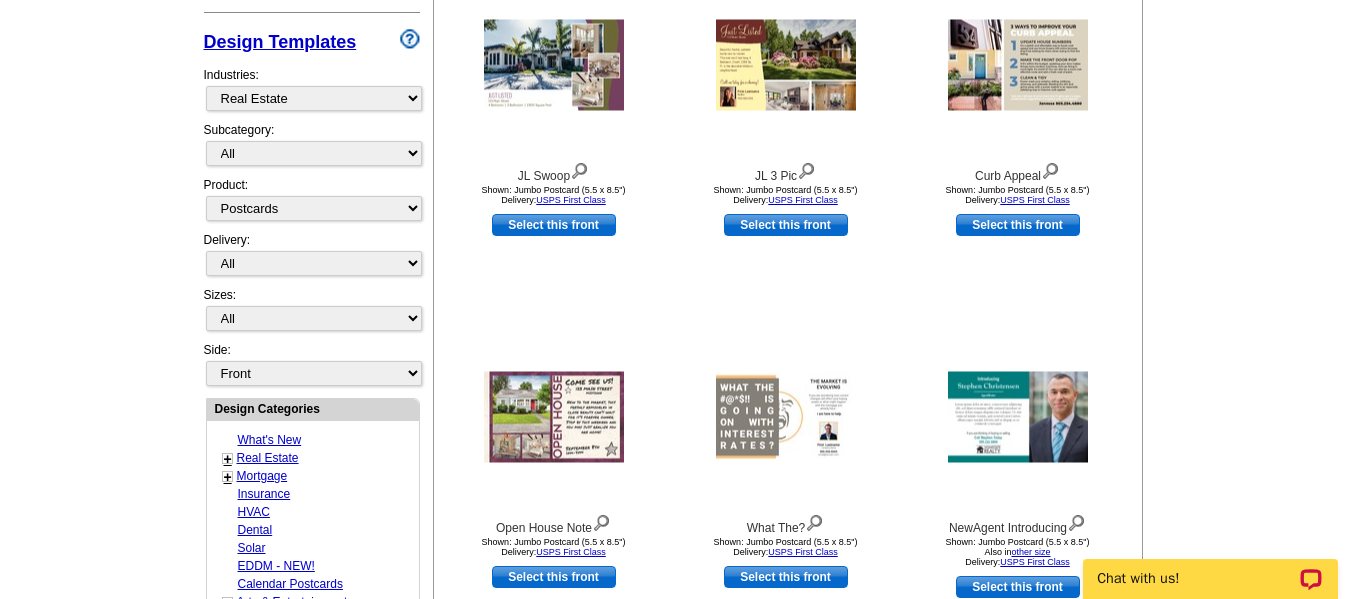 scroll, scrollTop: 596, scrollLeft: 0, axis: vertical 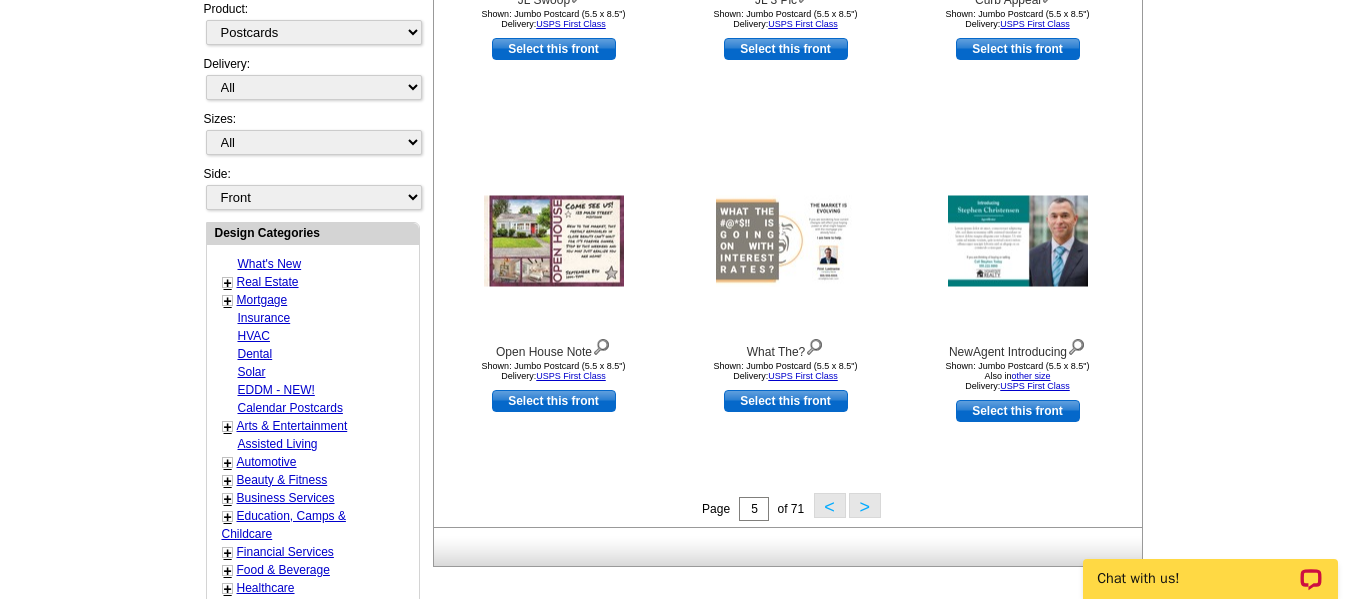click on ">" at bounding box center [865, 505] 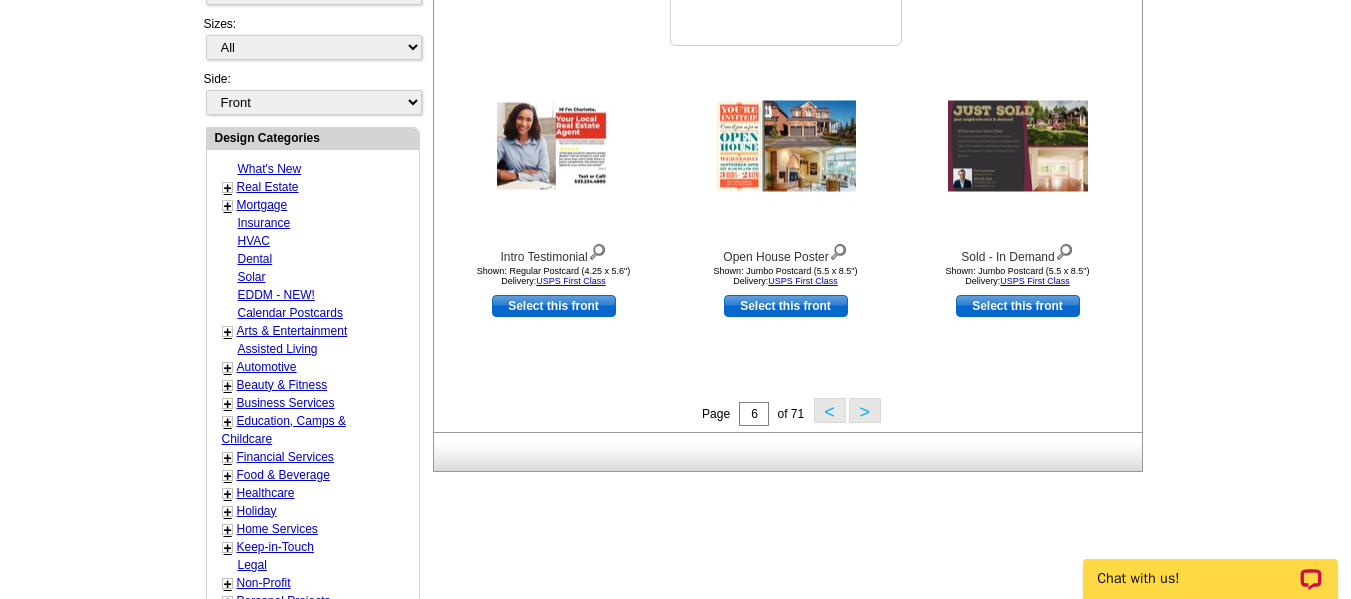 scroll, scrollTop: 696, scrollLeft: 0, axis: vertical 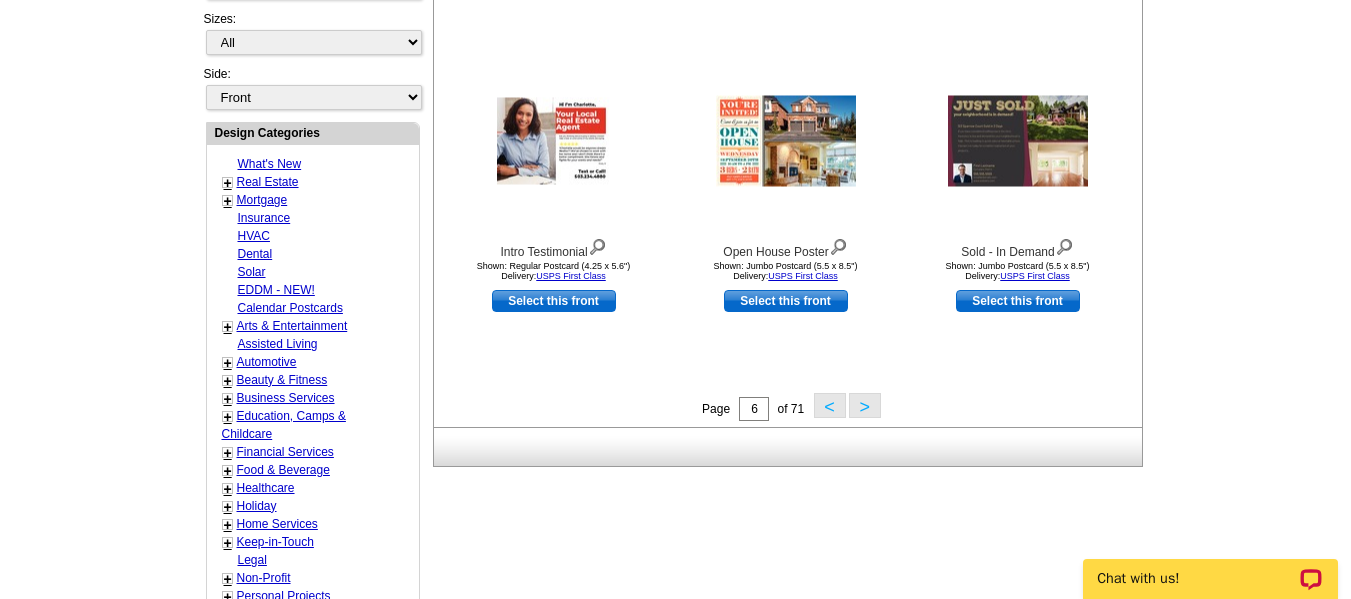 click on ">" at bounding box center (865, 405) 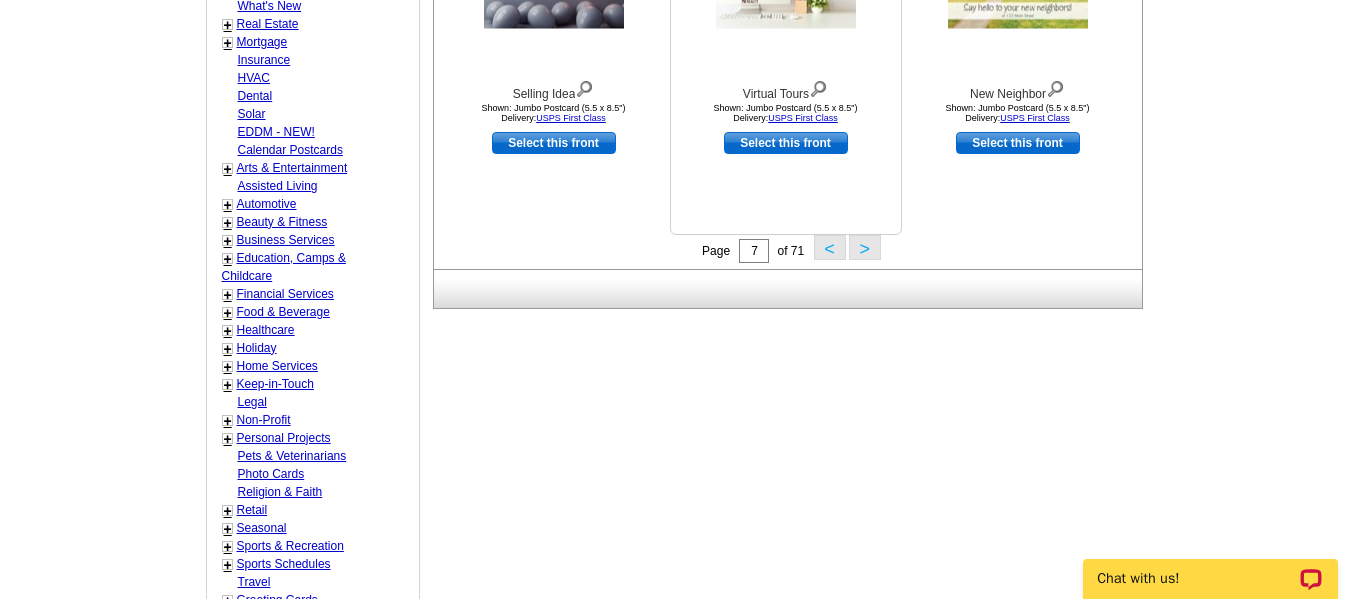scroll, scrollTop: 896, scrollLeft: 0, axis: vertical 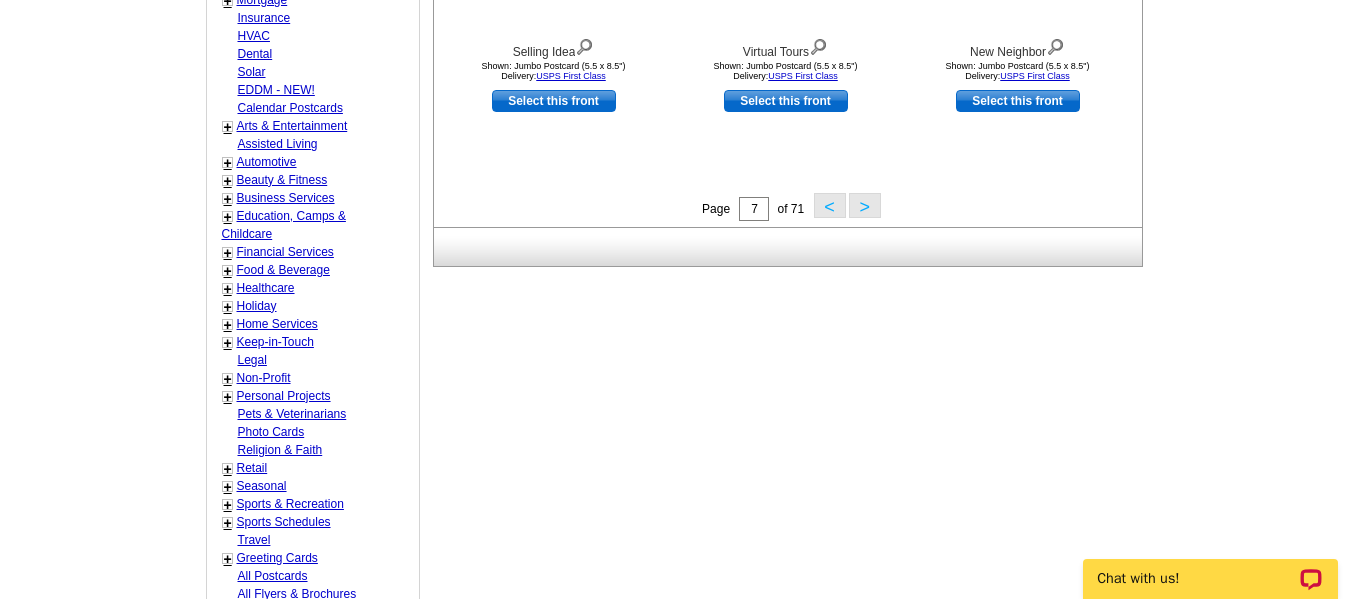 click on ">" at bounding box center [865, 205] 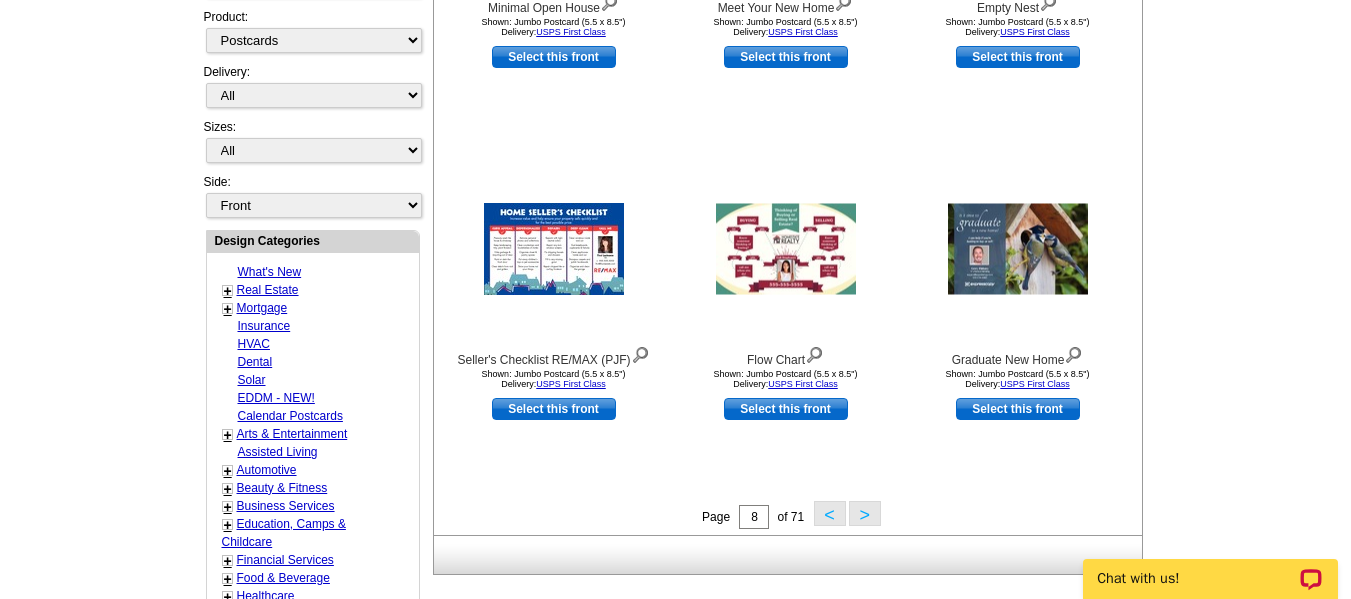 scroll, scrollTop: 596, scrollLeft: 0, axis: vertical 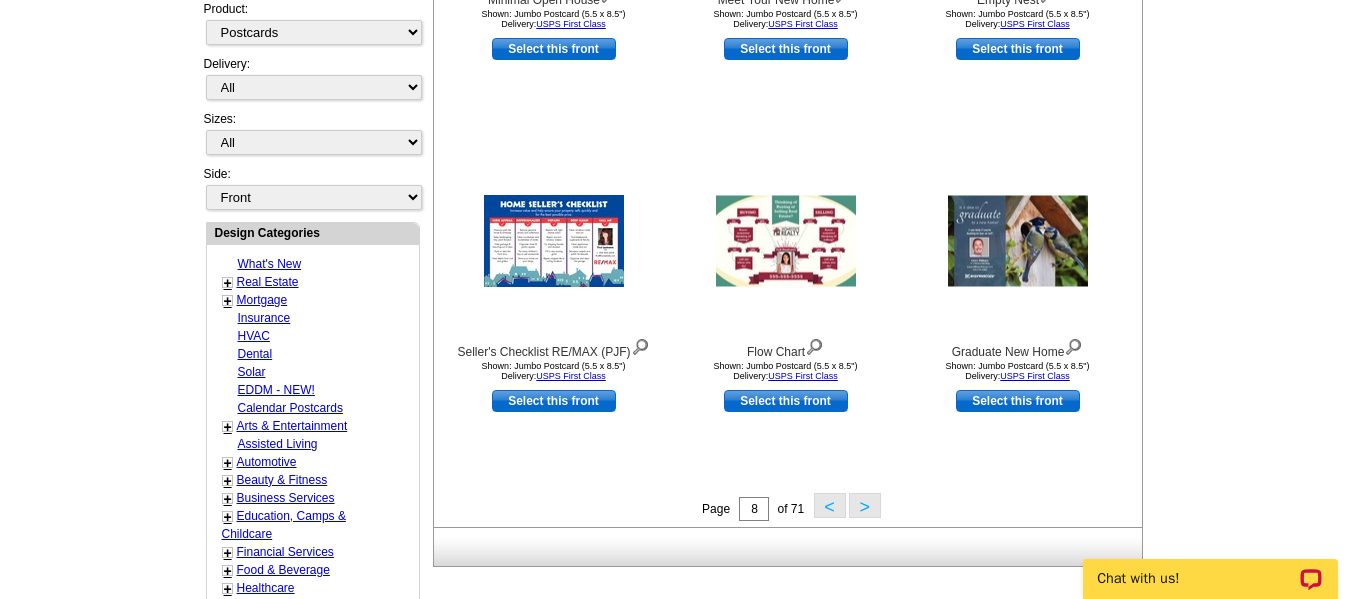 click on ">" at bounding box center (865, 505) 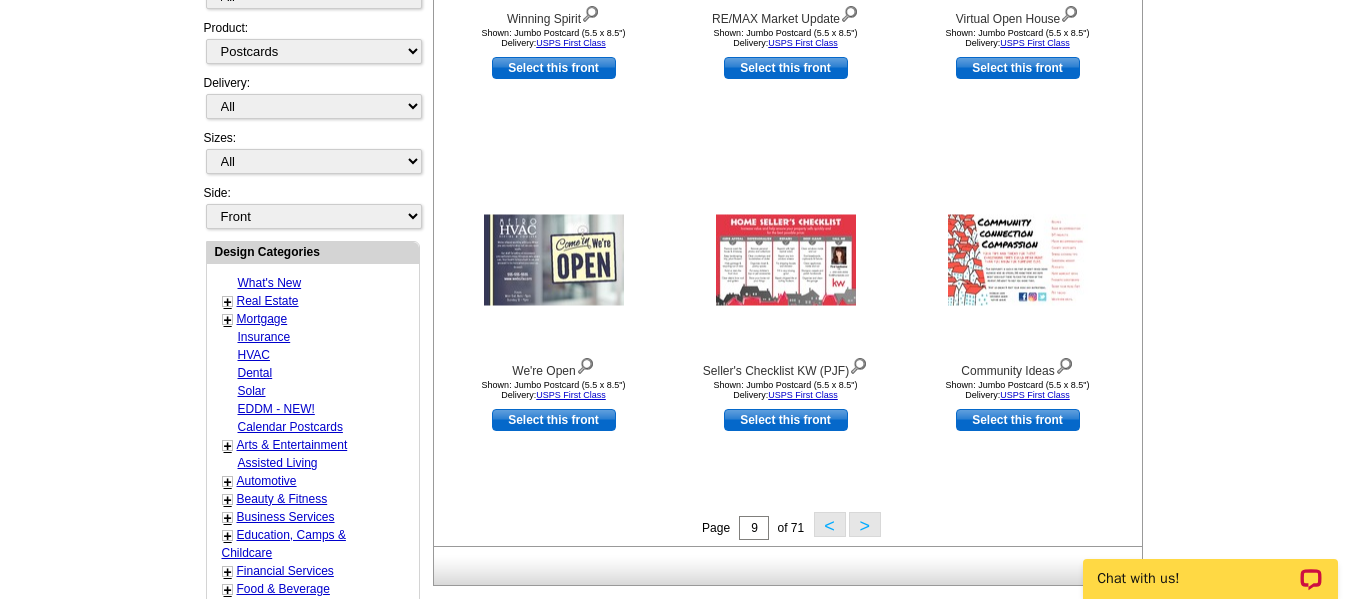 scroll, scrollTop: 596, scrollLeft: 0, axis: vertical 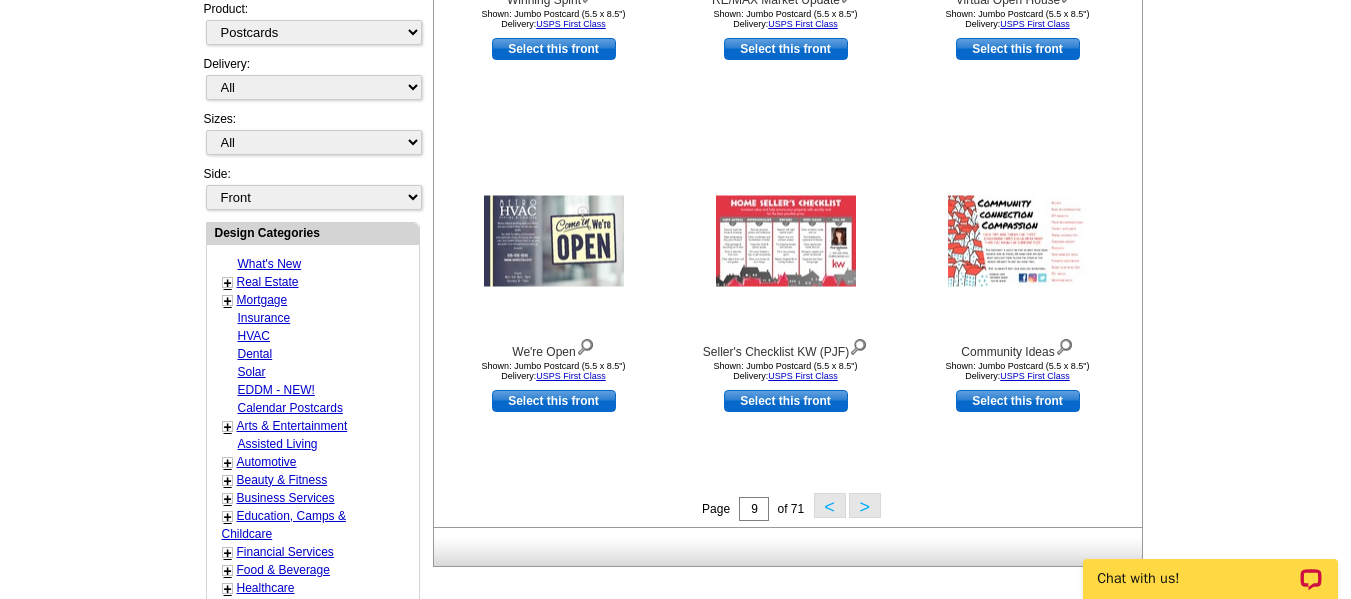 click on ">" at bounding box center (865, 505) 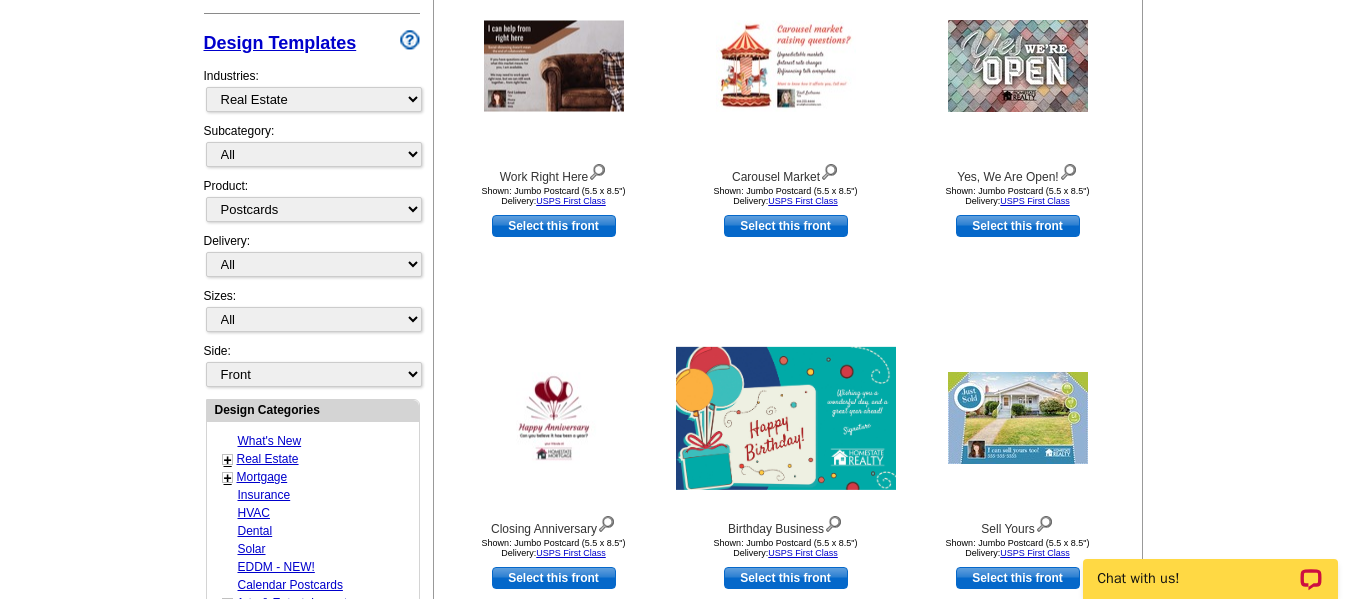 scroll, scrollTop: 596, scrollLeft: 0, axis: vertical 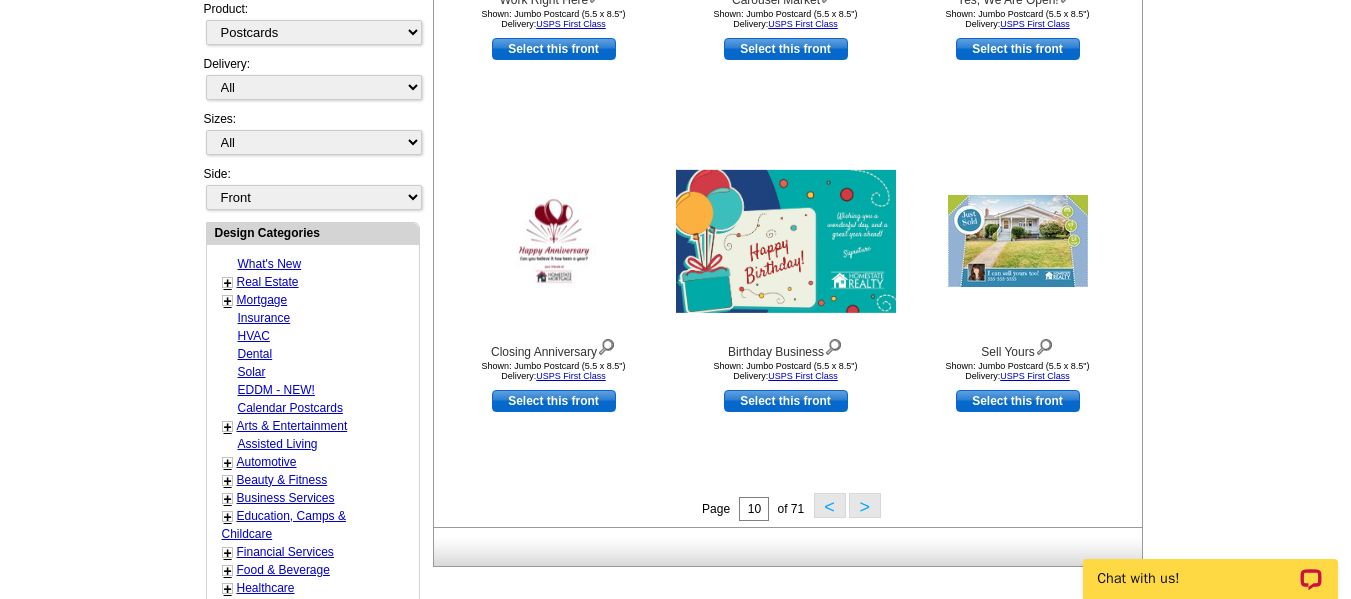 click on ">" at bounding box center [865, 505] 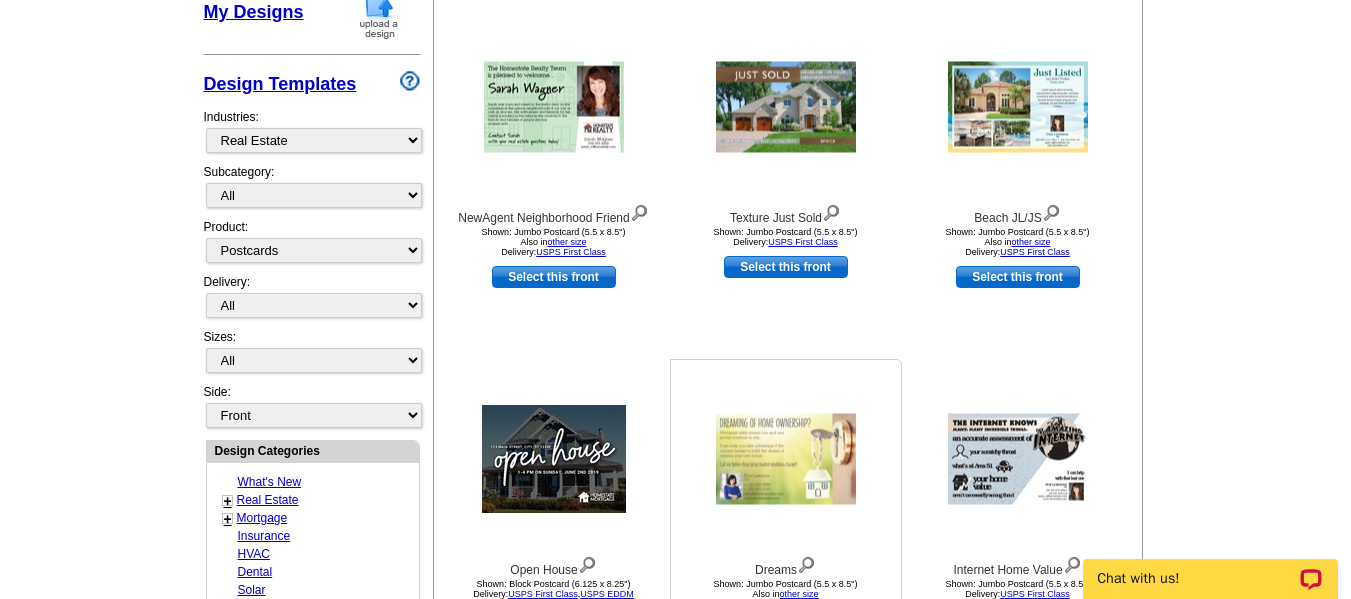 scroll, scrollTop: 596, scrollLeft: 0, axis: vertical 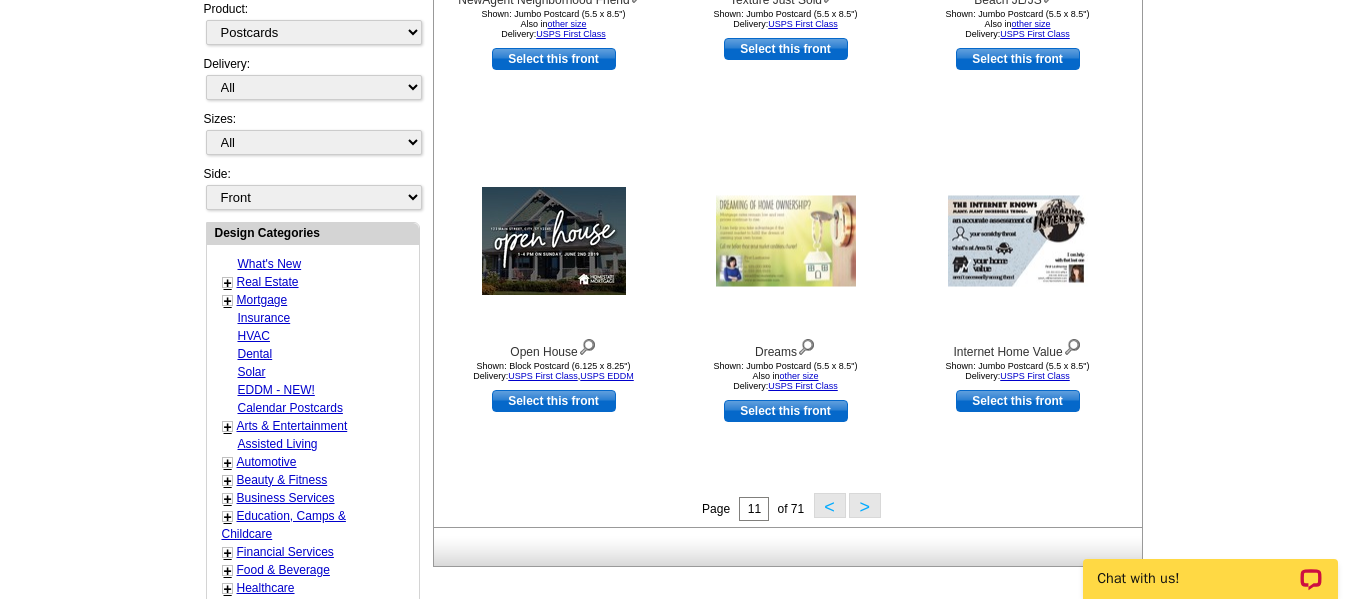 click on ">" at bounding box center [865, 505] 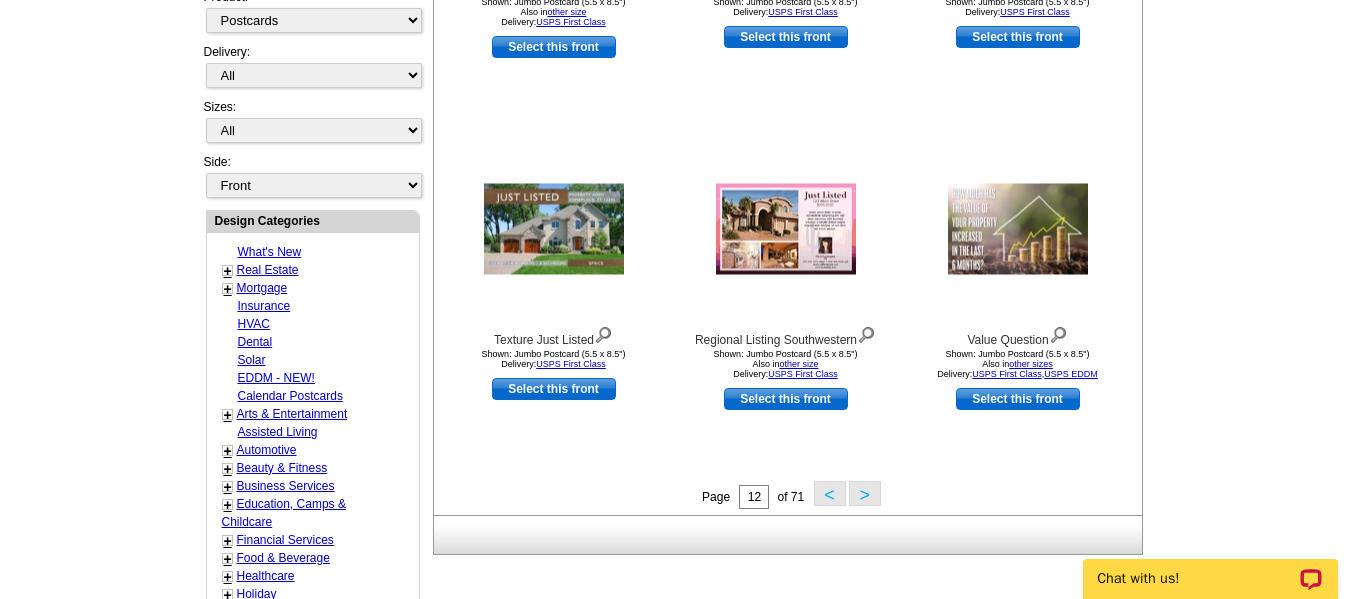 scroll, scrollTop: 696, scrollLeft: 0, axis: vertical 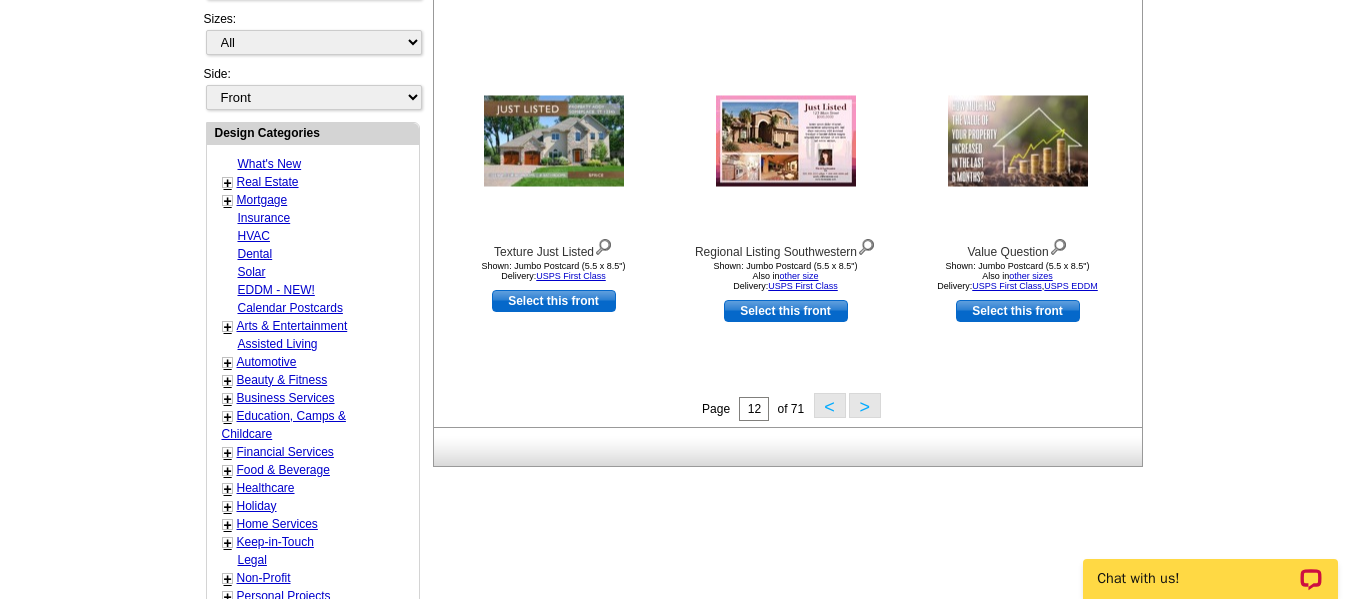 click on ">" at bounding box center (865, 405) 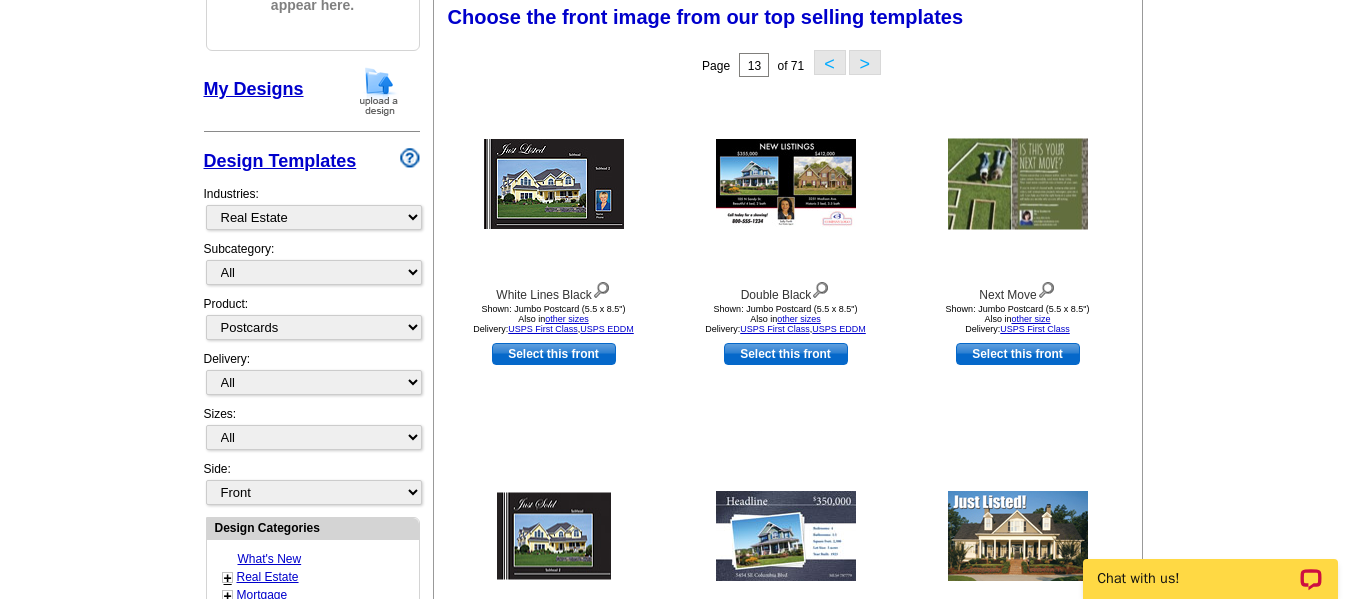 scroll, scrollTop: 296, scrollLeft: 0, axis: vertical 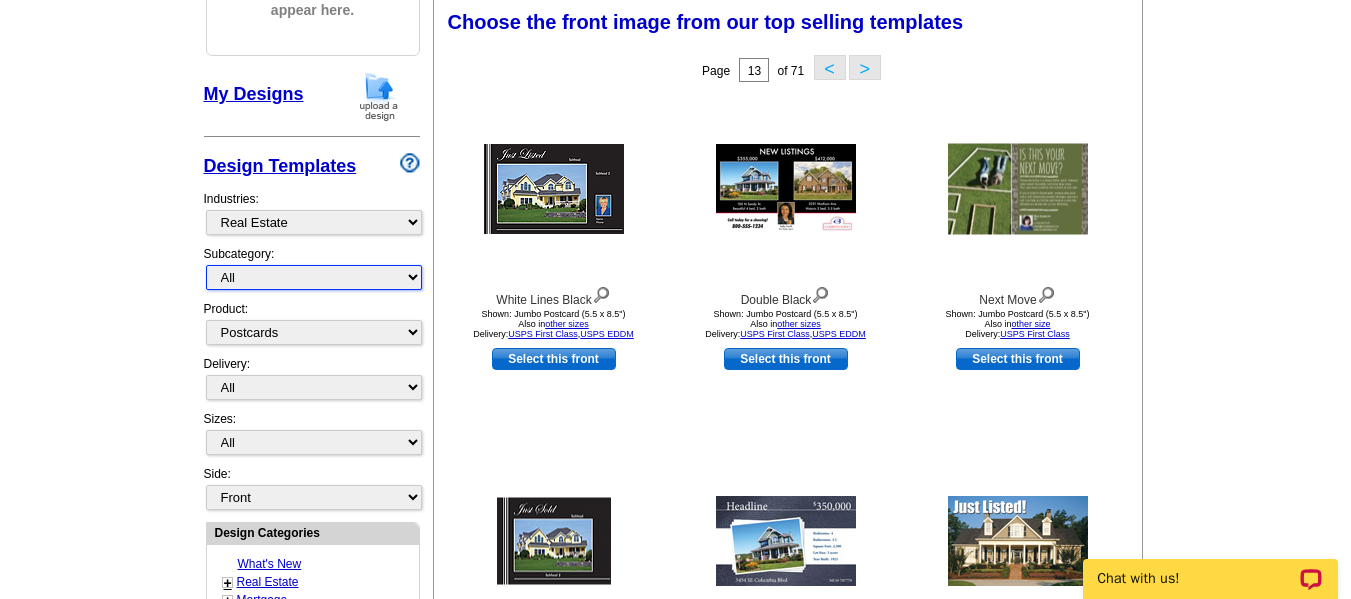 click on "All RE/MAX® Referrals Keller Williams® Berkshire Hathaway Home Services Century 21 Commercial Real Estate QR Code Cards 1st Time Home Buyer Distressed Homeowners Social Networking Farming Just Listed Just Sold Open House Market Report" at bounding box center [314, 277] 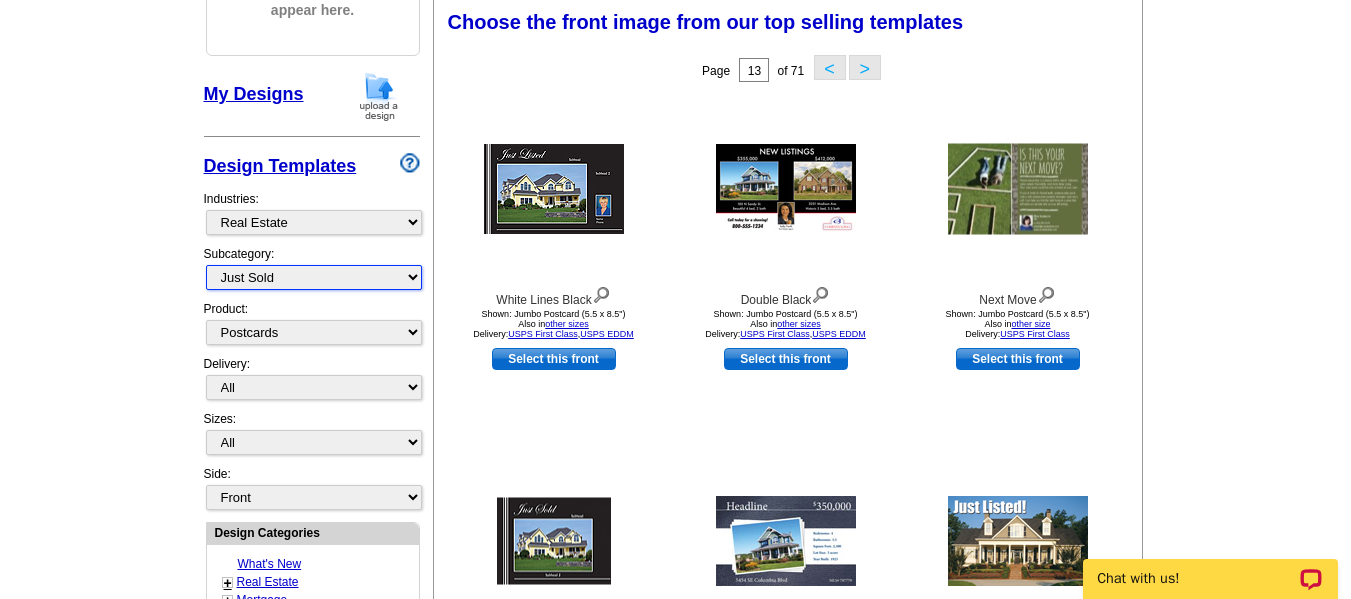 click on "All RE/MAX® Referrals Keller Williams® Berkshire Hathaway Home Services Century 21 Commercial Real Estate QR Code Cards 1st Time Home Buyer Distressed Homeowners Social Networking Farming Just Listed Just Sold Open House Market Report" at bounding box center [314, 277] 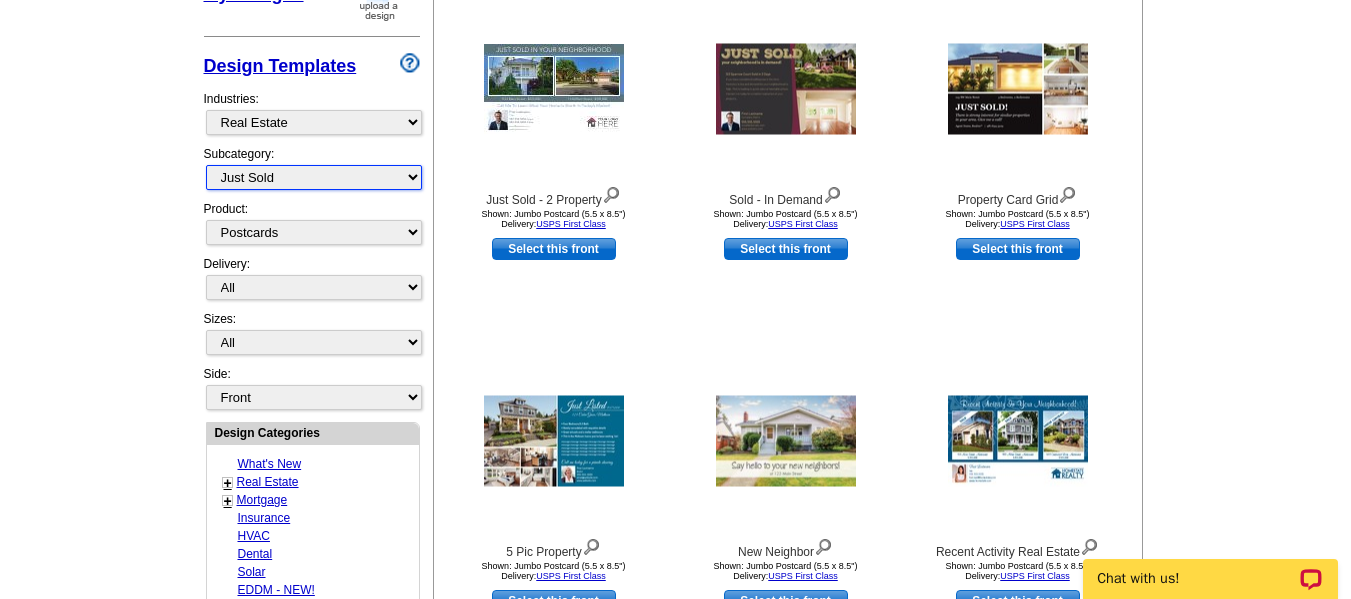 scroll, scrollTop: 596, scrollLeft: 0, axis: vertical 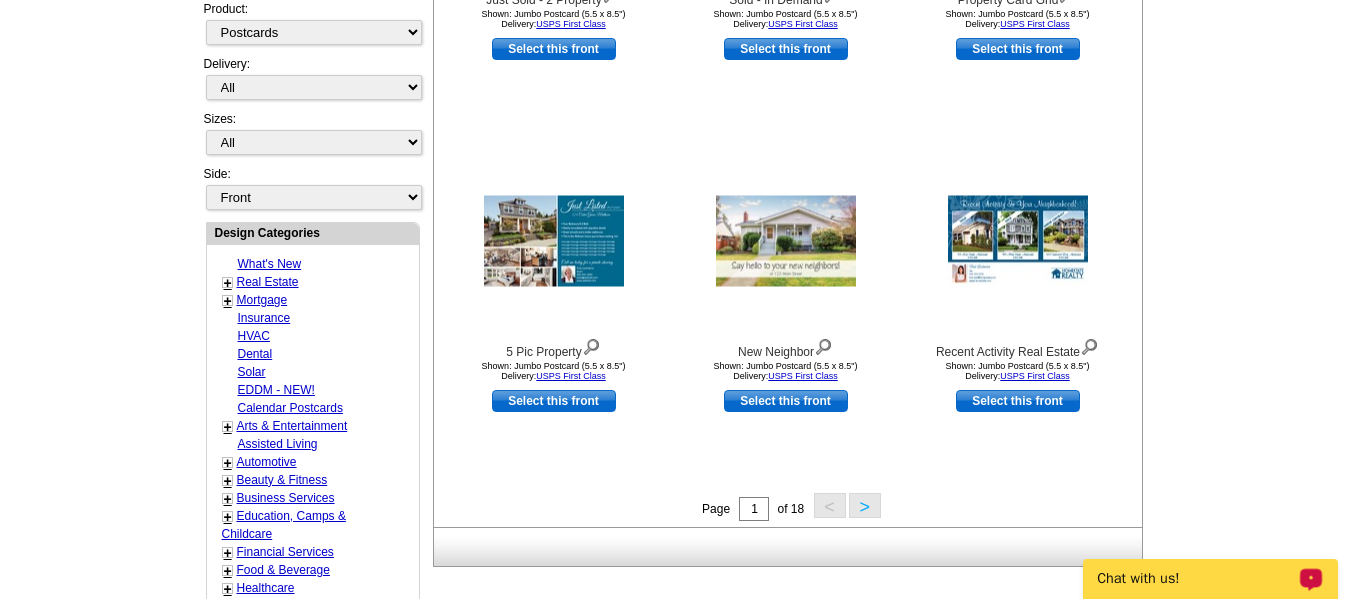 click on ">" at bounding box center [865, 505] 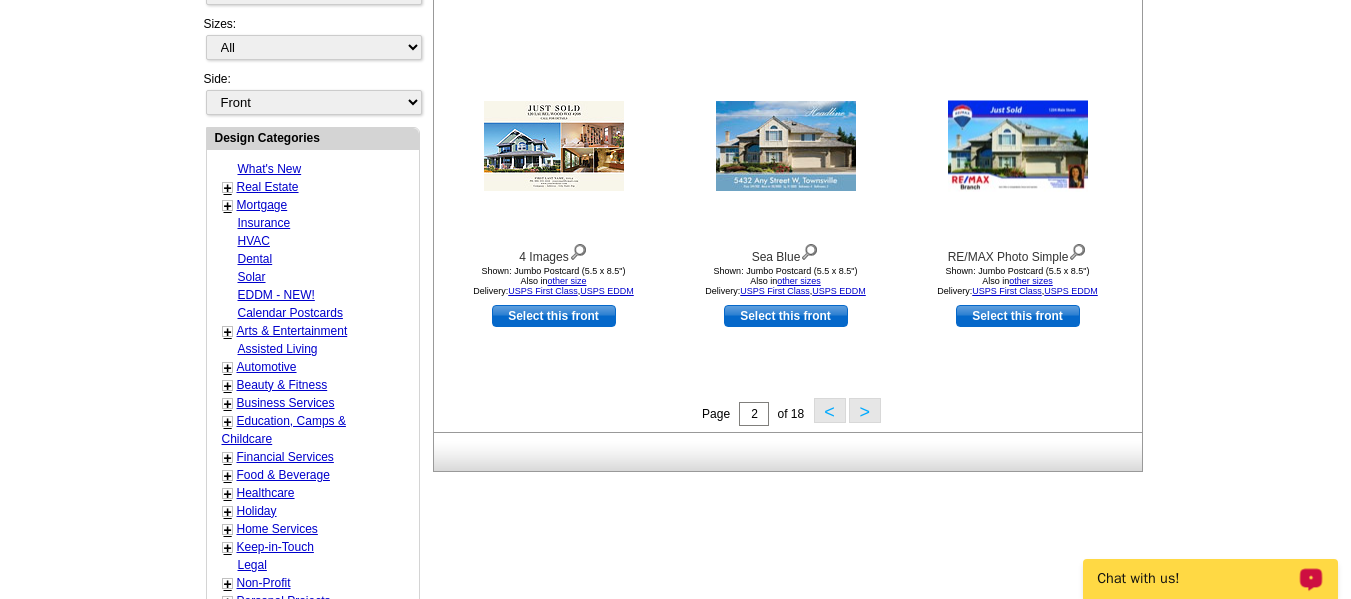 scroll, scrollTop: 696, scrollLeft: 0, axis: vertical 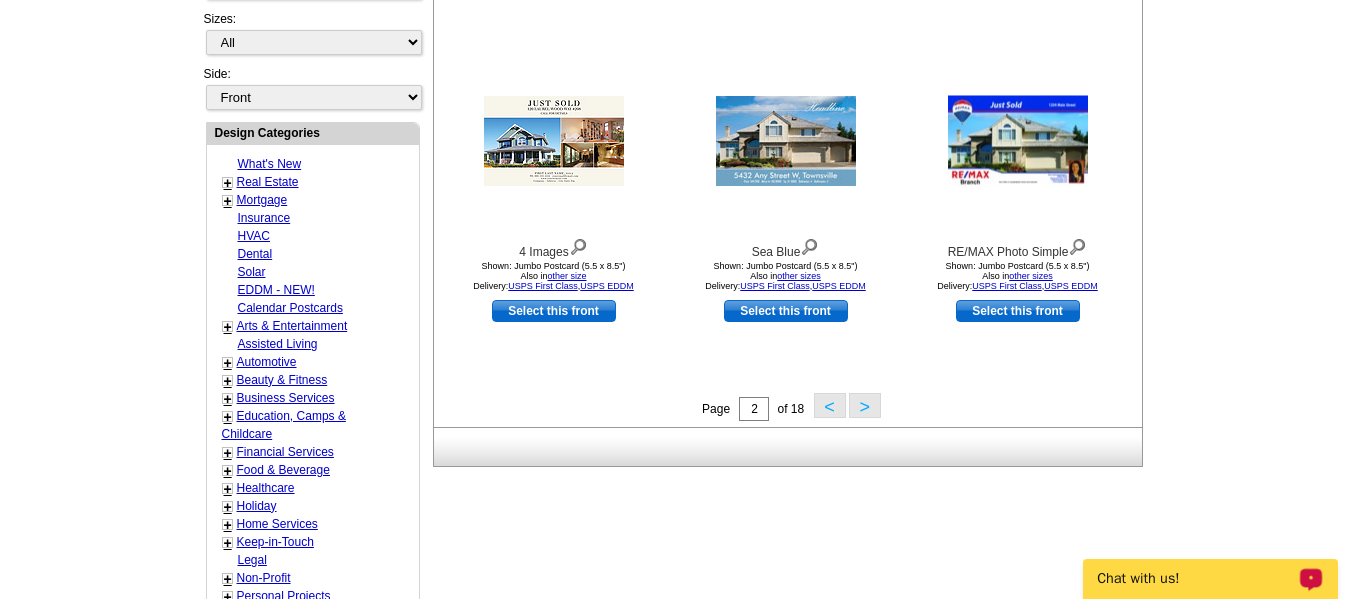 click on ">" at bounding box center [865, 405] 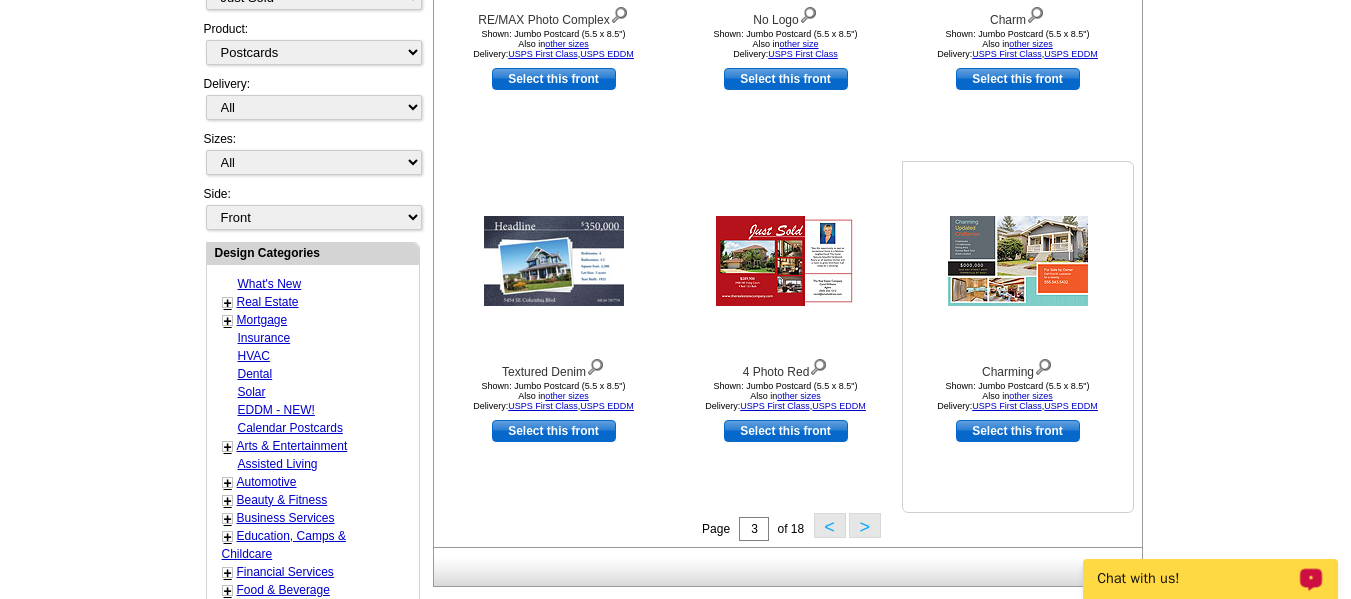 scroll, scrollTop: 696, scrollLeft: 0, axis: vertical 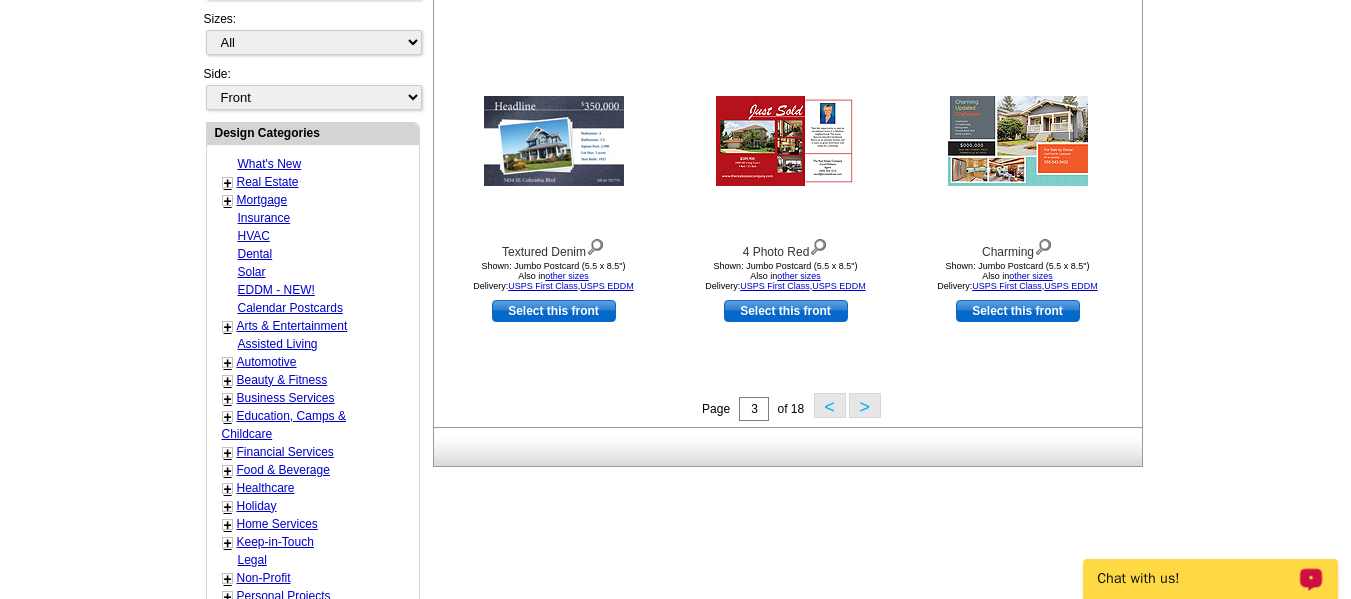 click on ">" at bounding box center [865, 405] 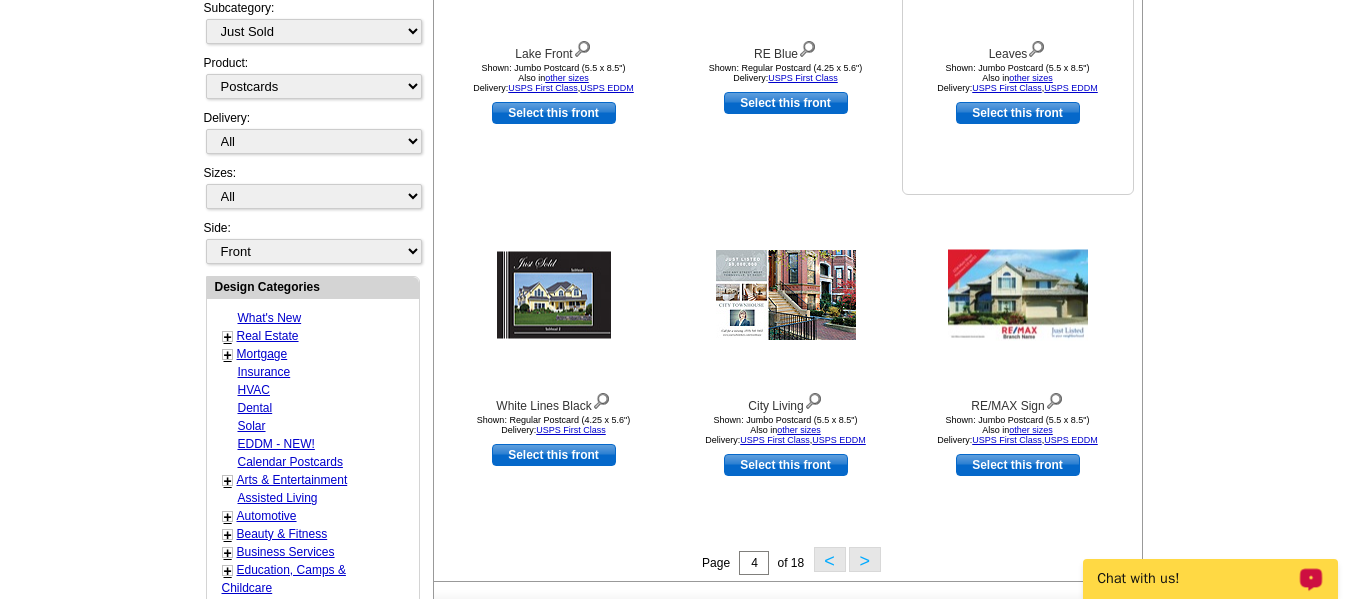 scroll, scrollTop: 596, scrollLeft: 0, axis: vertical 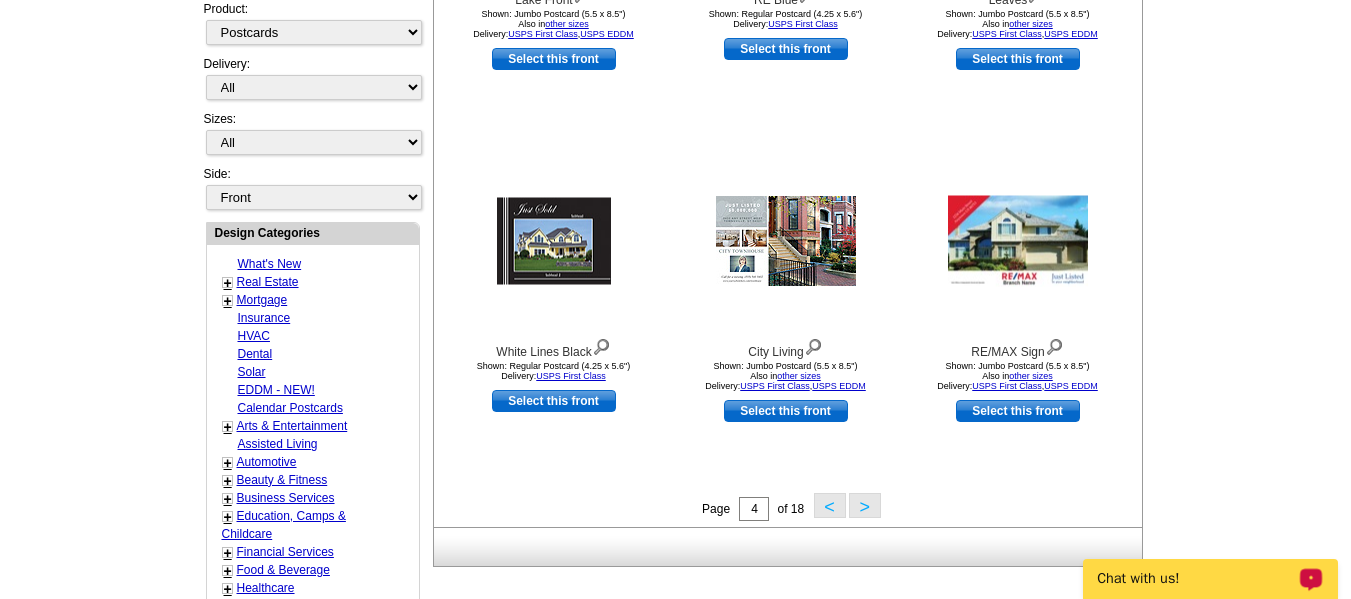 click on ">" at bounding box center [865, 505] 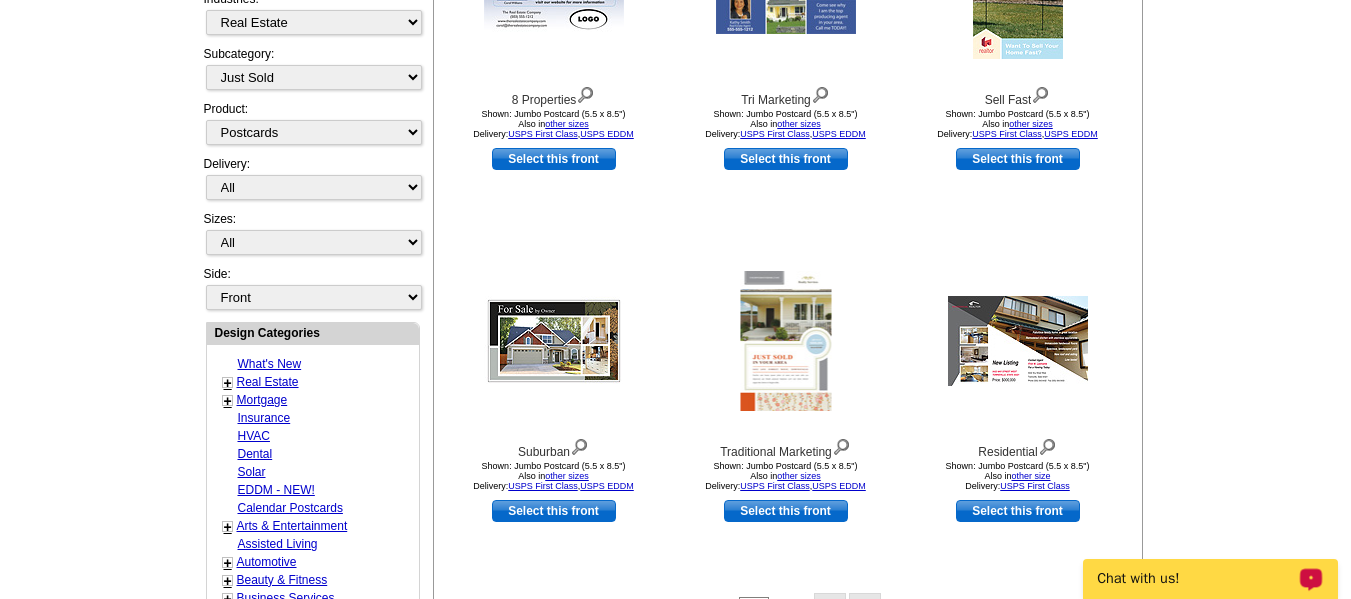 scroll, scrollTop: 796, scrollLeft: 0, axis: vertical 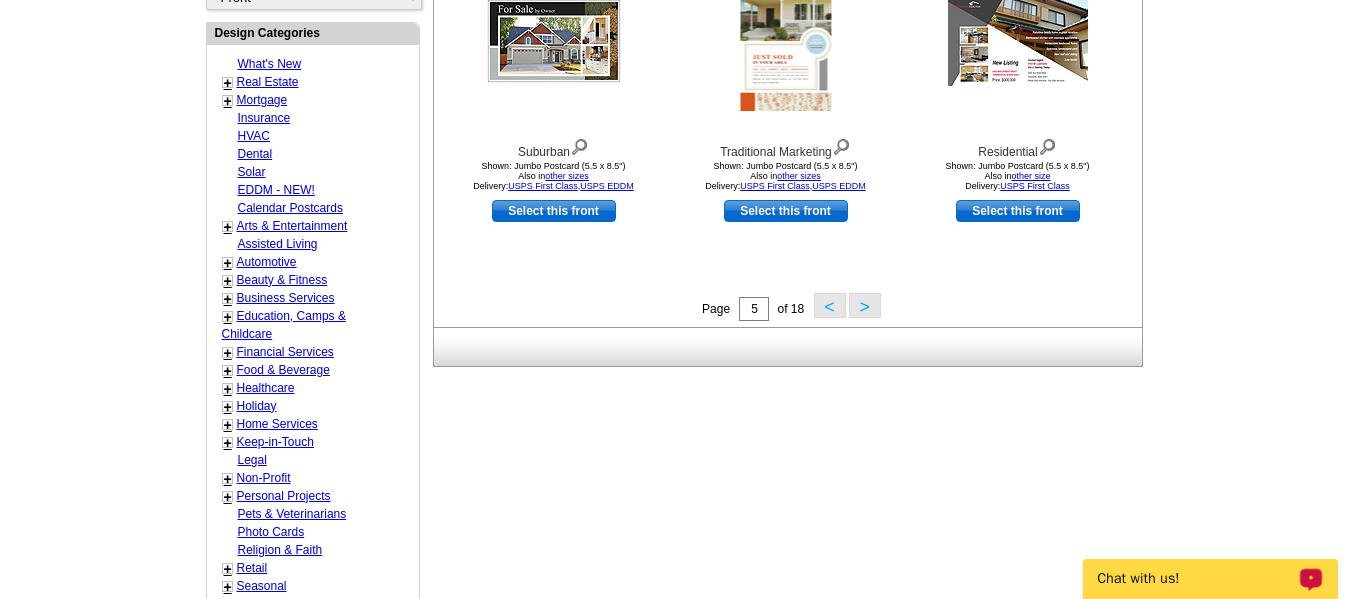 click on "Page
5 of 18
<
>" at bounding box center (792, 308) 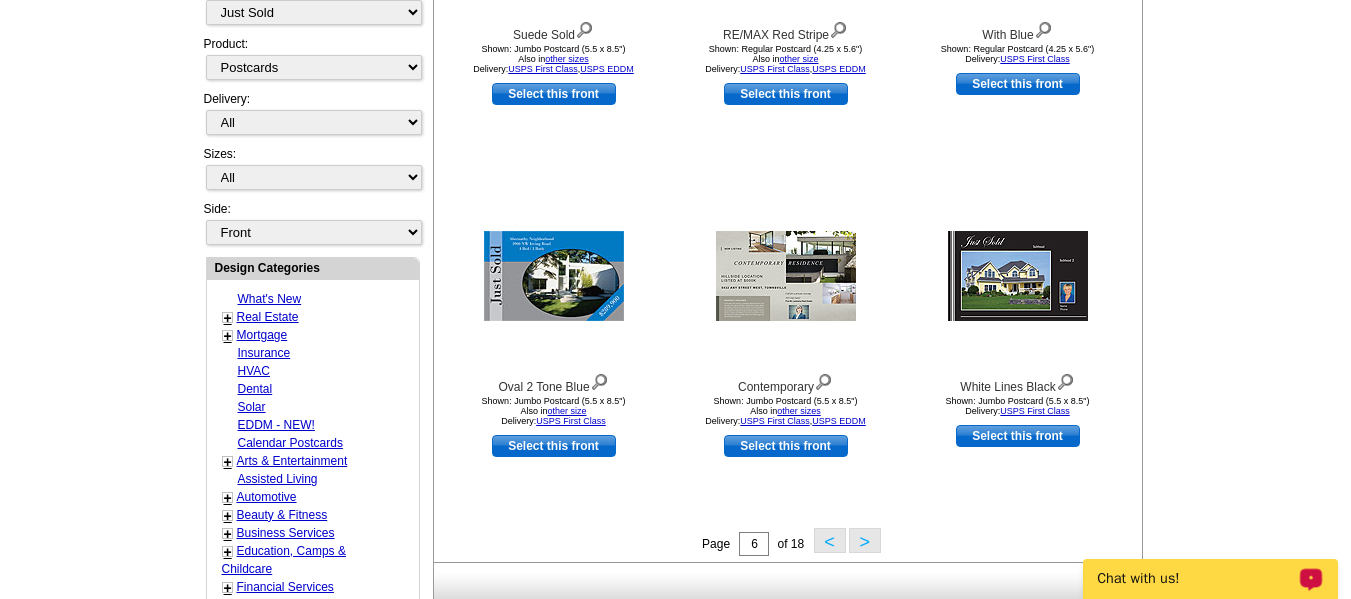 scroll, scrollTop: 596, scrollLeft: 0, axis: vertical 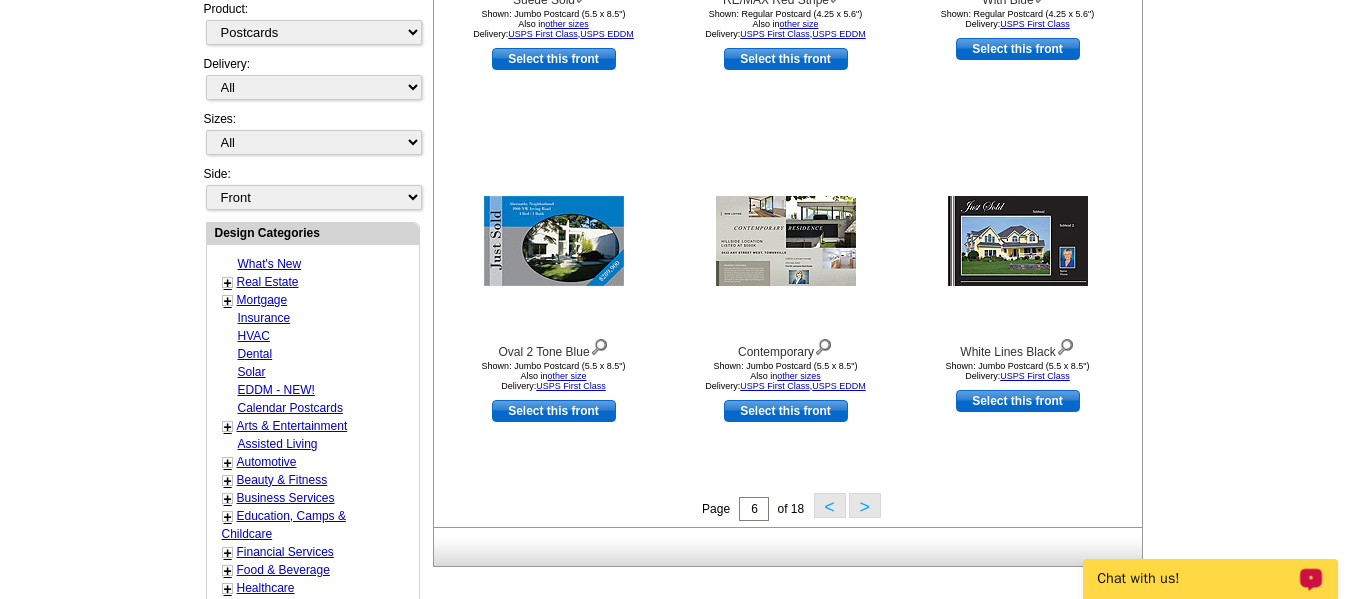 click on ">" at bounding box center [865, 505] 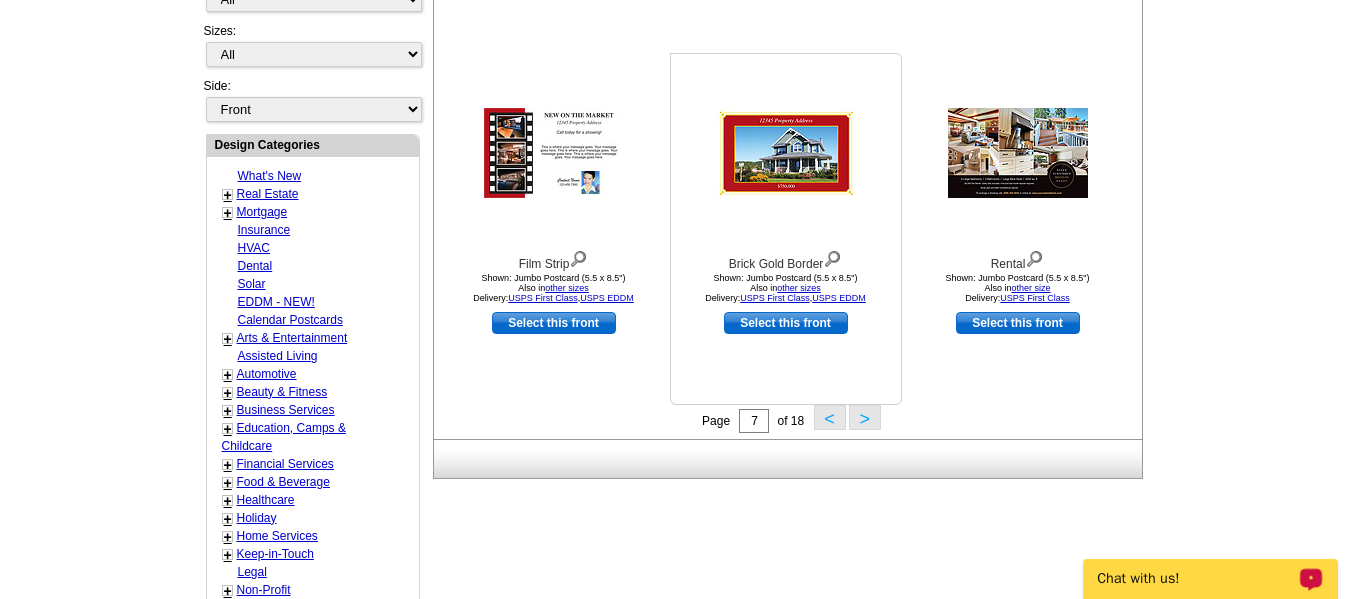 scroll, scrollTop: 696, scrollLeft: 0, axis: vertical 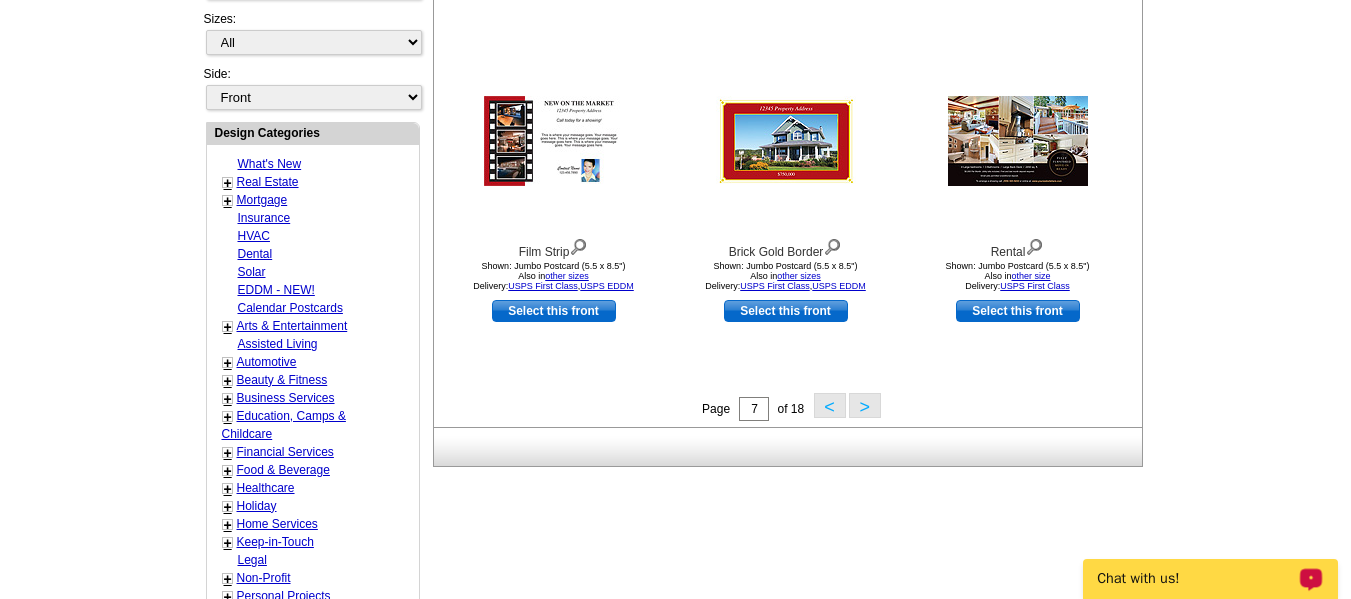 click on ">" at bounding box center (865, 405) 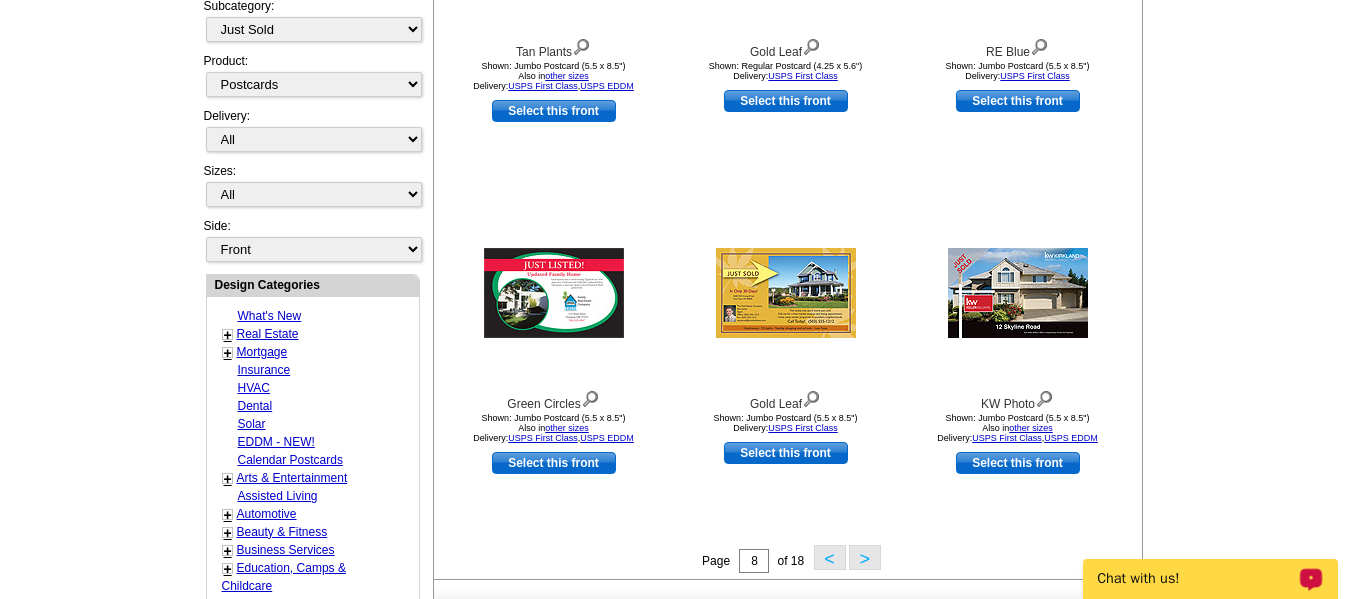 scroll, scrollTop: 596, scrollLeft: 0, axis: vertical 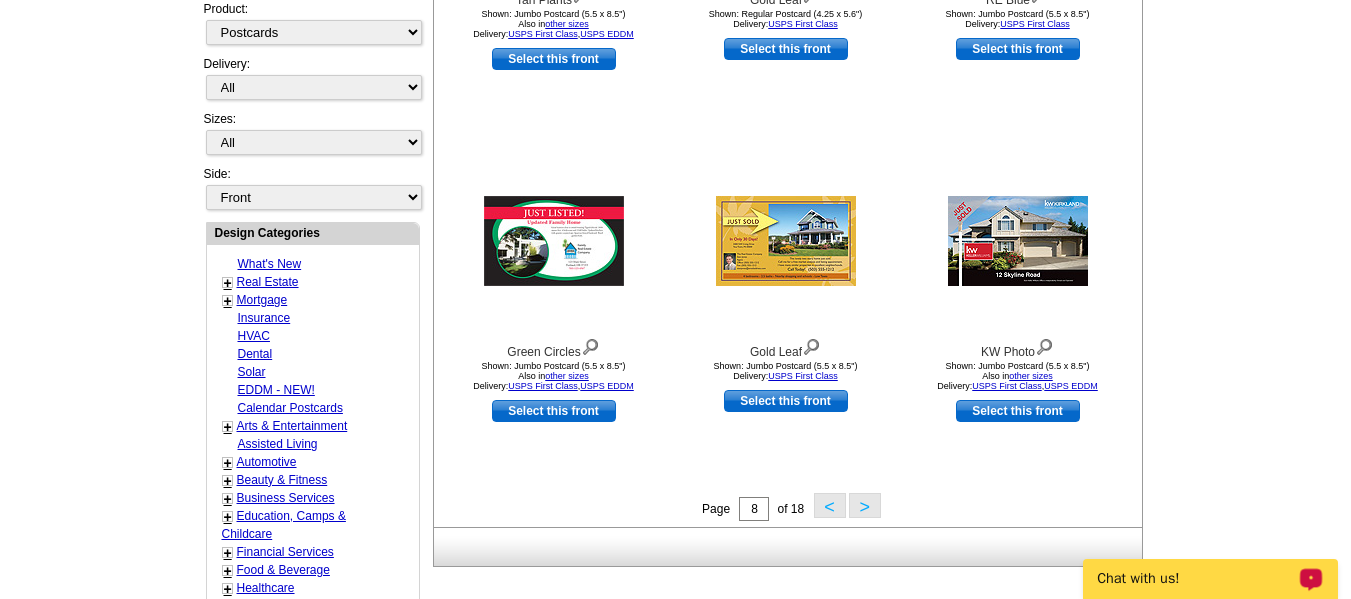 click on ">" at bounding box center (865, 505) 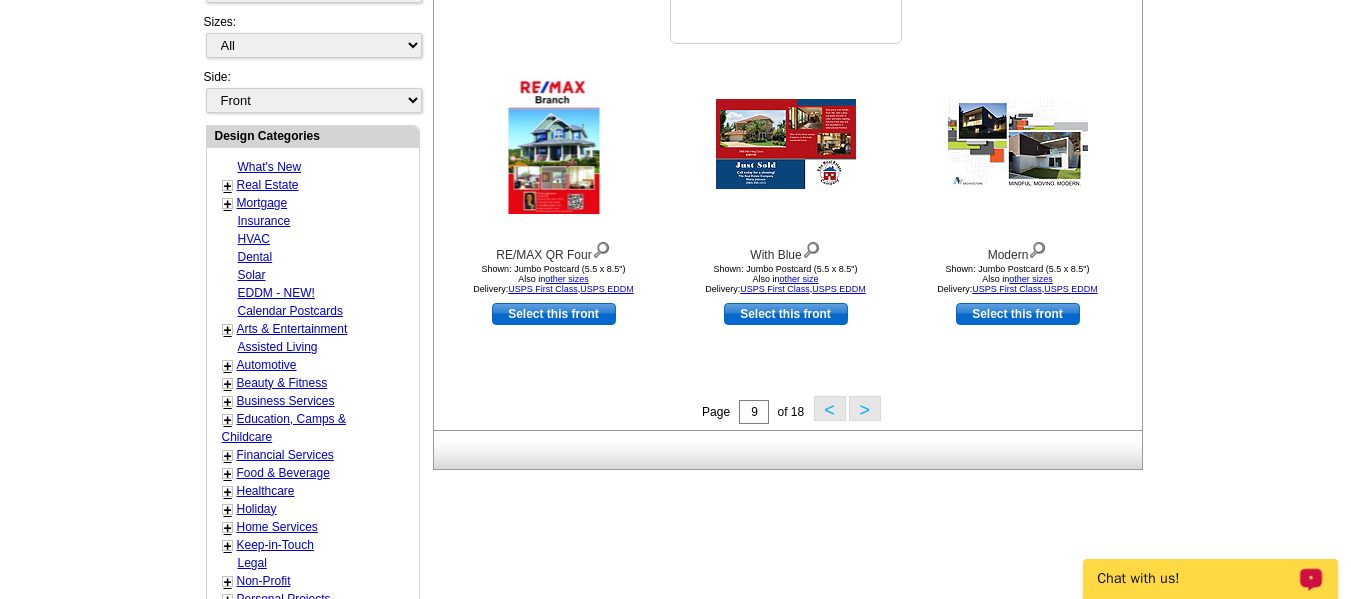 scroll, scrollTop: 696, scrollLeft: 0, axis: vertical 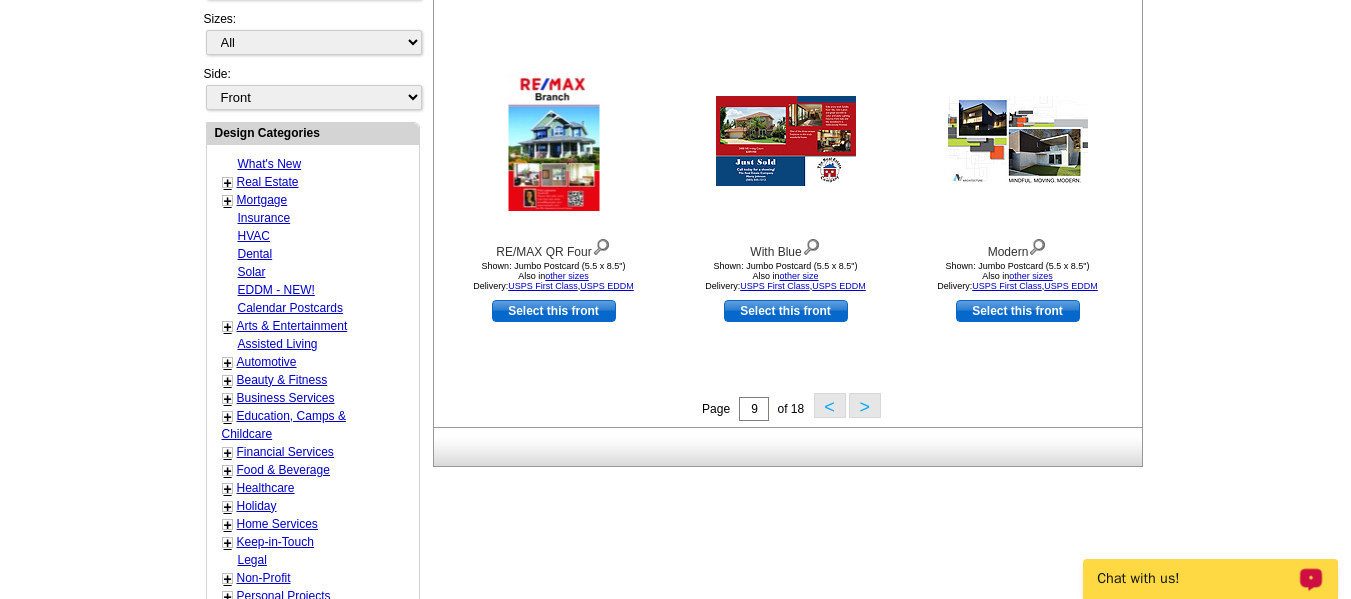click on ">" at bounding box center (865, 405) 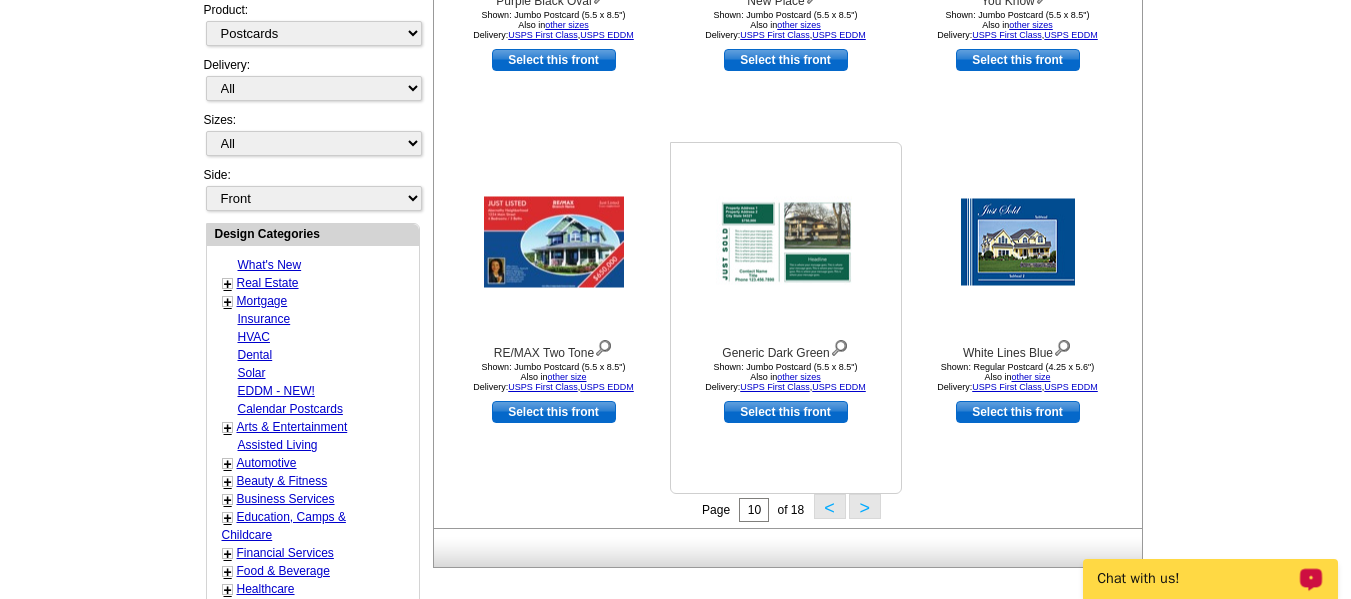 scroll, scrollTop: 596, scrollLeft: 0, axis: vertical 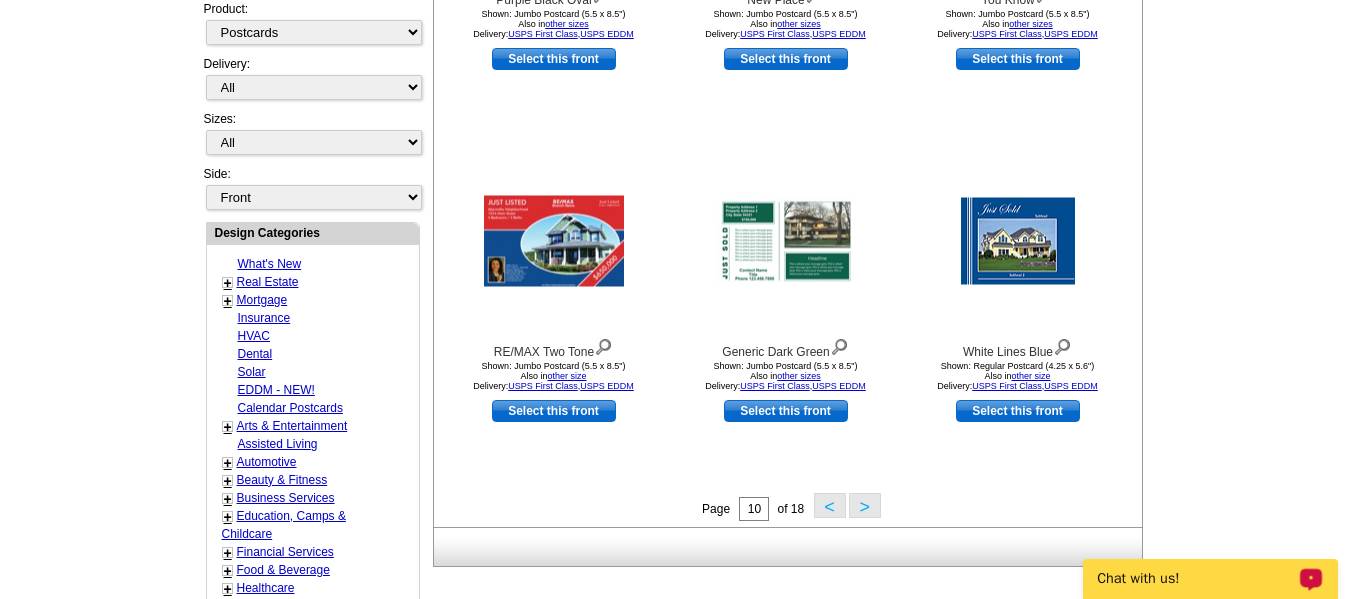 click on ">" at bounding box center (865, 505) 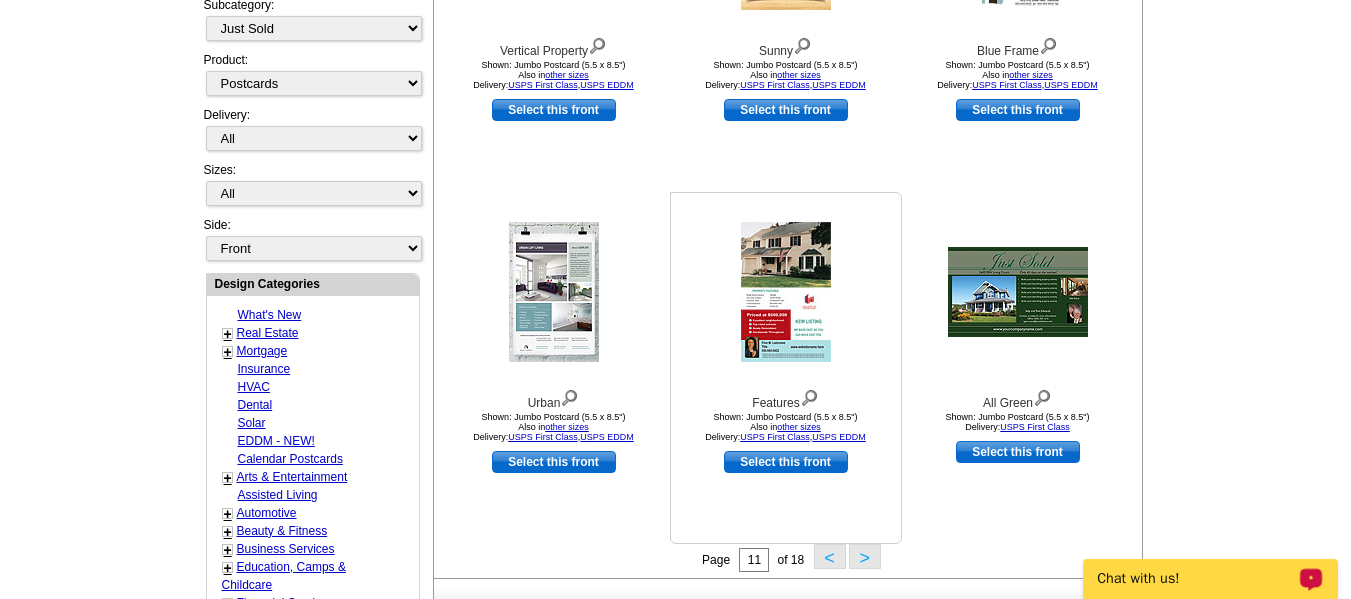 scroll, scrollTop: 596, scrollLeft: 0, axis: vertical 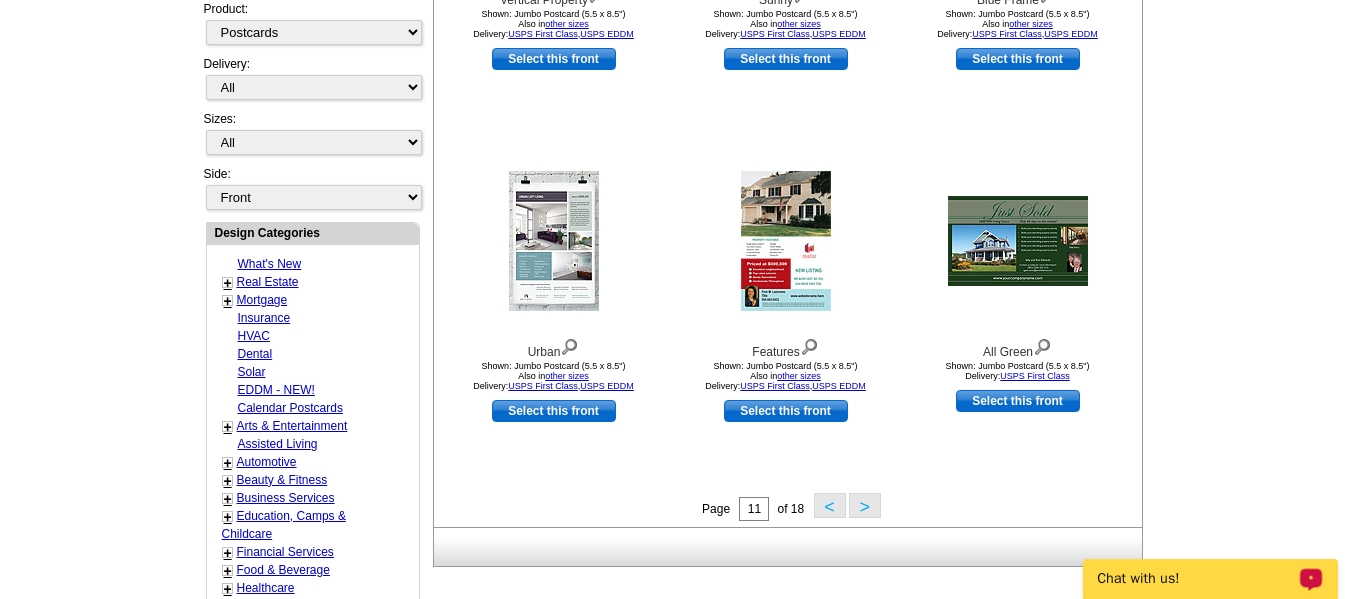 click on ">" at bounding box center [865, 505] 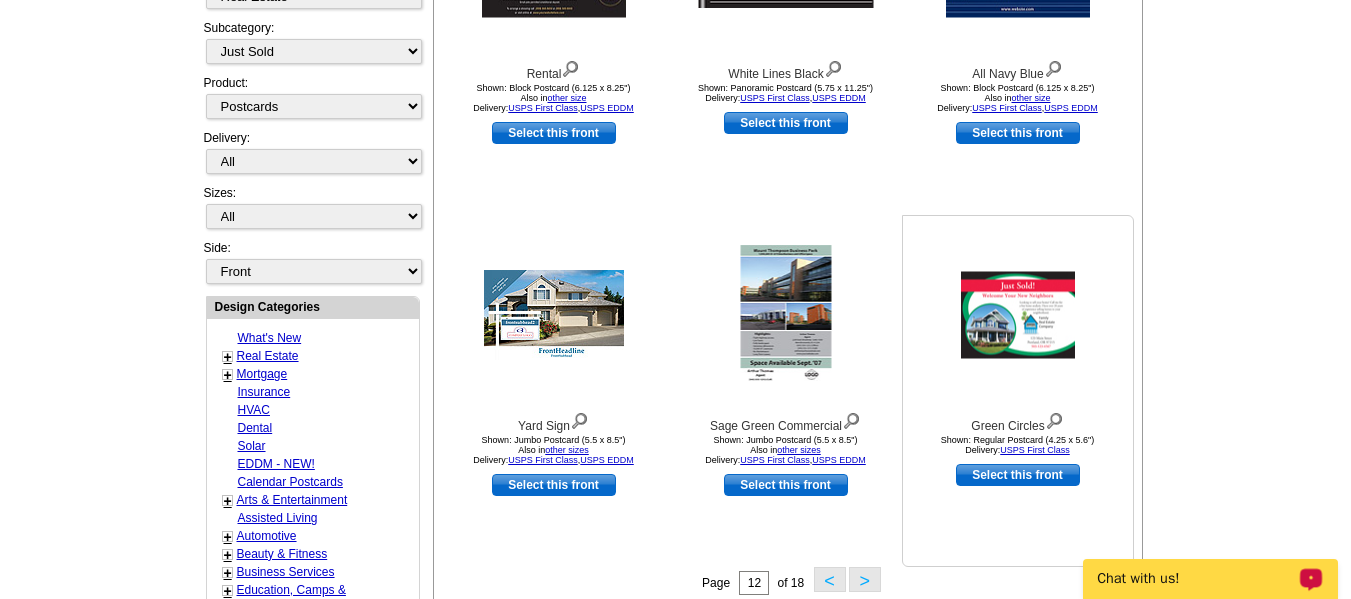 scroll, scrollTop: 596, scrollLeft: 0, axis: vertical 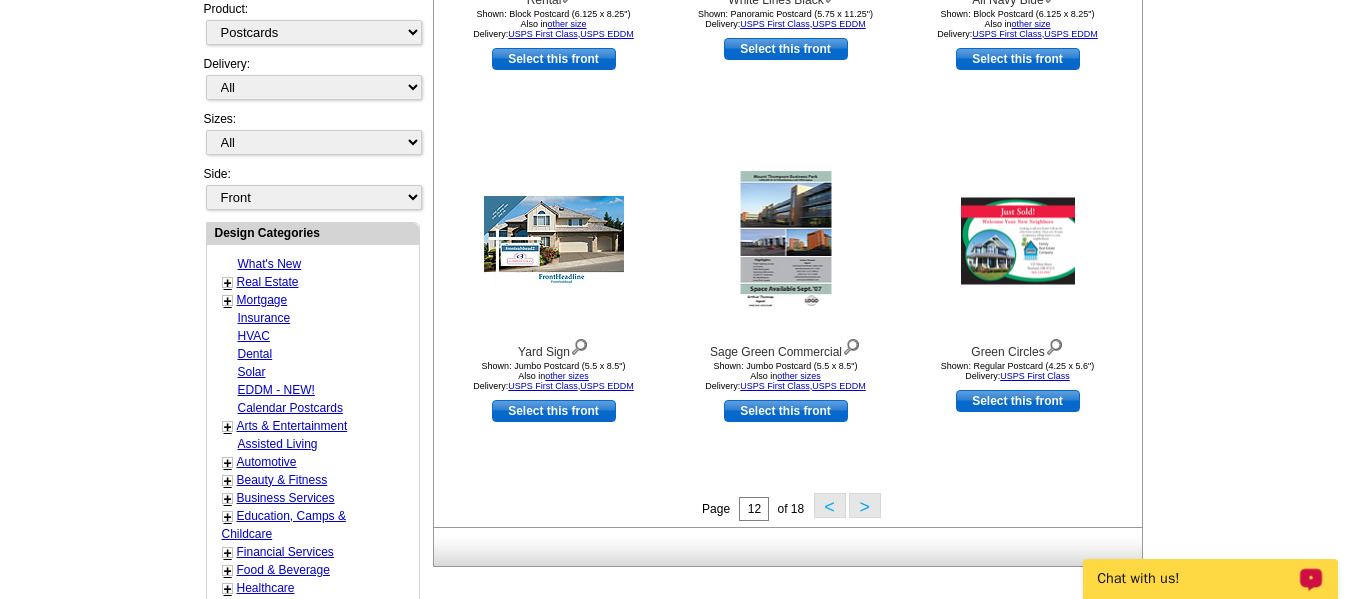 click on ">" at bounding box center (865, 505) 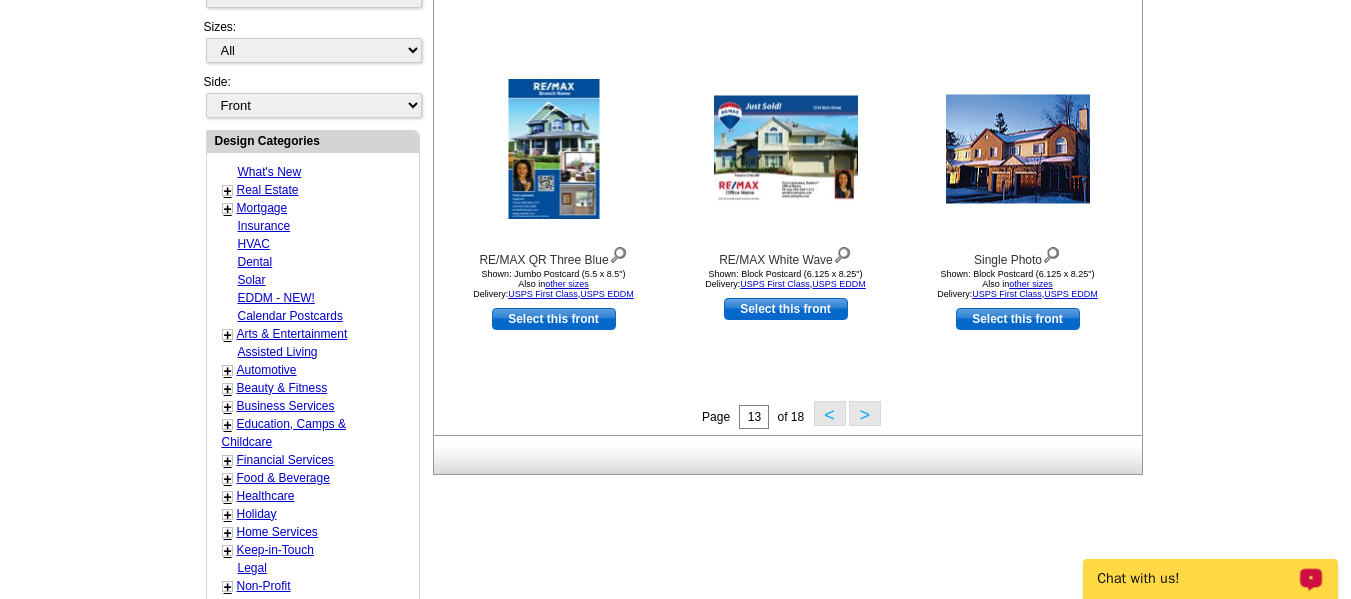 scroll, scrollTop: 696, scrollLeft: 0, axis: vertical 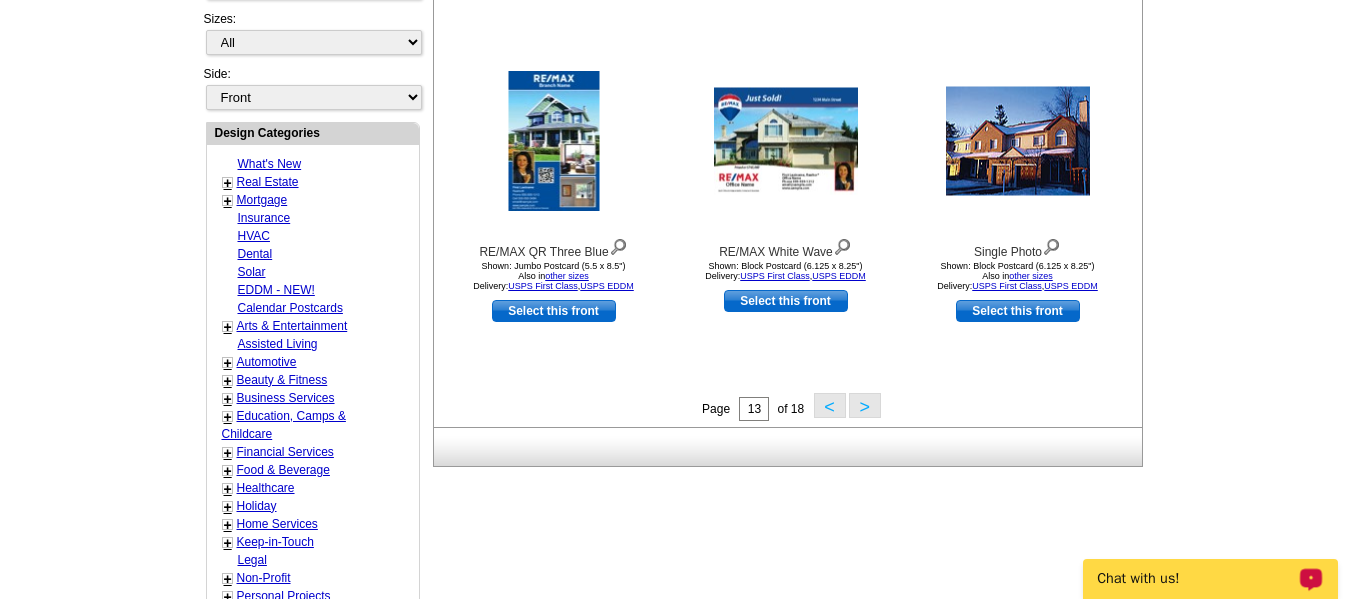 click on ">" at bounding box center [865, 405] 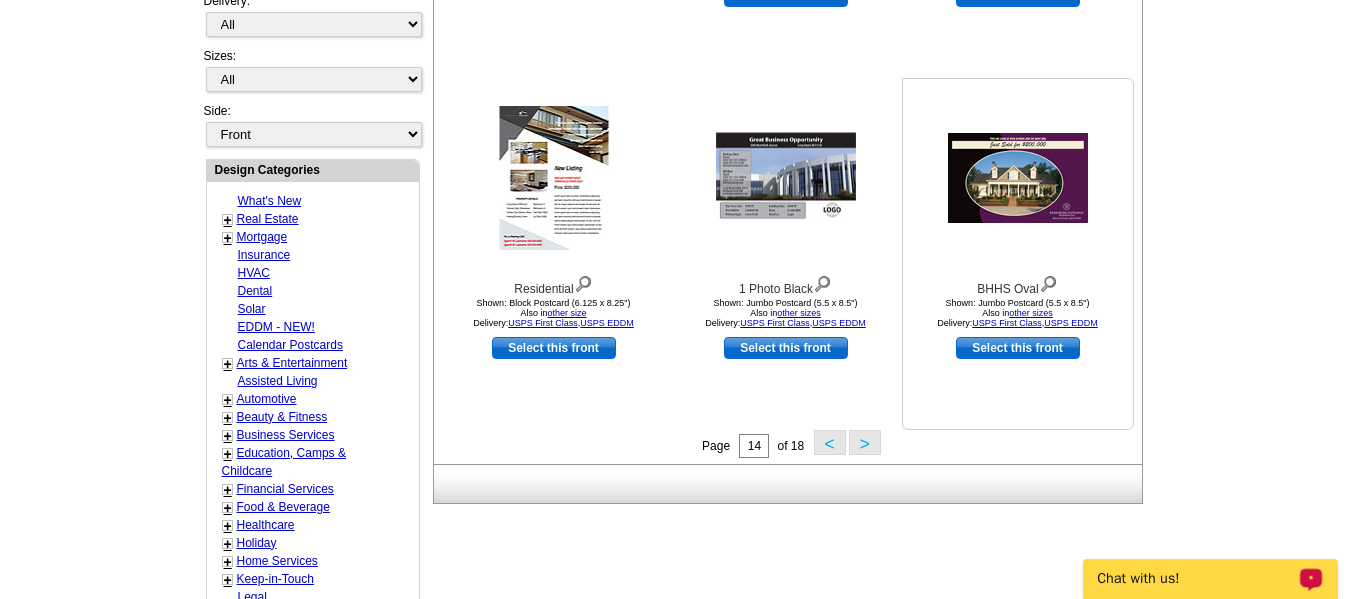 scroll, scrollTop: 696, scrollLeft: 0, axis: vertical 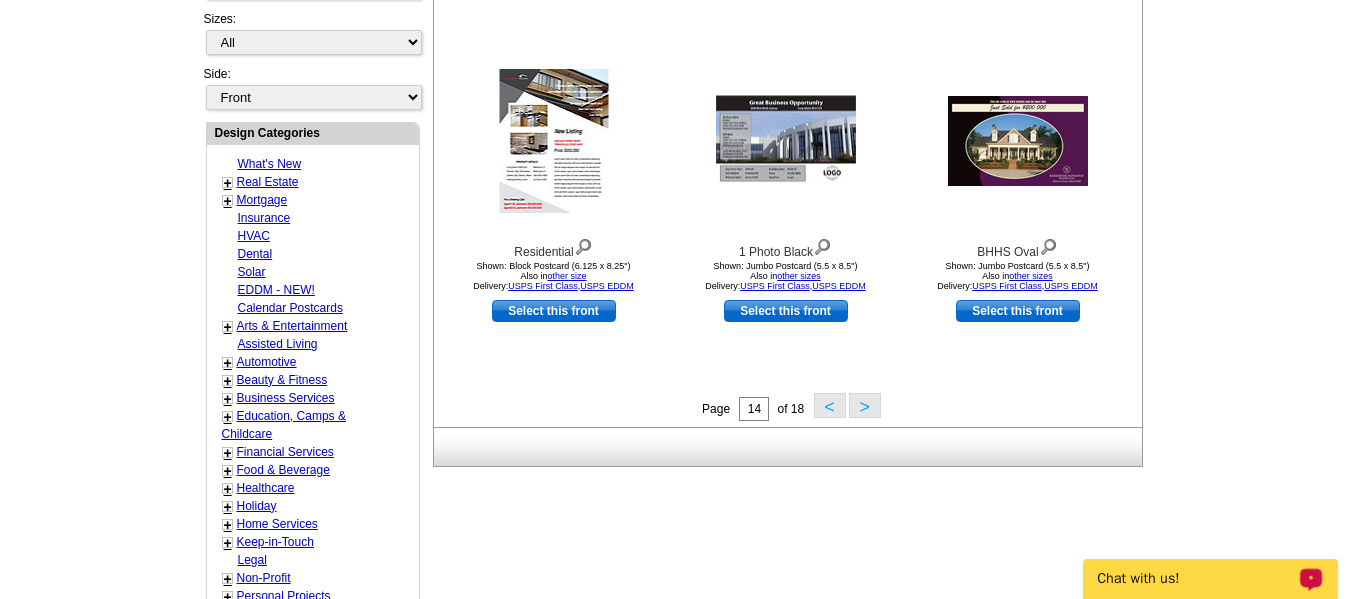 click on ">" at bounding box center (865, 405) 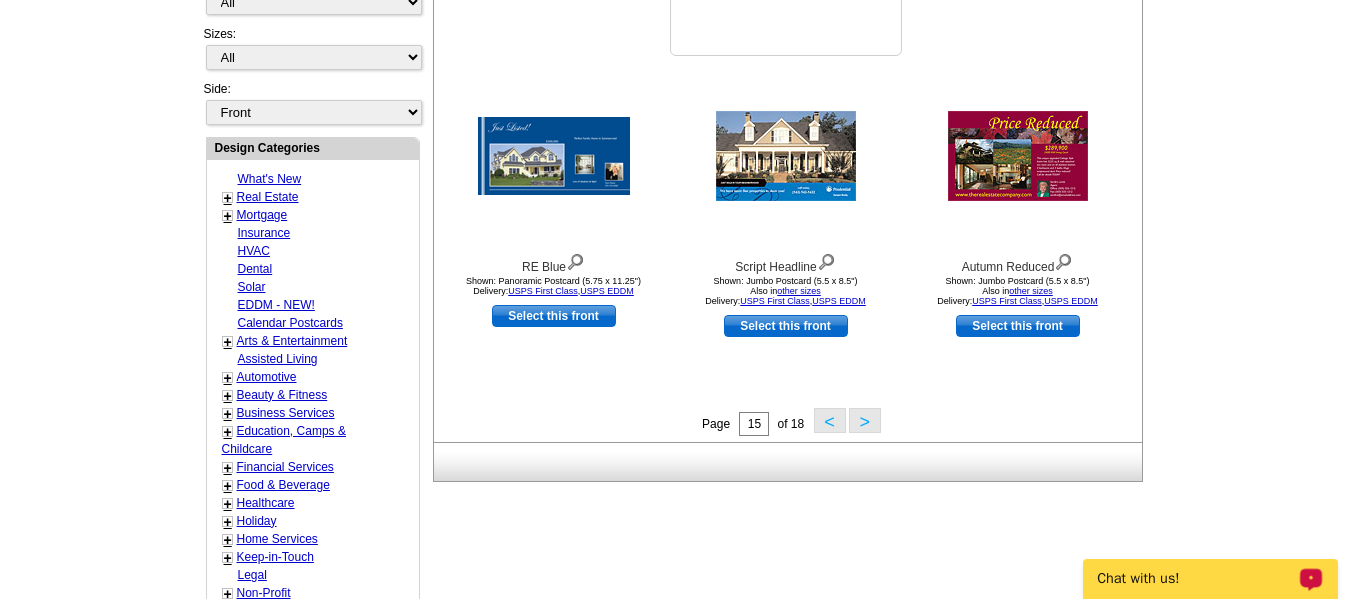 scroll, scrollTop: 696, scrollLeft: 0, axis: vertical 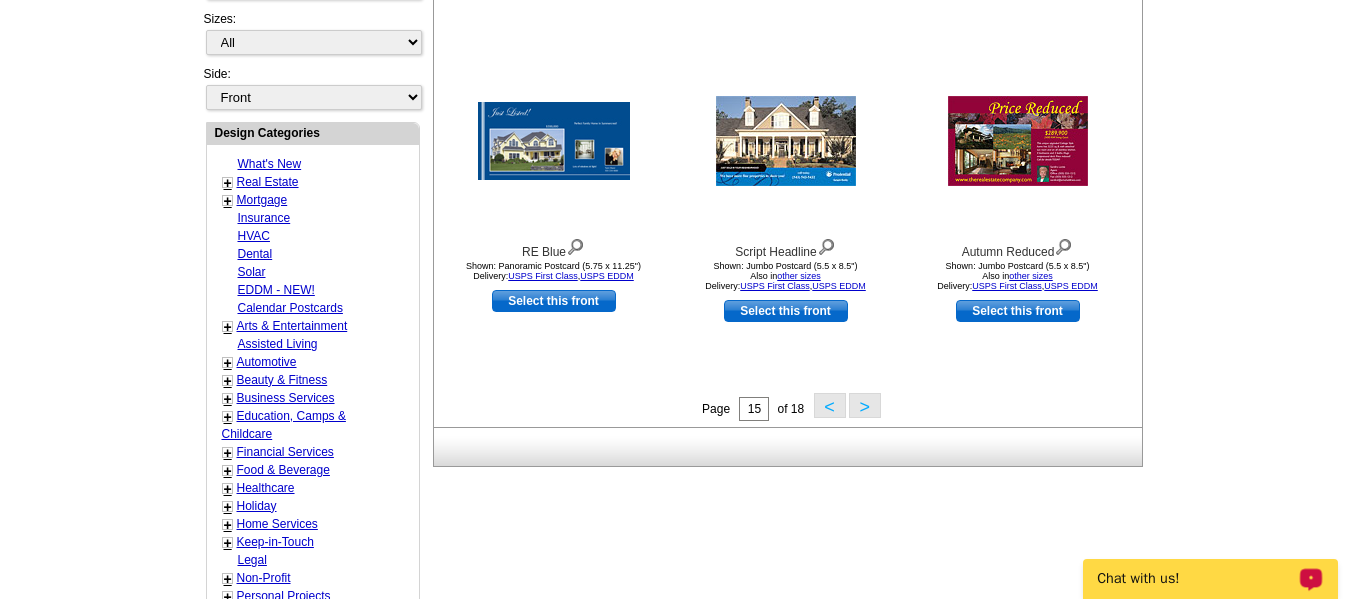 click on ">" at bounding box center (865, 405) 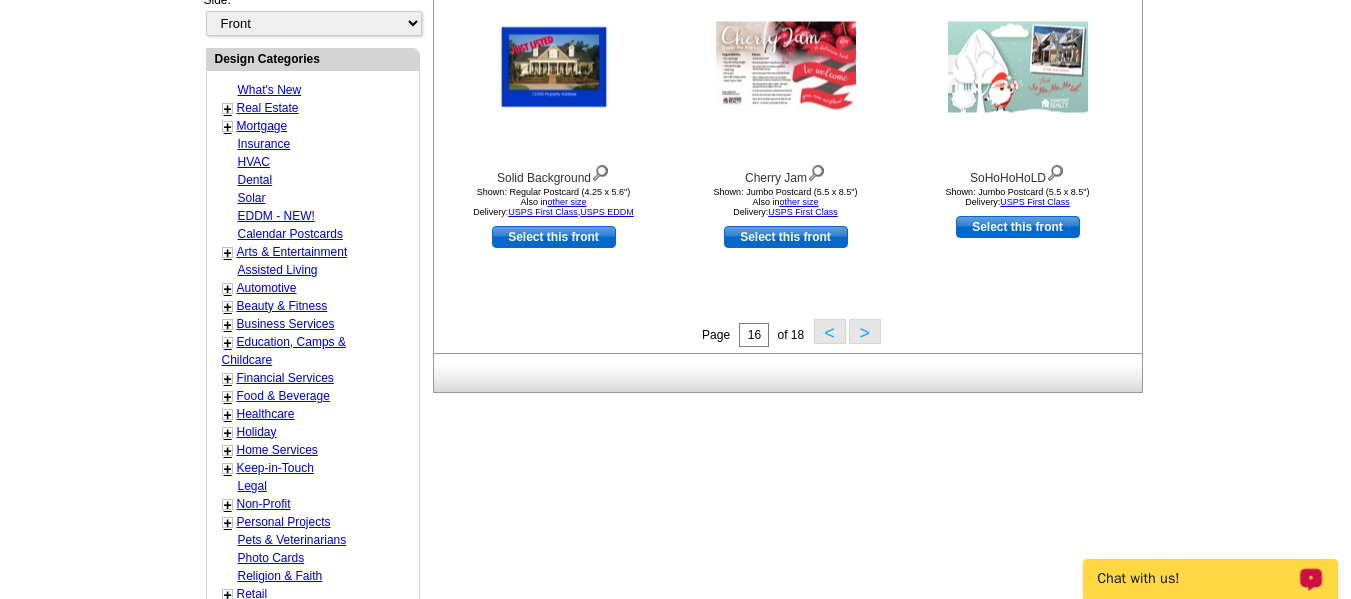 scroll, scrollTop: 796, scrollLeft: 0, axis: vertical 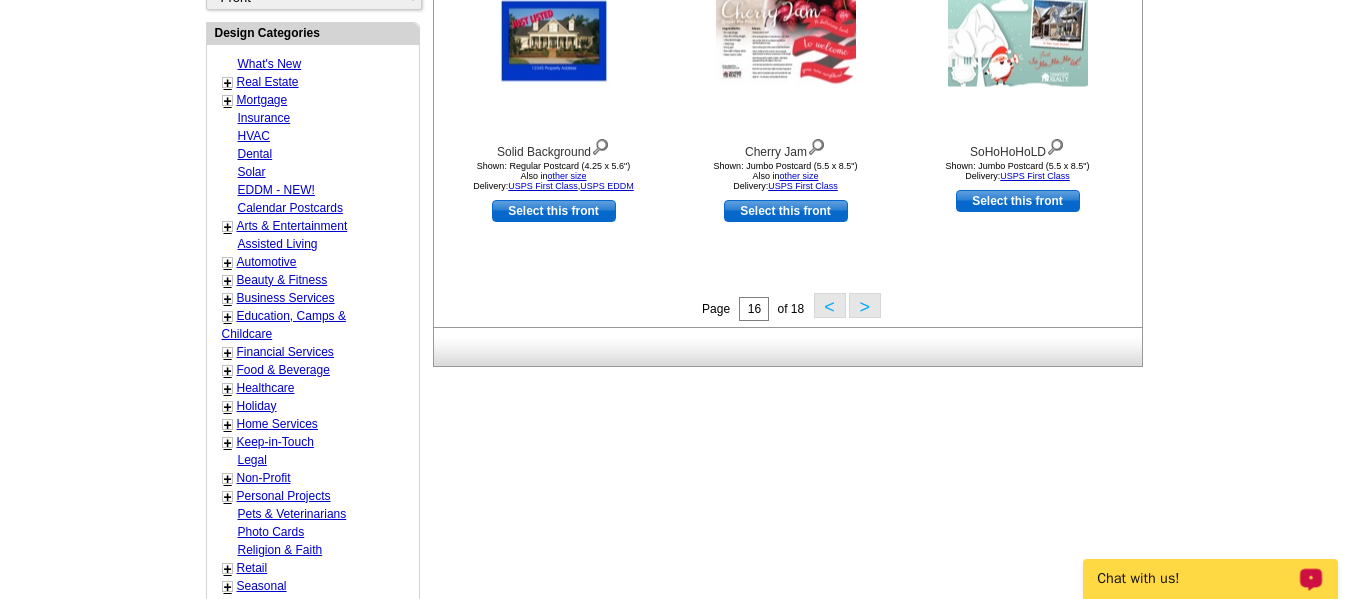 click on ">" at bounding box center (865, 305) 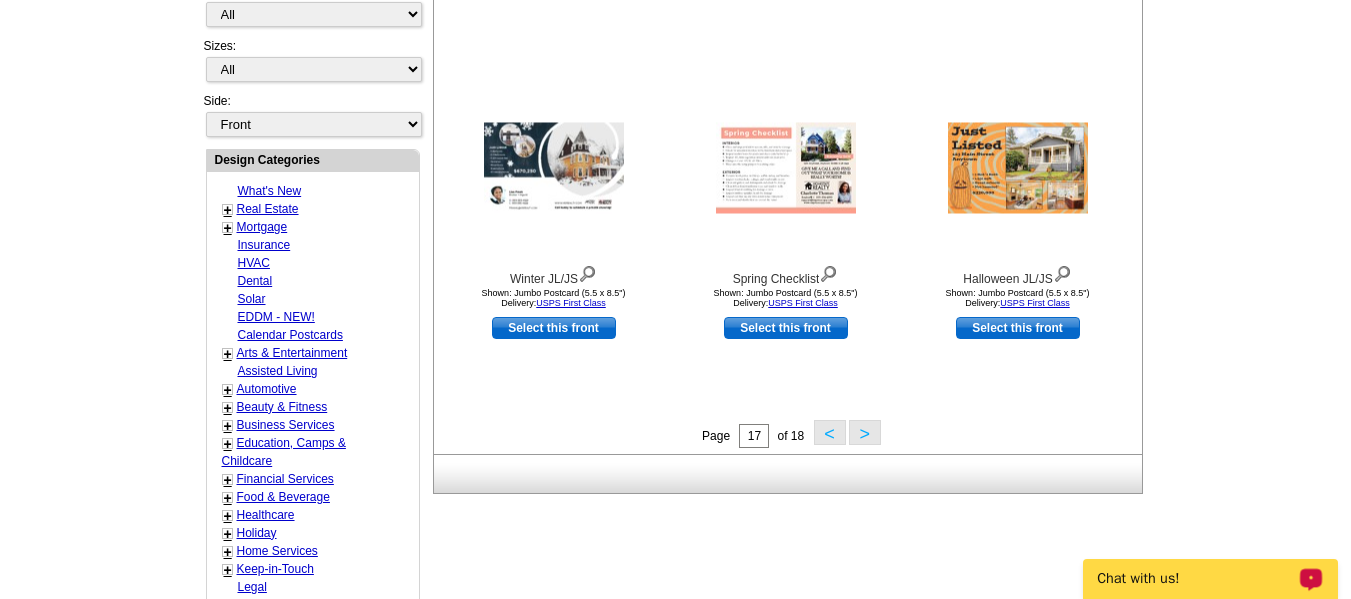 scroll, scrollTop: 696, scrollLeft: 0, axis: vertical 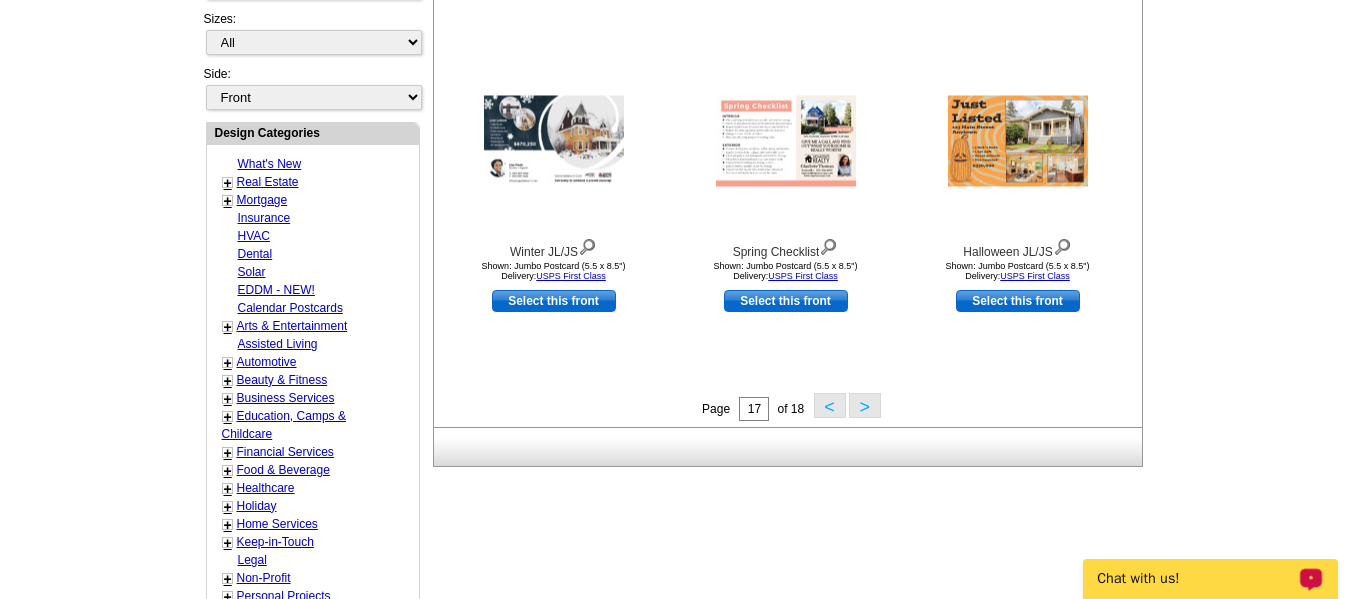click on ">" at bounding box center (865, 405) 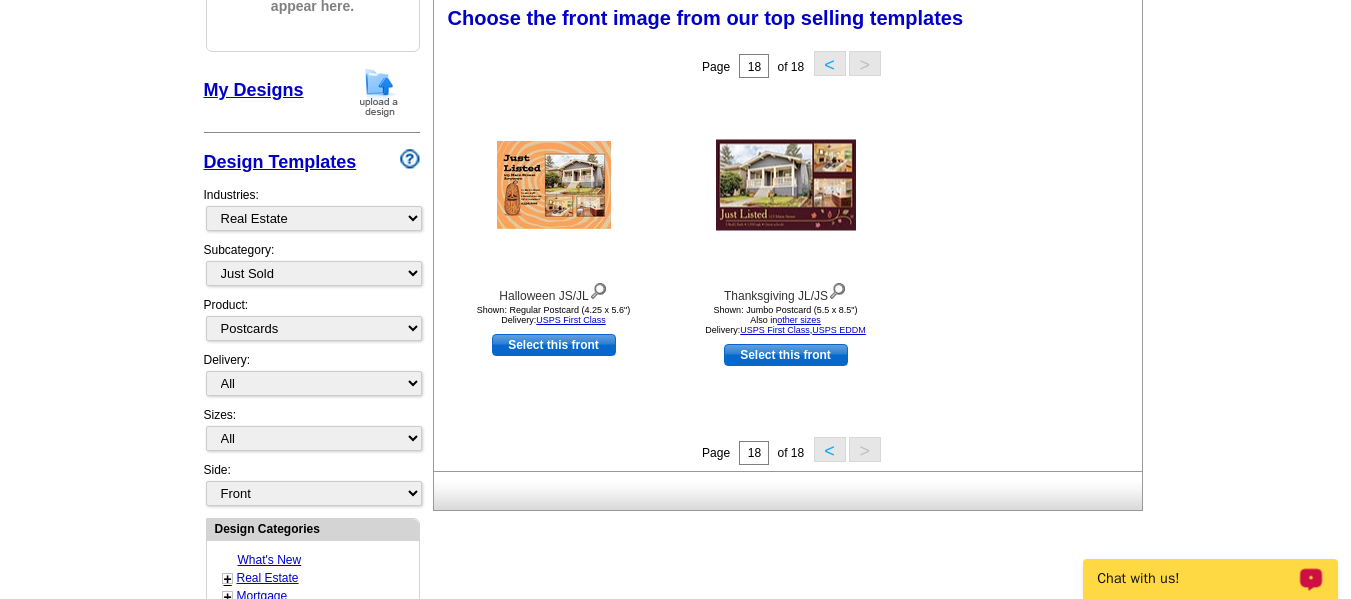 scroll, scrollTop: 296, scrollLeft: 0, axis: vertical 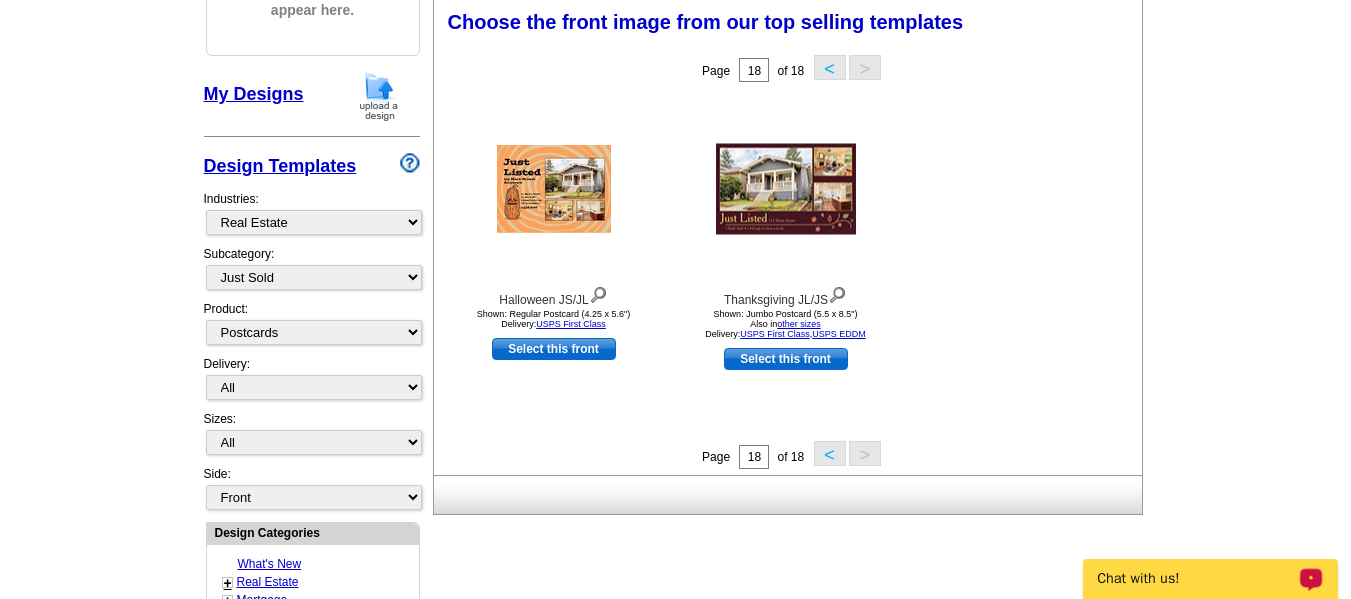 click on "<" at bounding box center [830, 453] 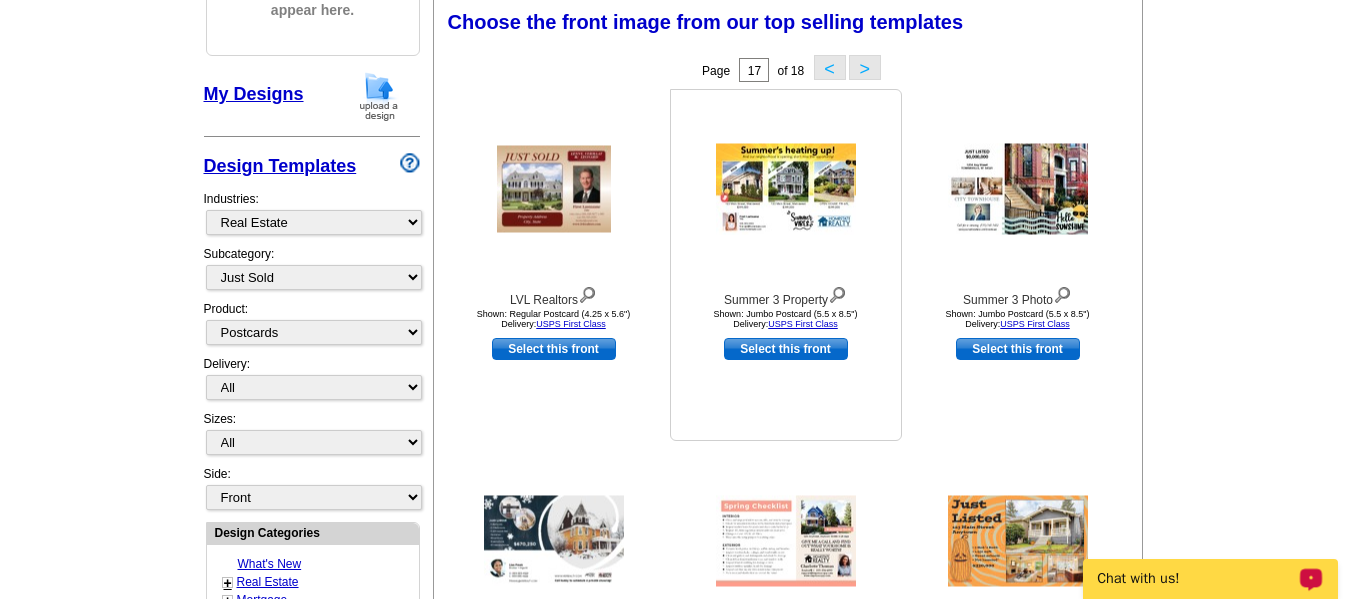 scroll, scrollTop: 0, scrollLeft: 0, axis: both 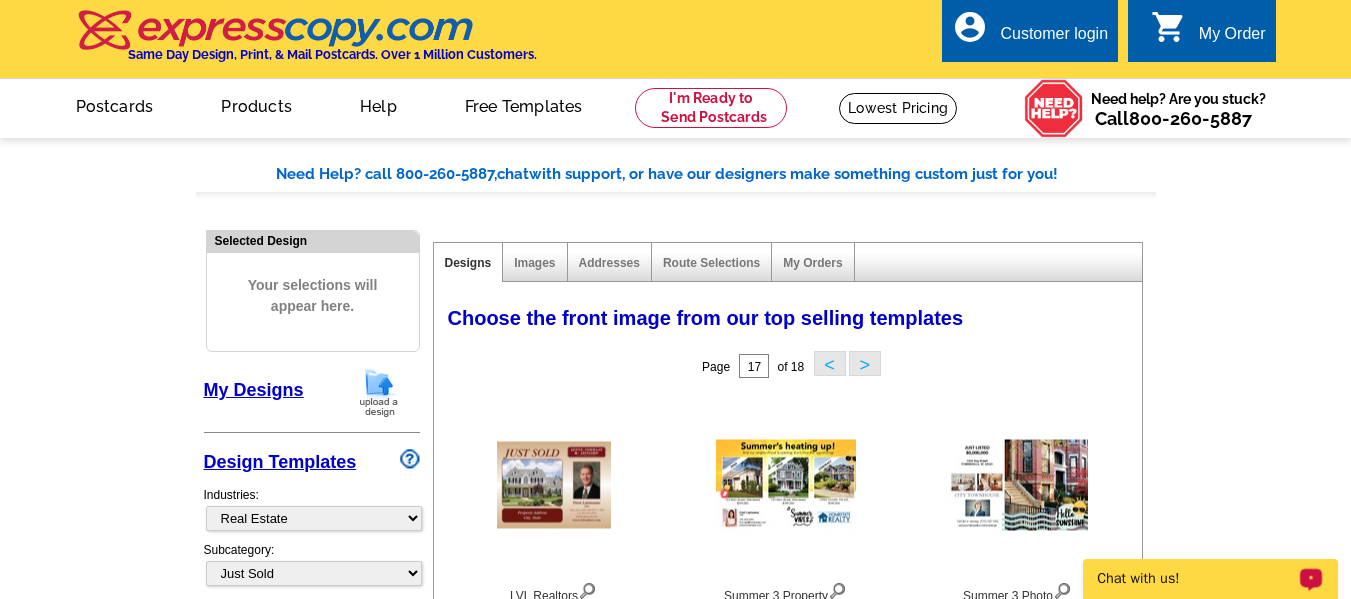 click on "<" at bounding box center [830, 363] 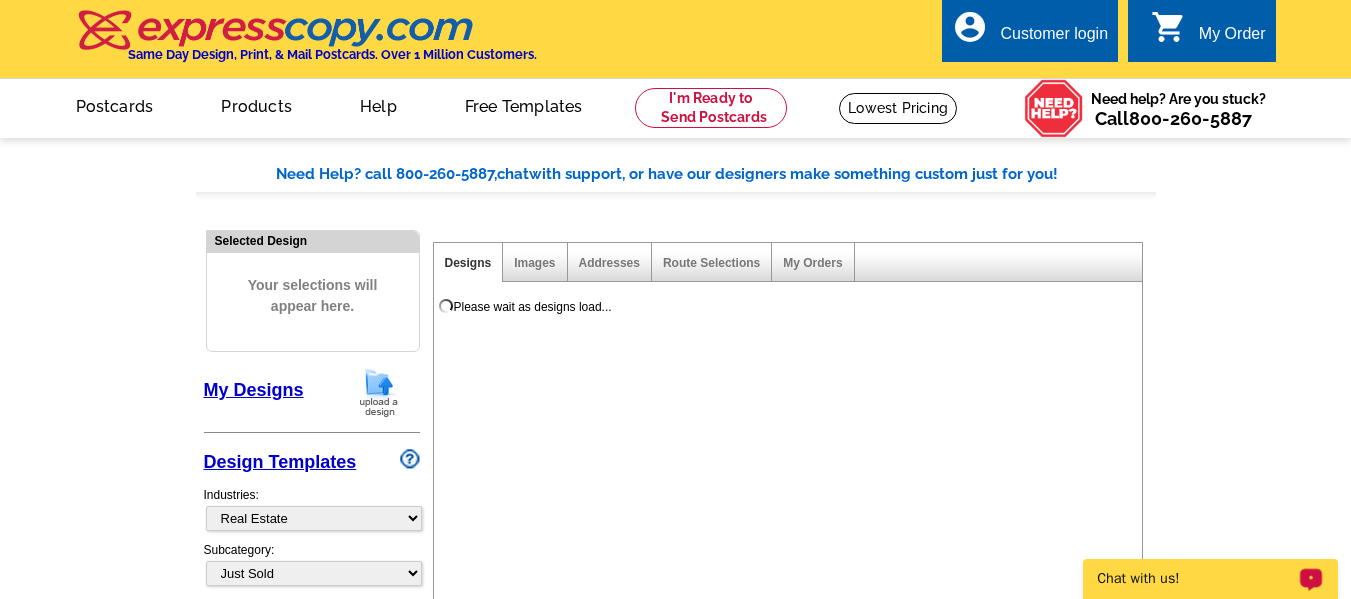 click on "Please wait as designs load..." at bounding box center [792, 448] 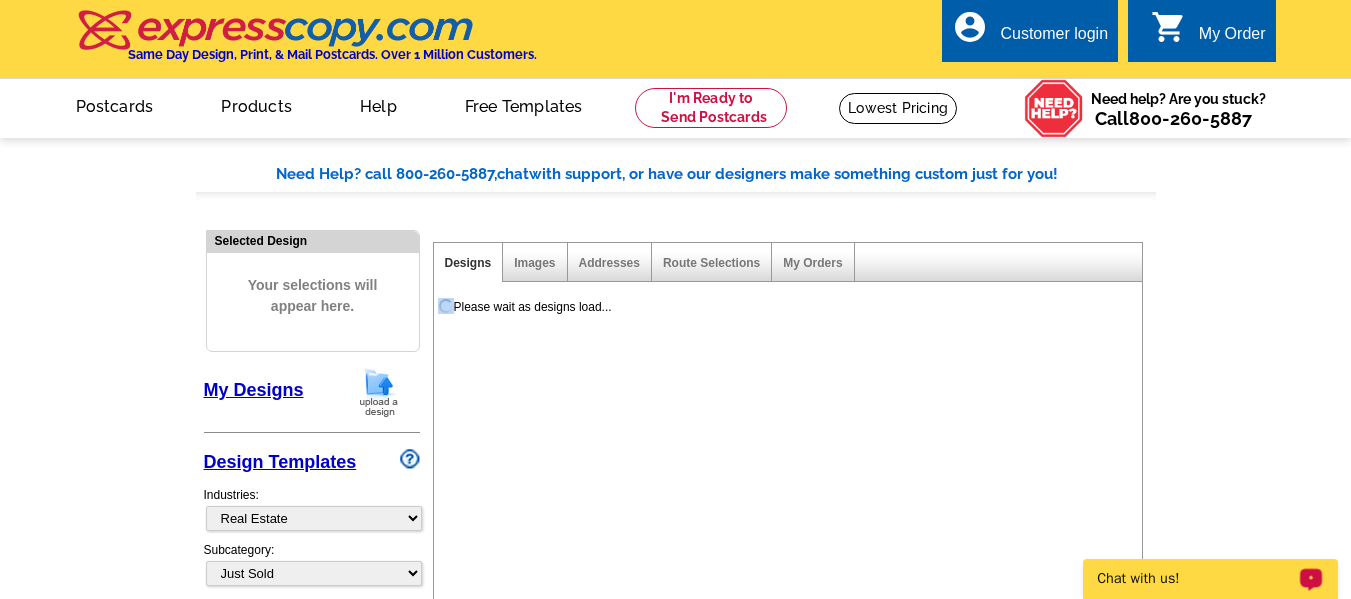 click on "Please wait as designs load..." at bounding box center (792, 448) 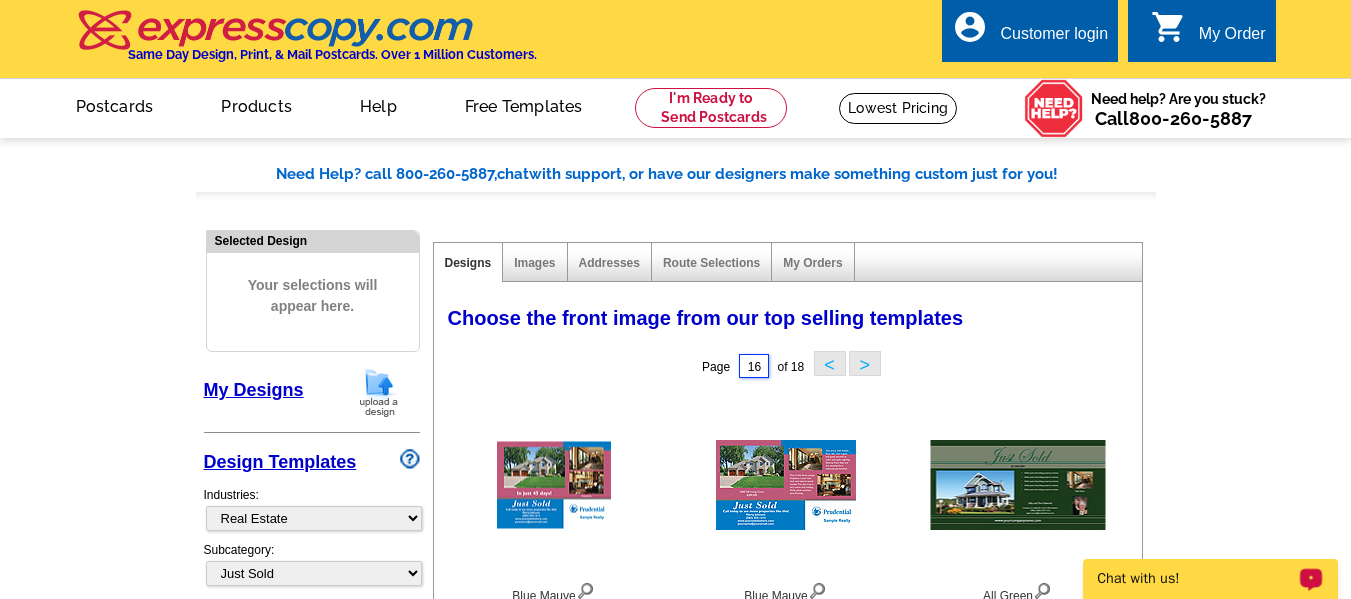 click on "16" at bounding box center (754, 366) 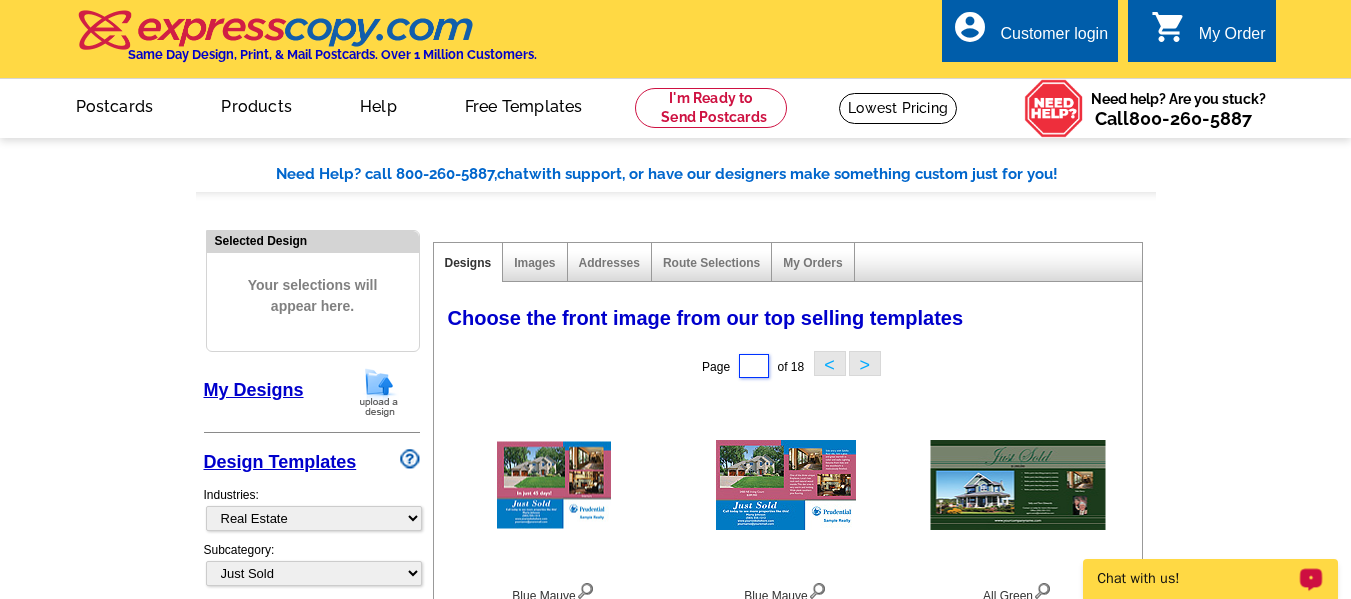 type on "2" 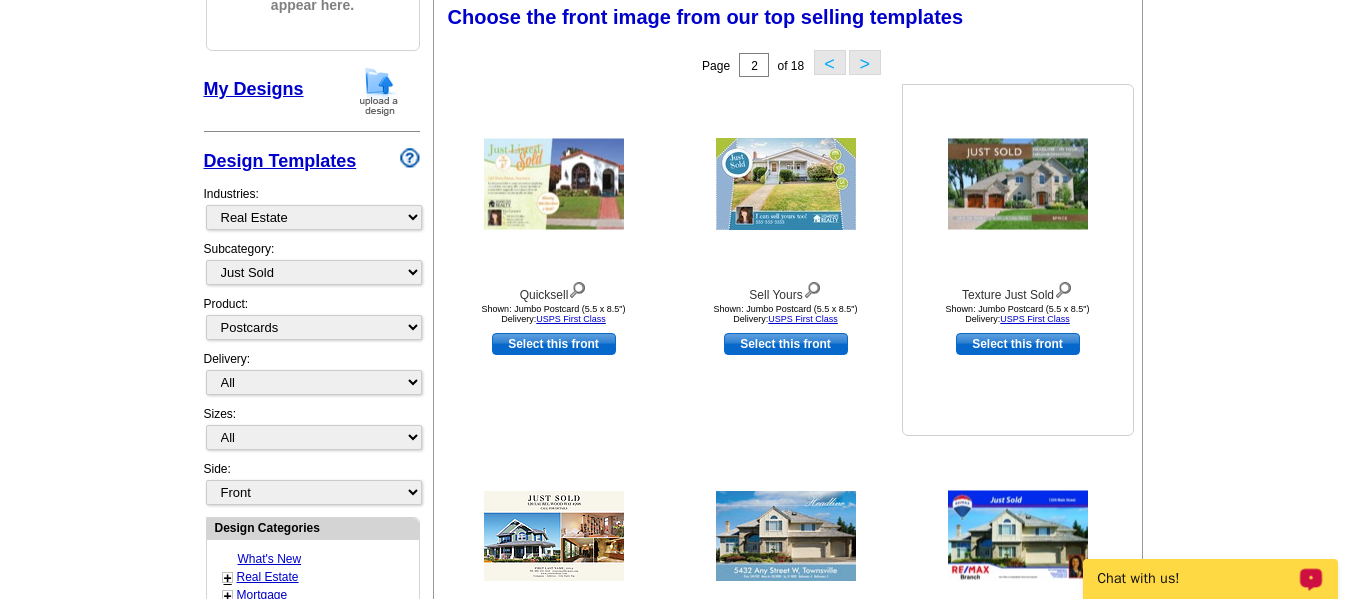 scroll, scrollTop: 300, scrollLeft: 0, axis: vertical 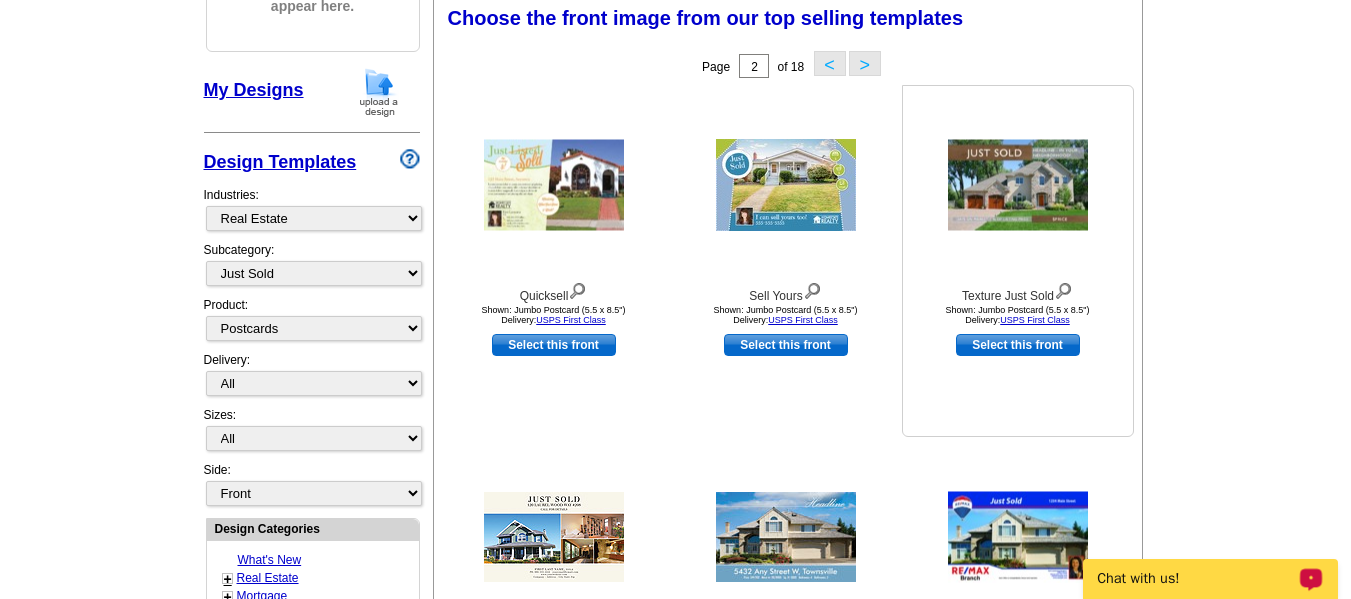 click at bounding box center (1018, 185) 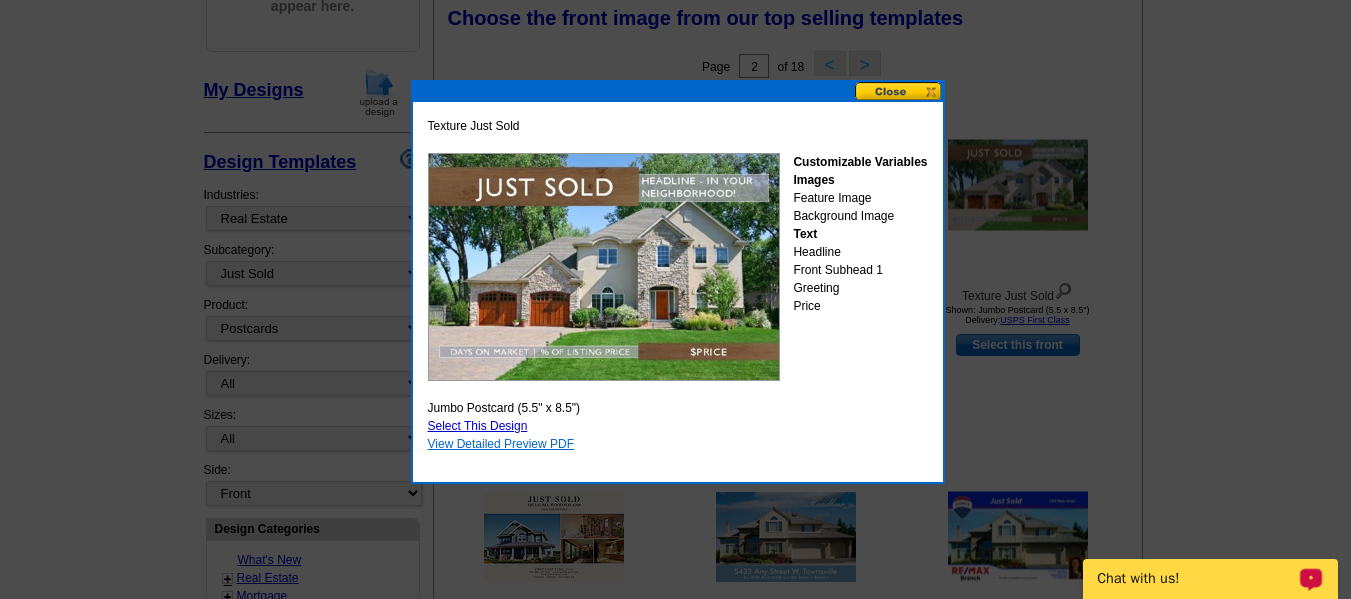 click on "View Detailed Preview PDF" at bounding box center (501, 444) 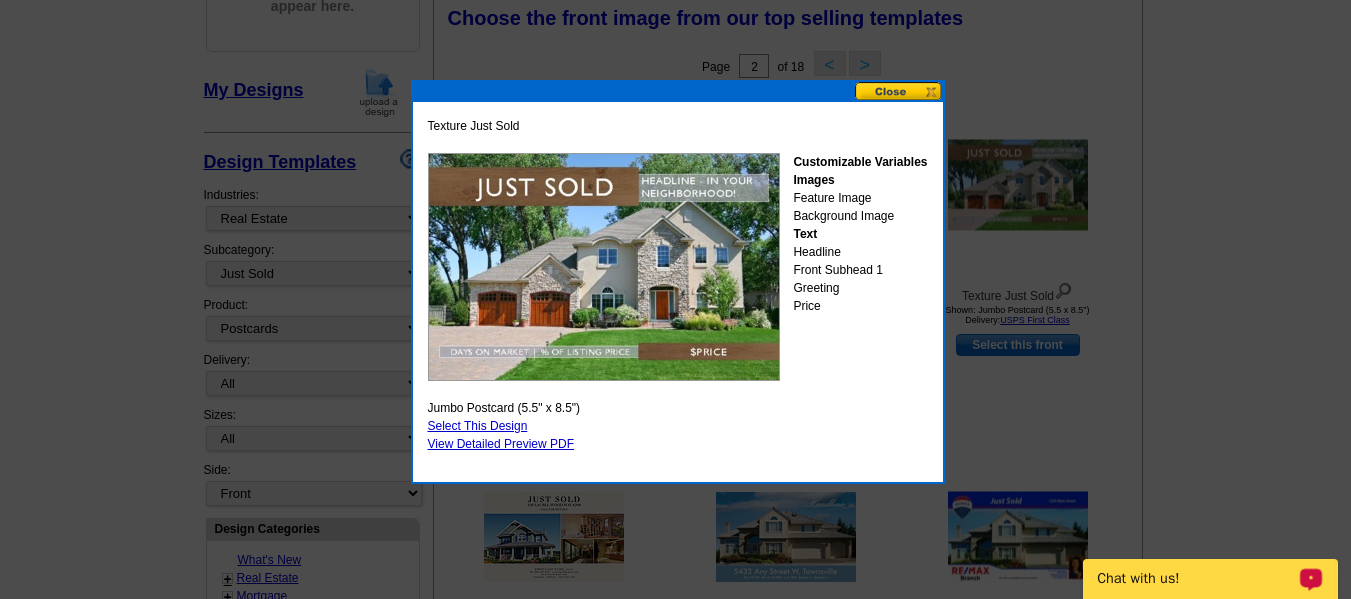click at bounding box center [899, 91] 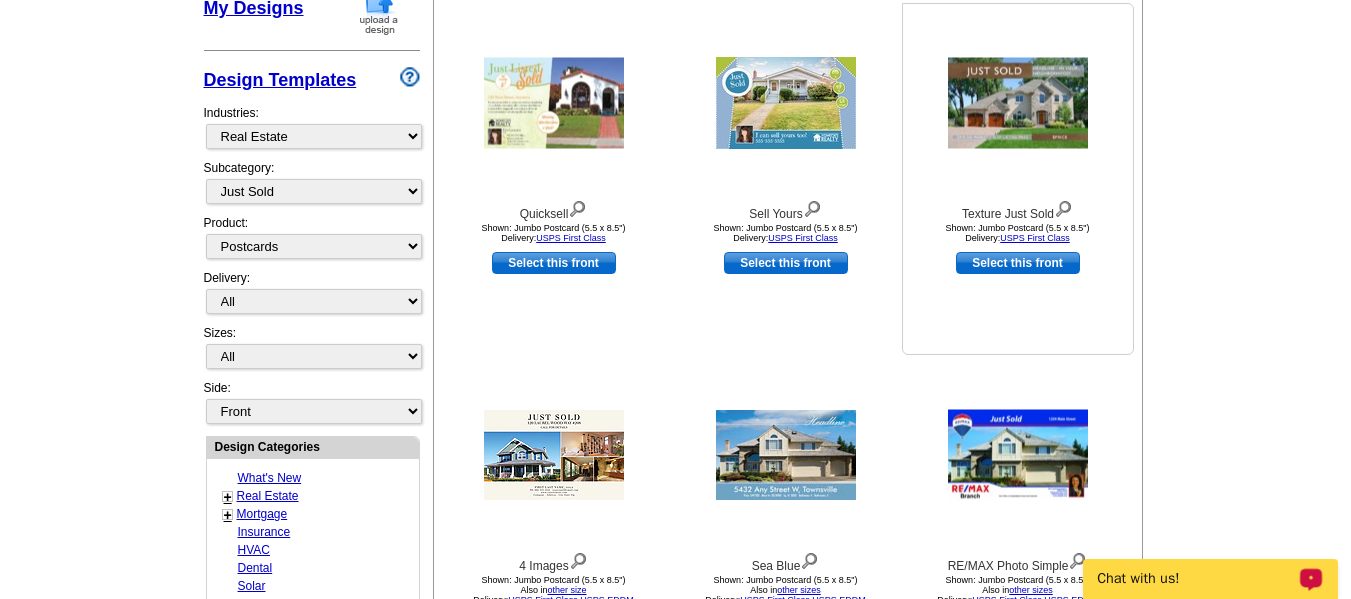 scroll, scrollTop: 300, scrollLeft: 0, axis: vertical 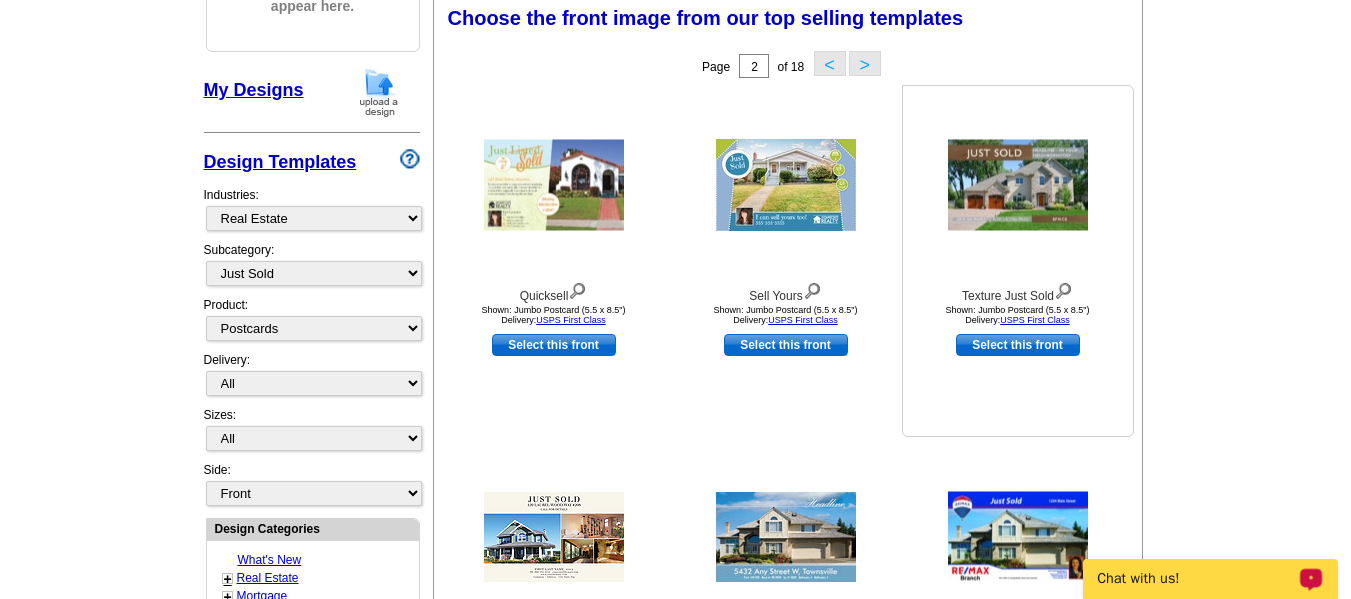 click on "Select this front" at bounding box center [1018, 345] 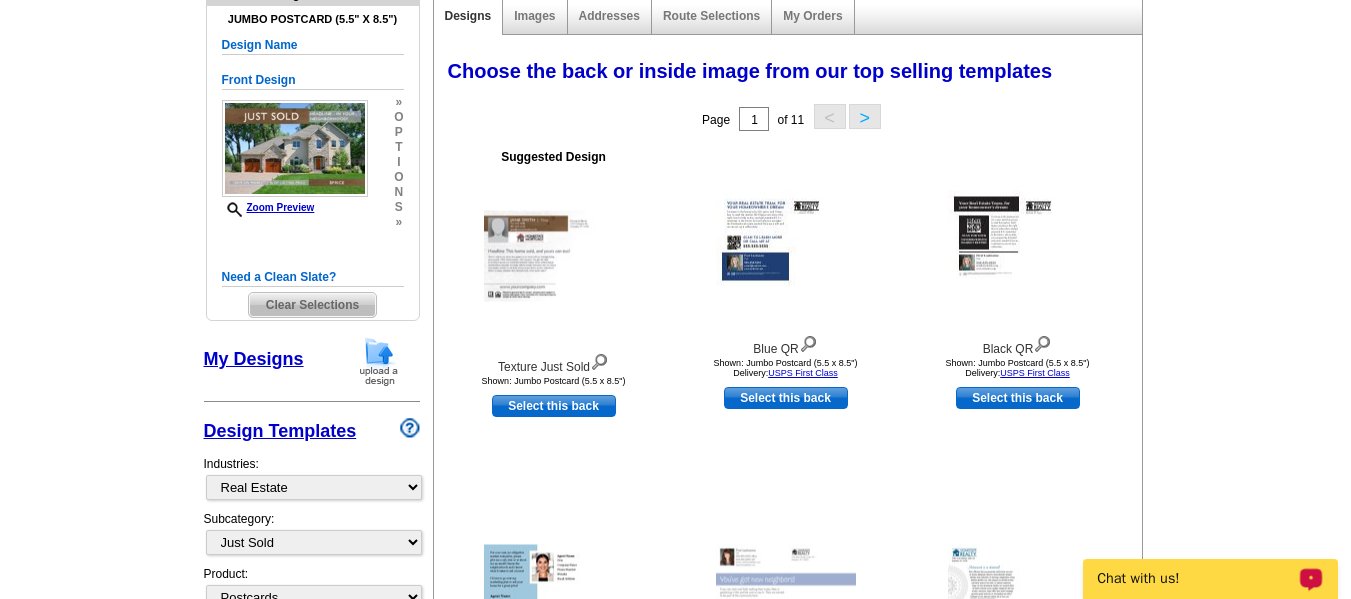 scroll, scrollTop: 200, scrollLeft: 0, axis: vertical 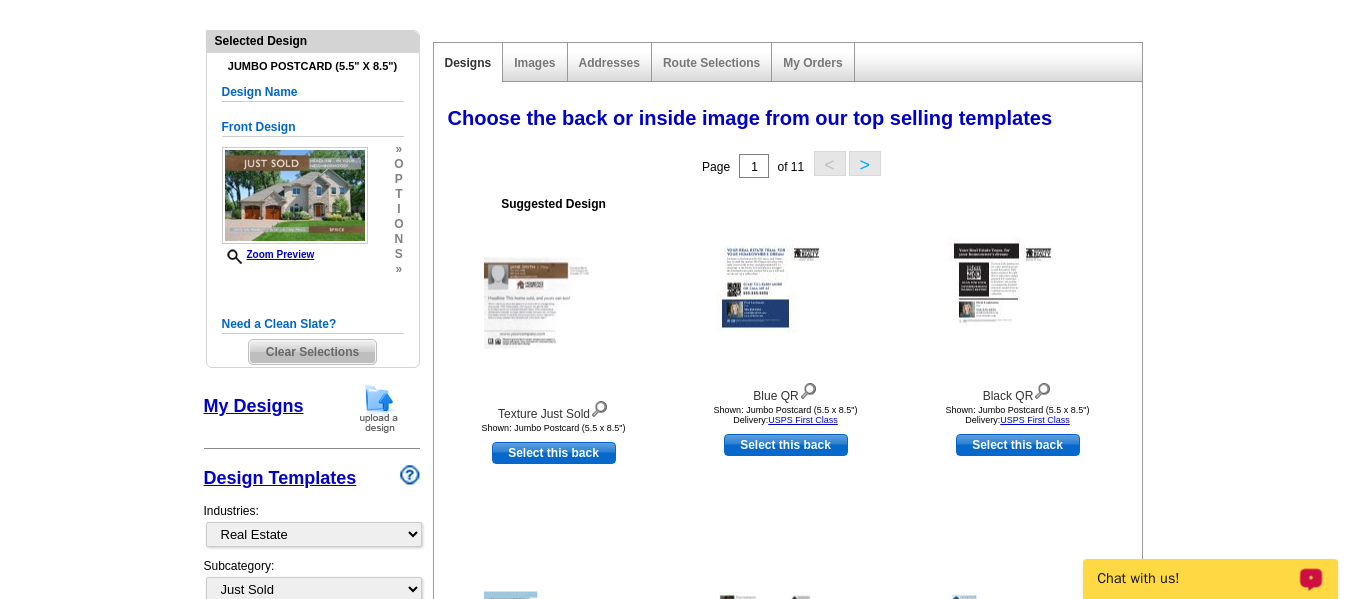 drag, startPoint x: 791, startPoint y: 442, endPoint x: 801, endPoint y: 432, distance: 14.142136 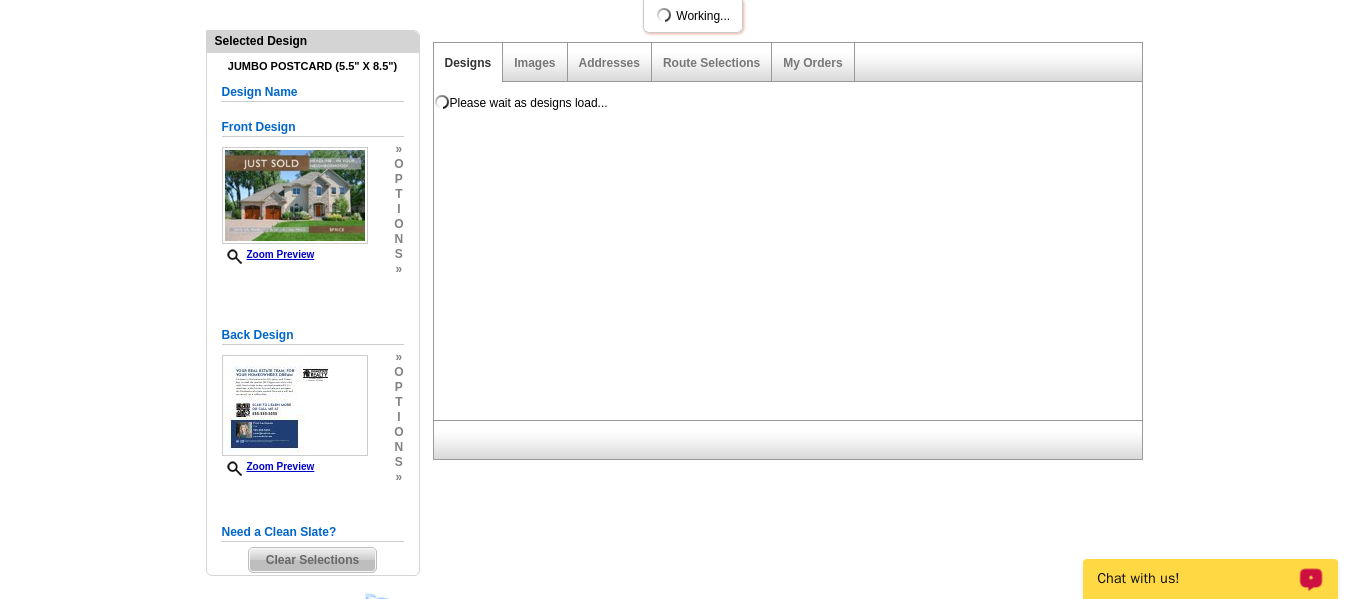scroll, scrollTop: 0, scrollLeft: 0, axis: both 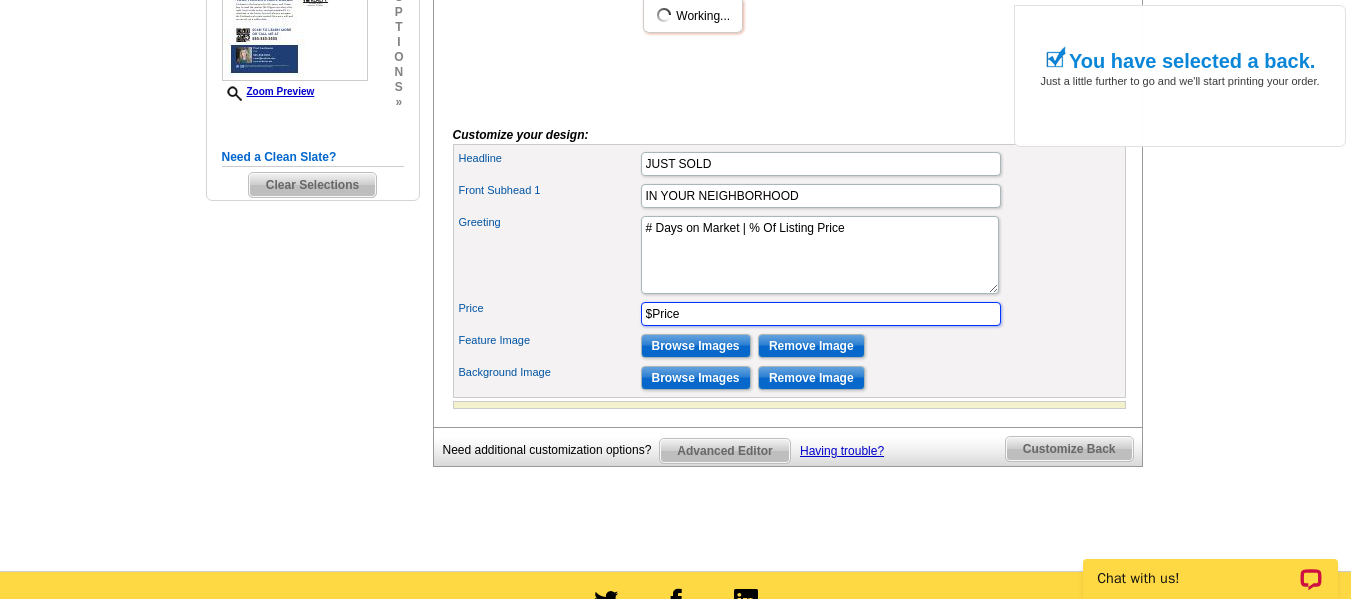 drag, startPoint x: 717, startPoint y: 352, endPoint x: 635, endPoint y: 341, distance: 82.73451 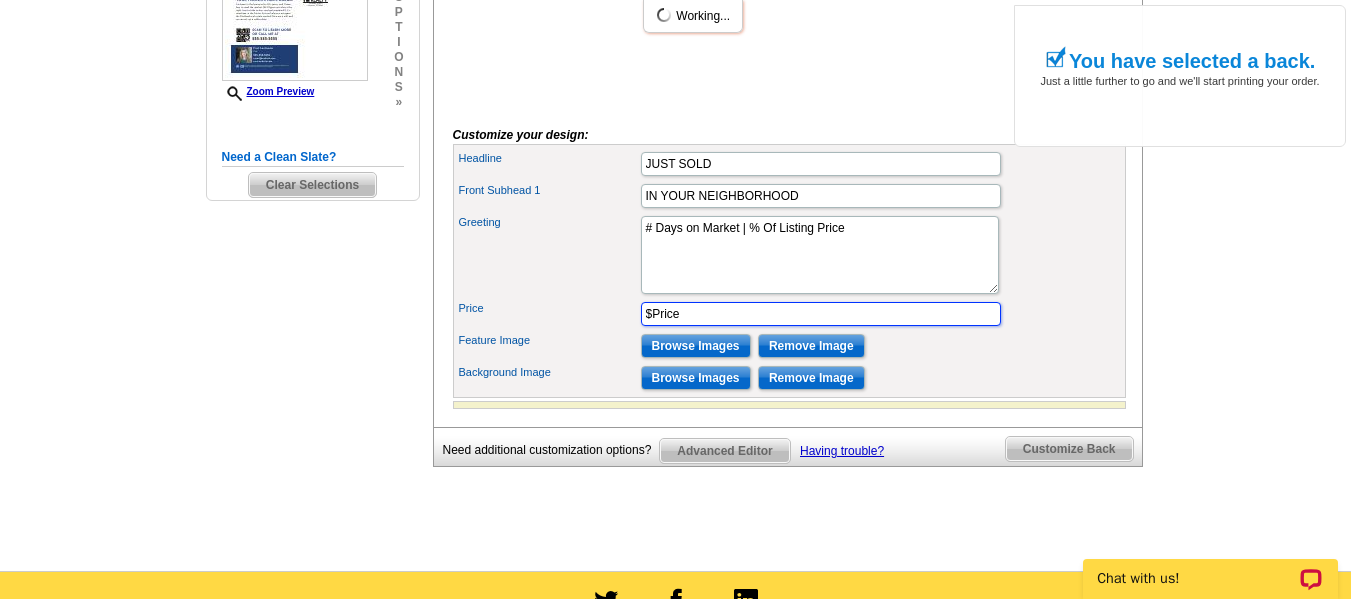 click on "Price
$Price" at bounding box center (789, 314) 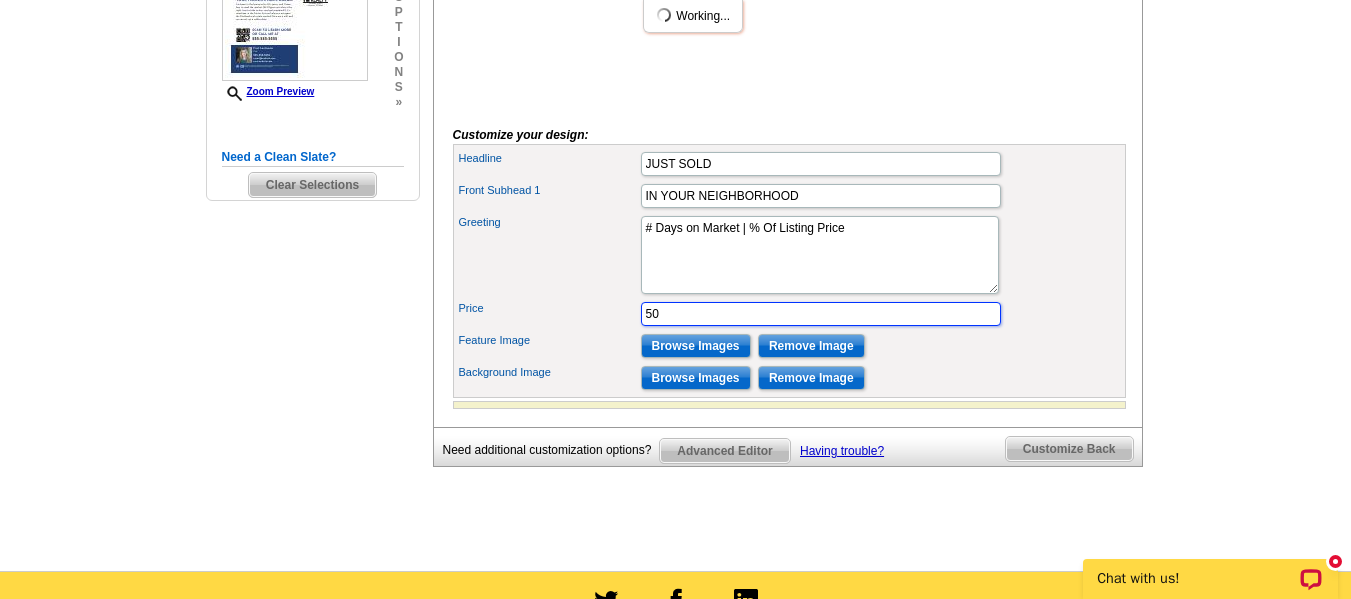 type on "5" 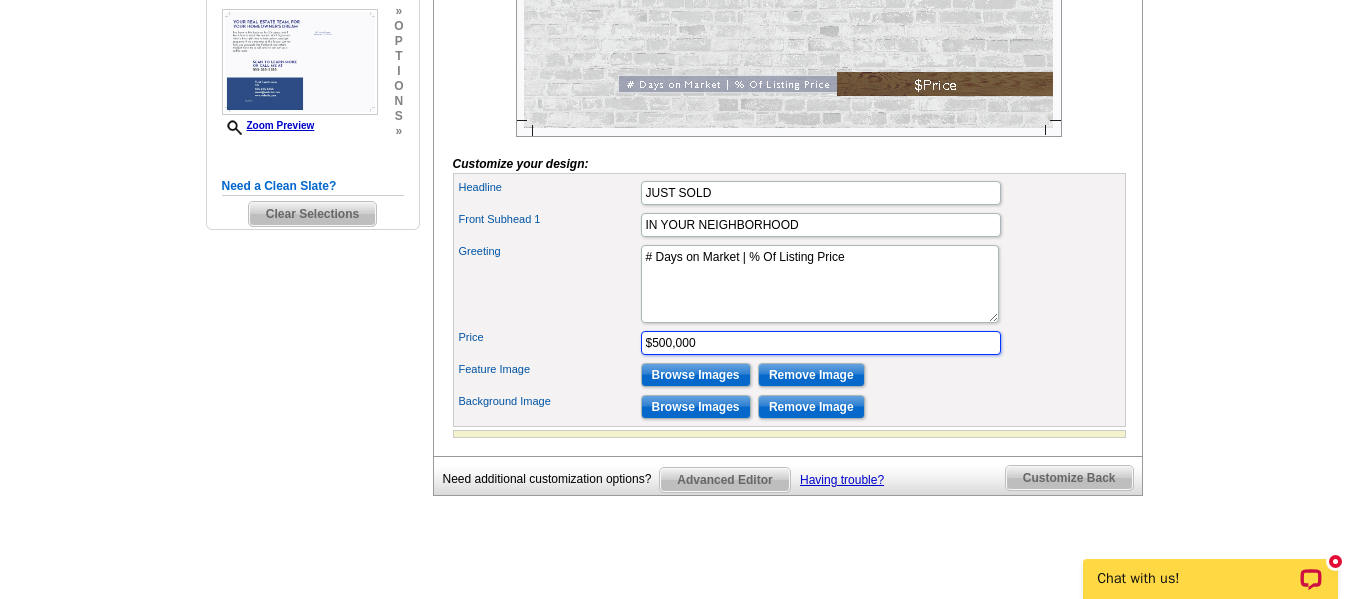 scroll, scrollTop: 600, scrollLeft: 0, axis: vertical 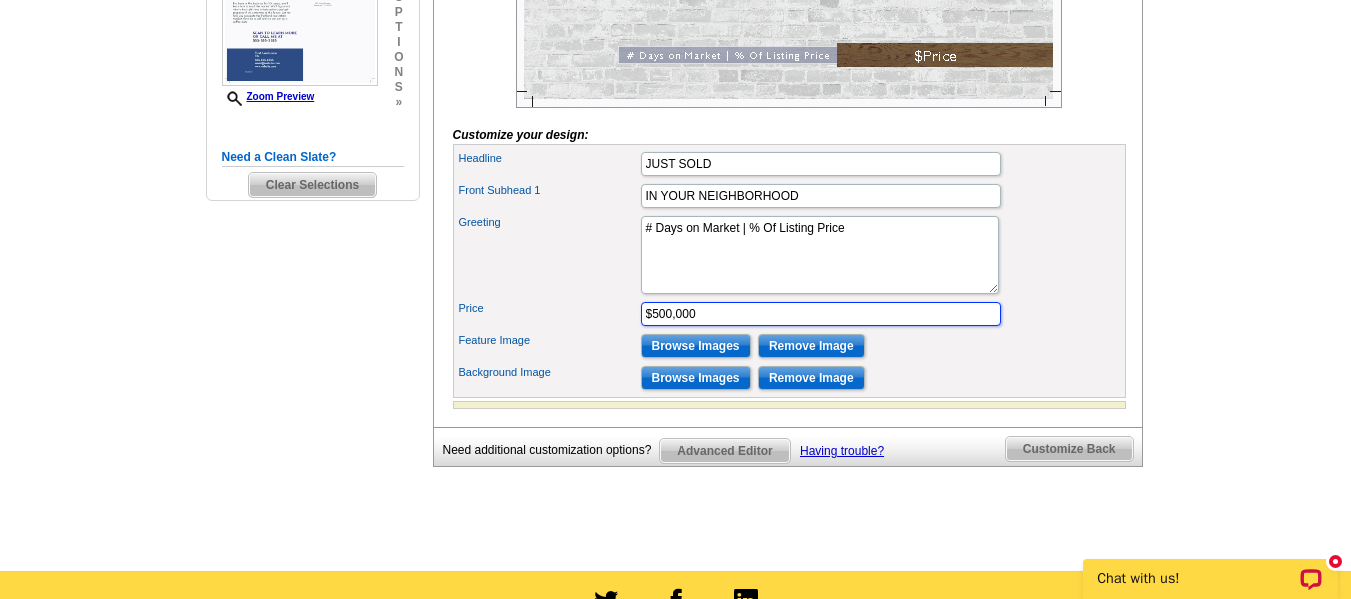 type on "$500,000" 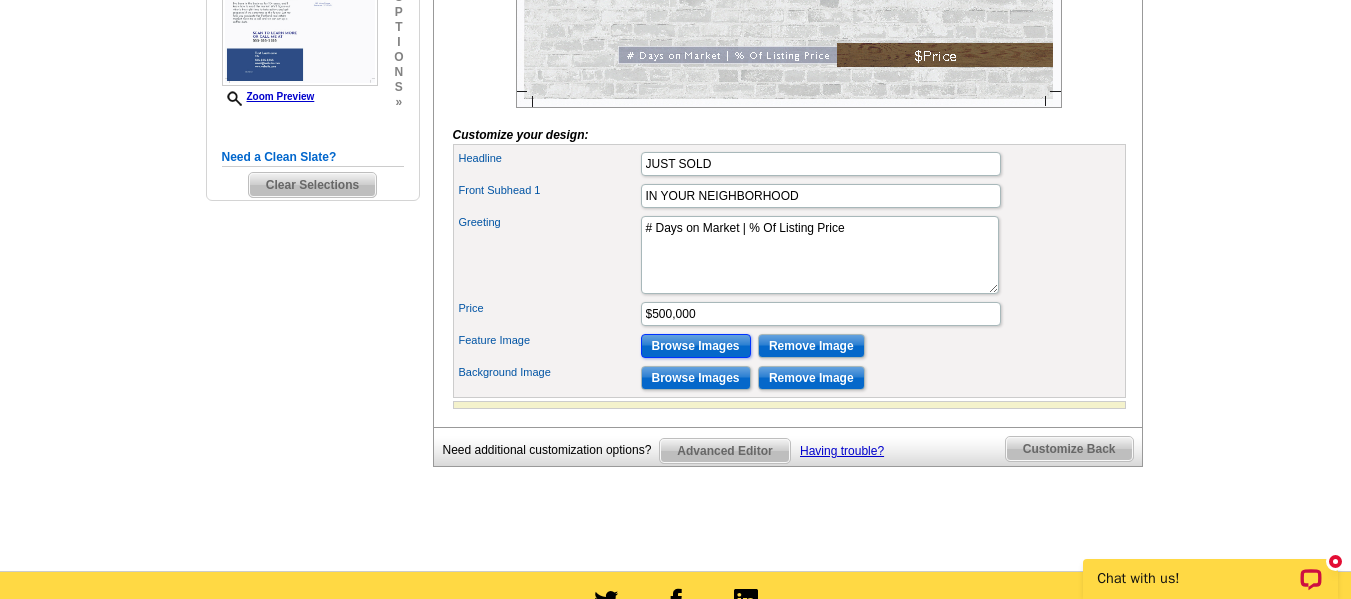 click on "Browse Images" at bounding box center [696, 346] 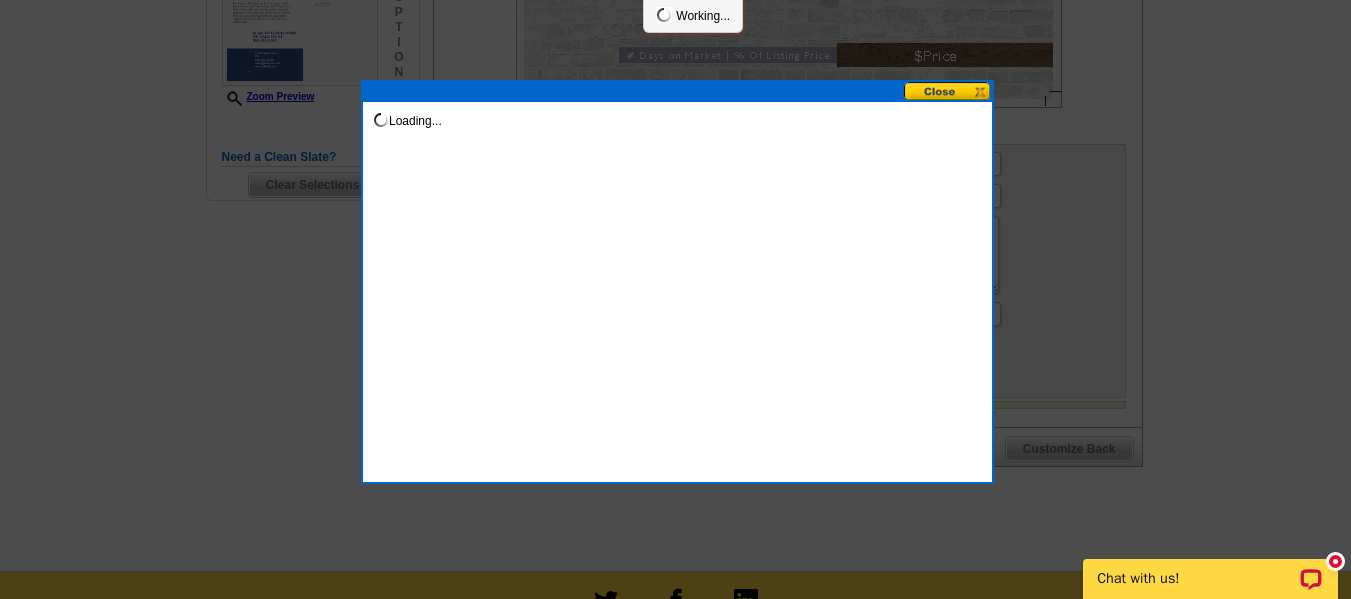 scroll, scrollTop: 0, scrollLeft: 0, axis: both 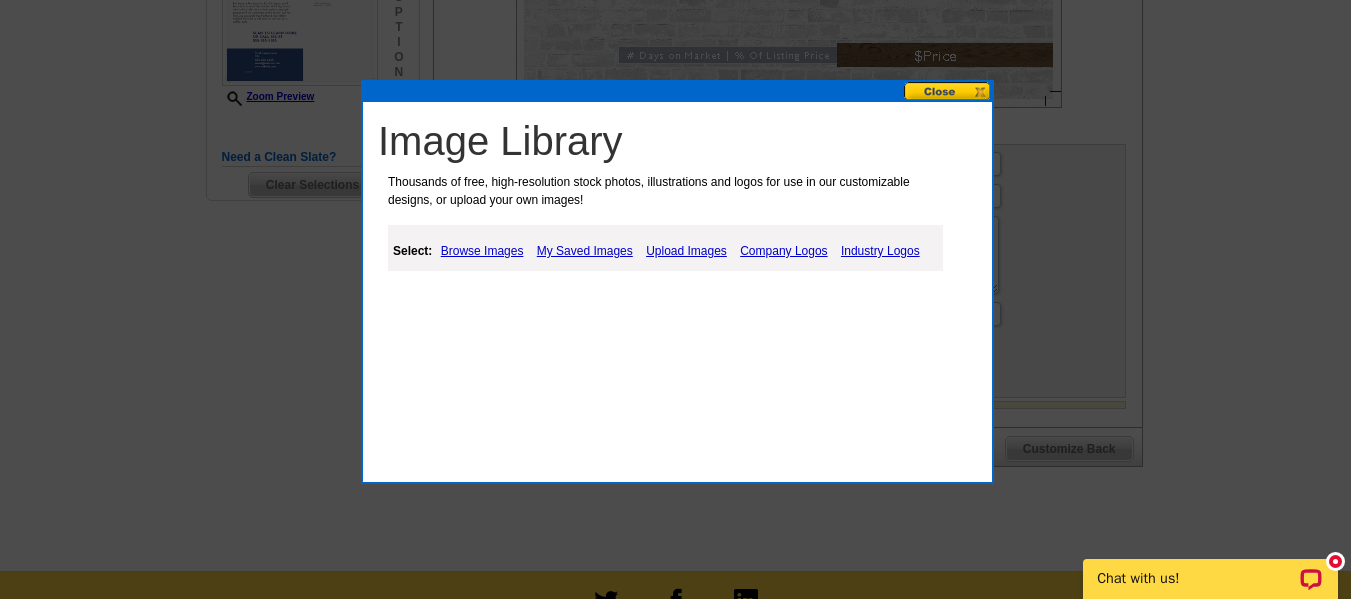 click on "Browse Images" at bounding box center [482, 251] 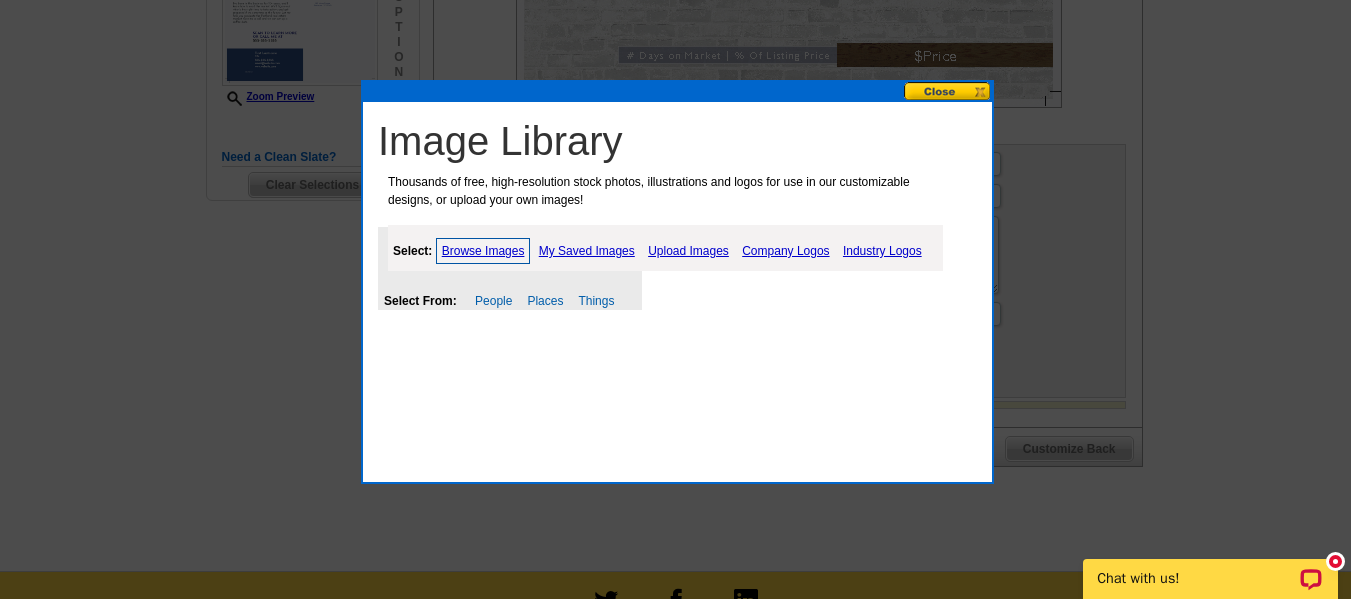 click at bounding box center [948, 91] 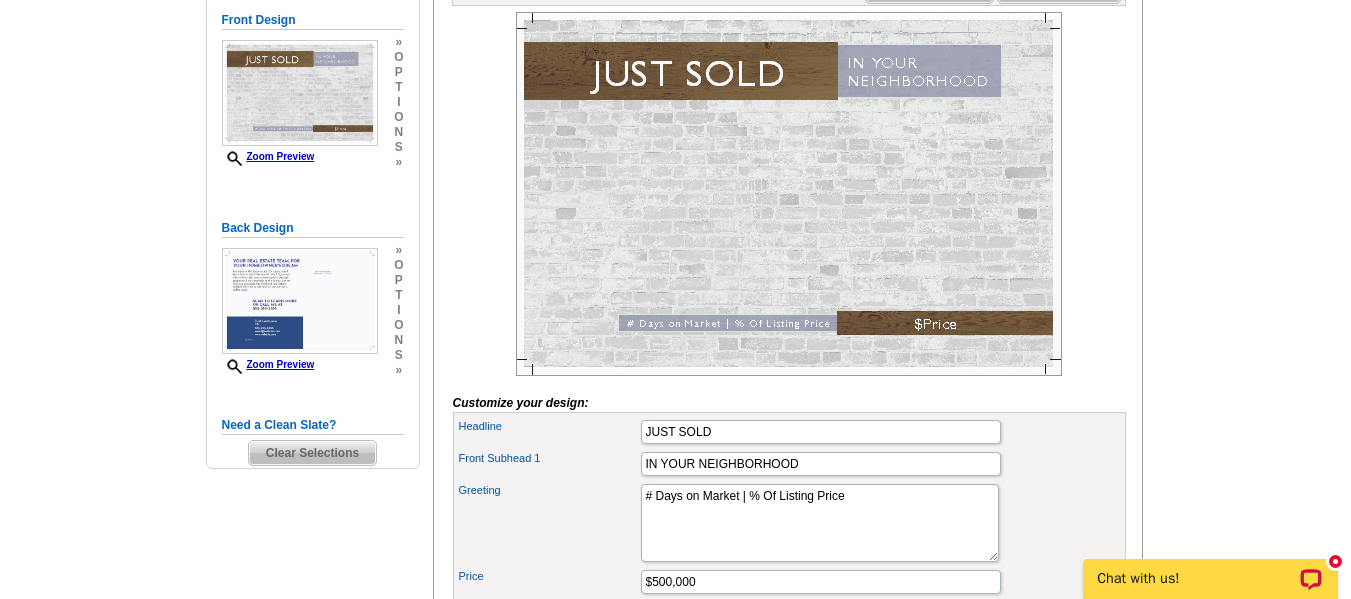 scroll, scrollTop: 400, scrollLeft: 0, axis: vertical 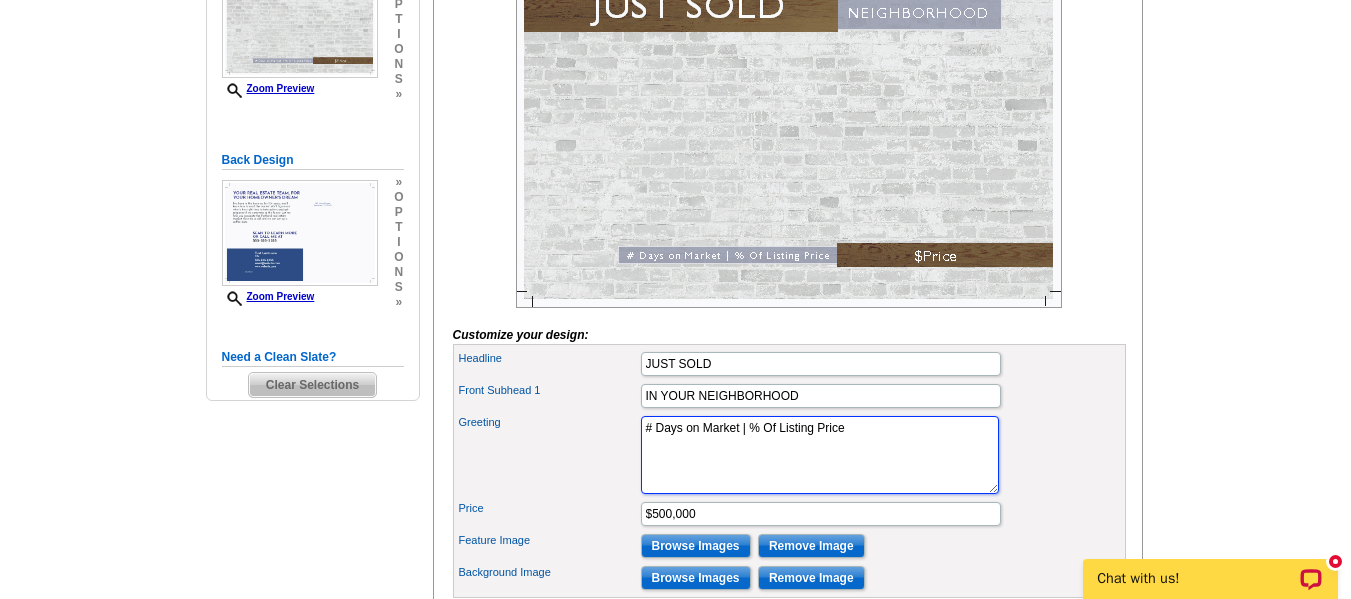 drag, startPoint x: 880, startPoint y: 455, endPoint x: 642, endPoint y: 437, distance: 238.6797 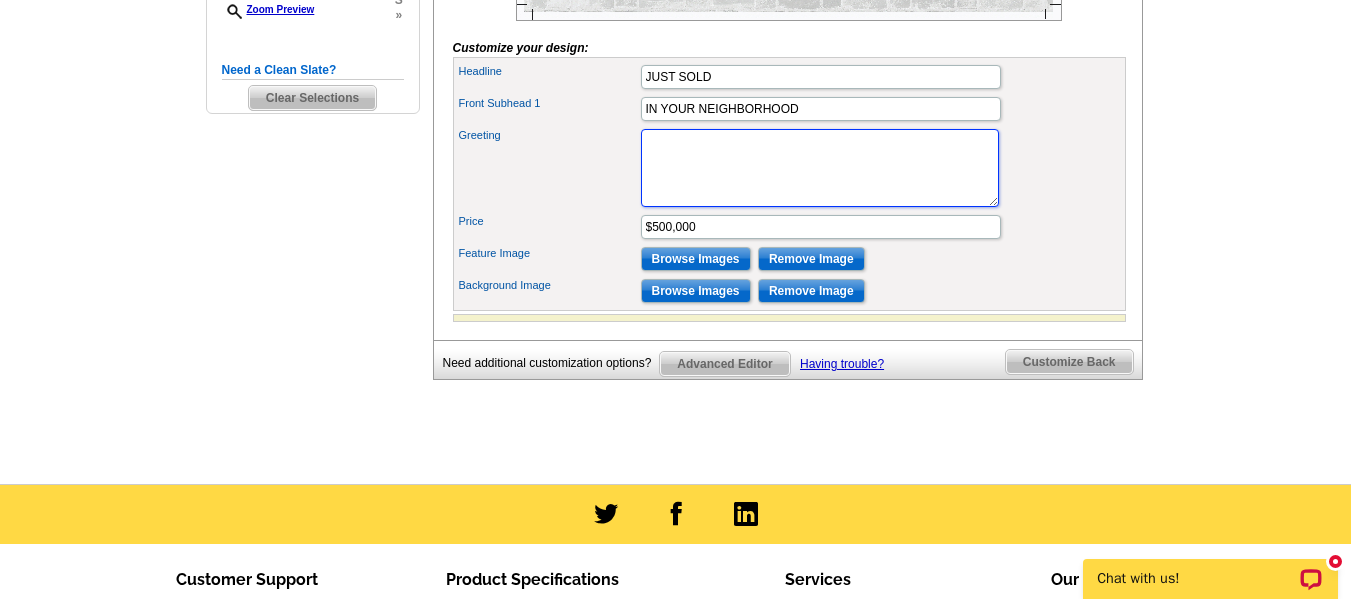 scroll, scrollTop: 700, scrollLeft: 0, axis: vertical 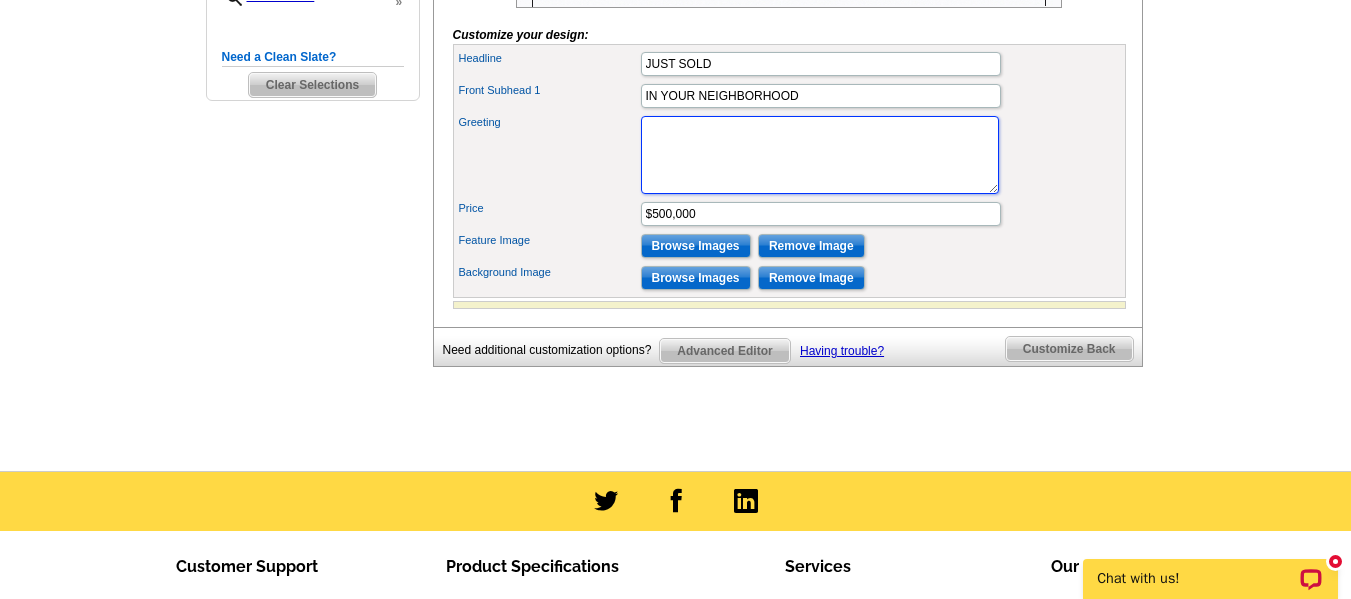type 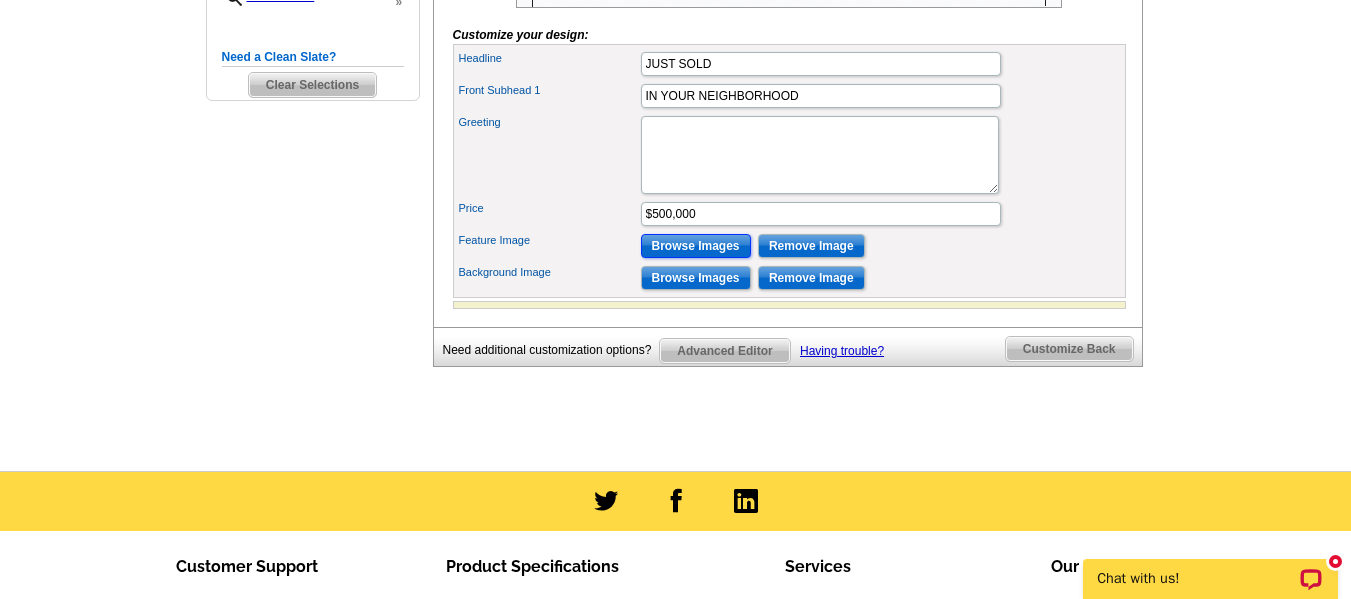 click on "Browse Images" at bounding box center [696, 246] 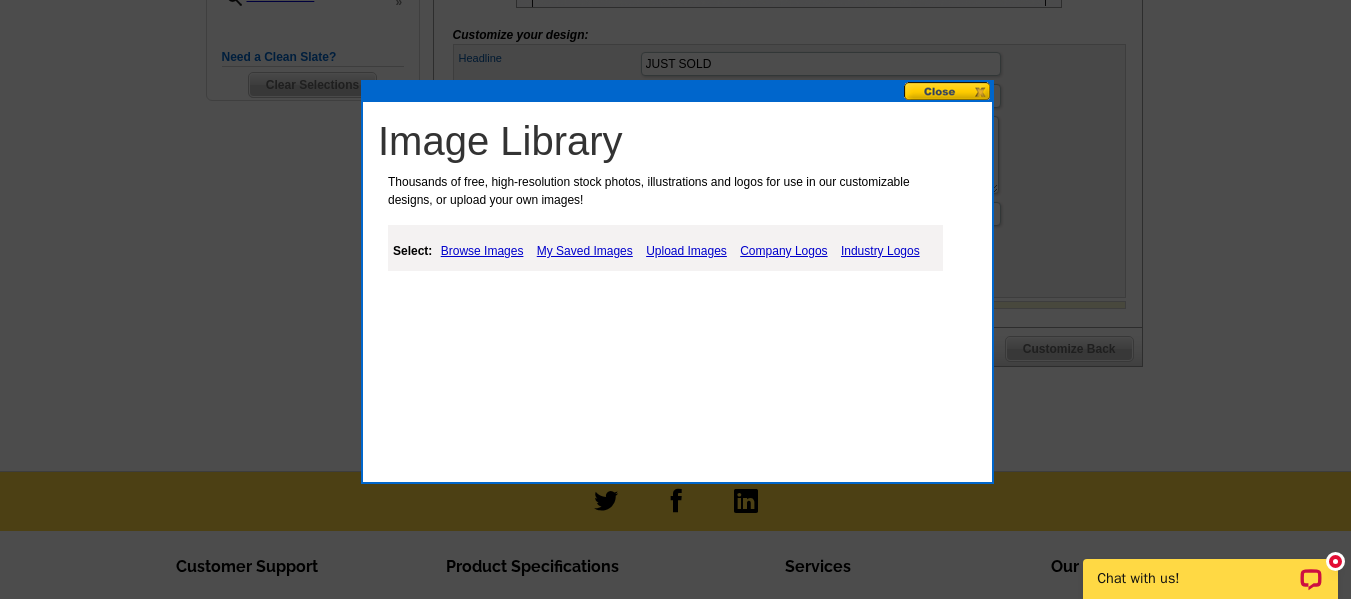 click on "Upload Images" at bounding box center (686, 251) 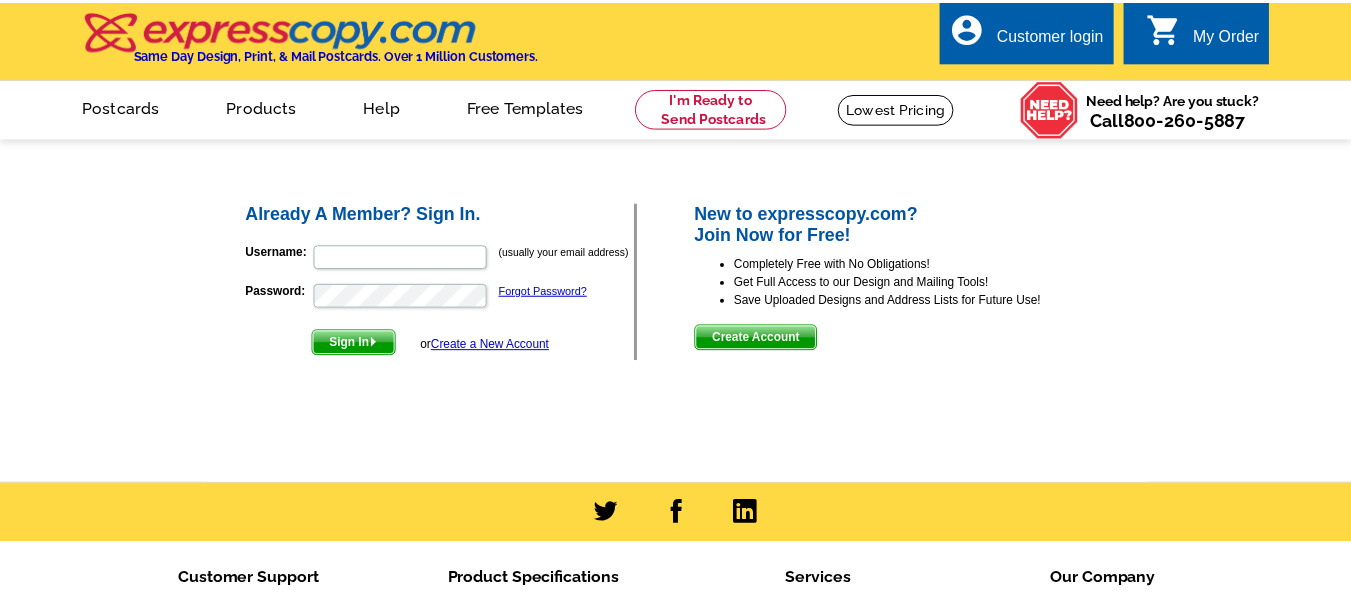 scroll, scrollTop: 0, scrollLeft: 0, axis: both 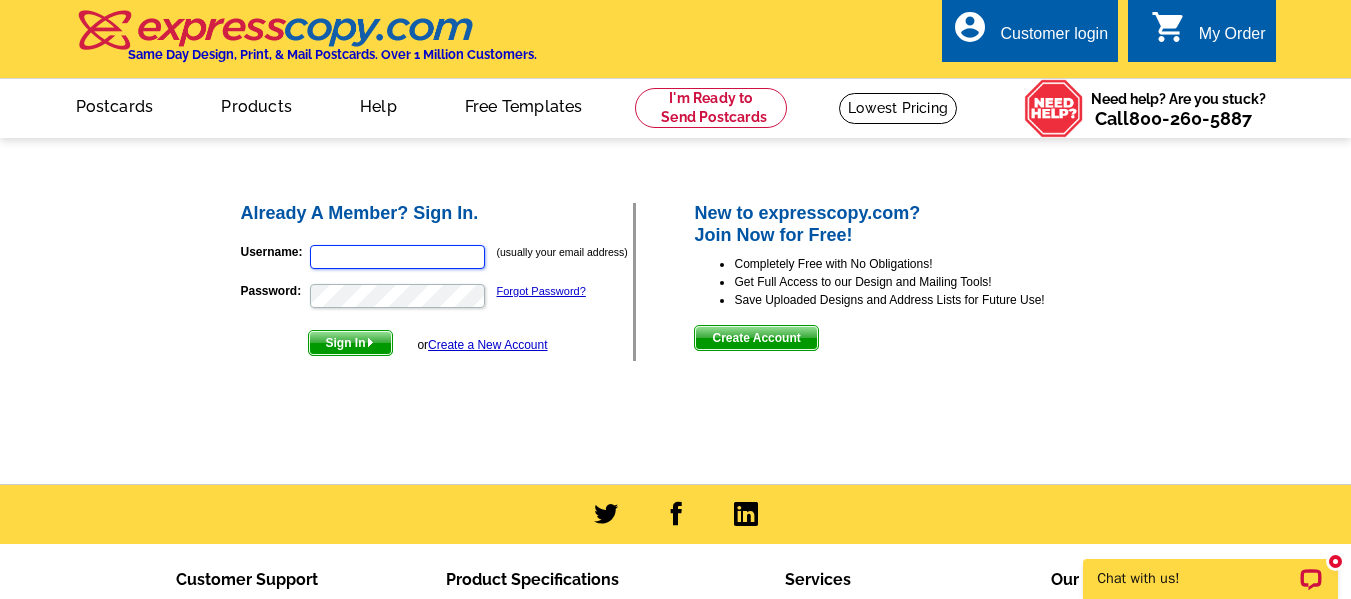 click on "Username:" at bounding box center [397, 257] 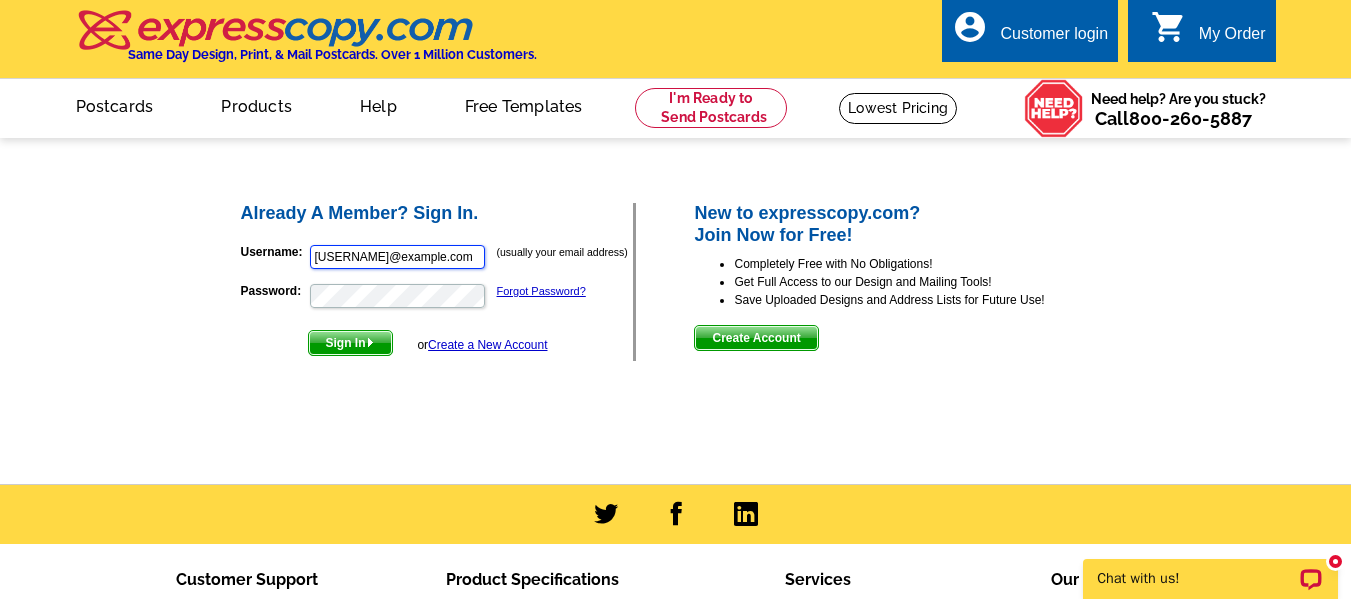 scroll, scrollTop: 0, scrollLeft: 0, axis: both 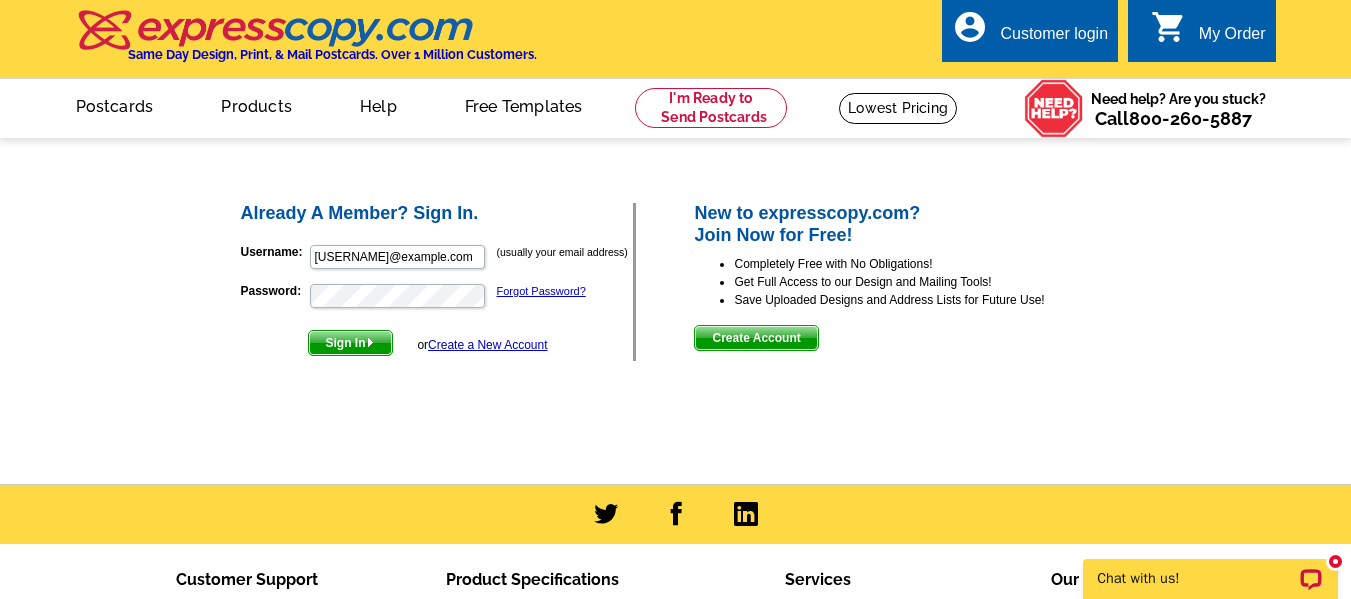 click on "Create Account" at bounding box center (756, 338) 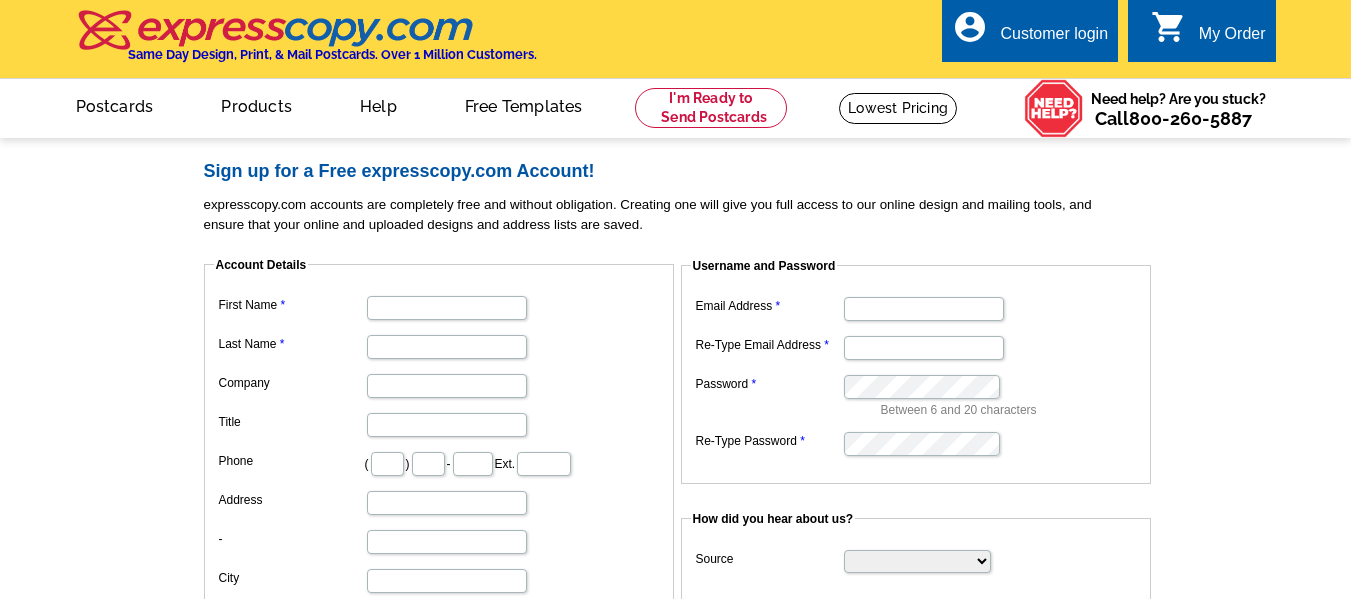 scroll, scrollTop: 0, scrollLeft: 0, axis: both 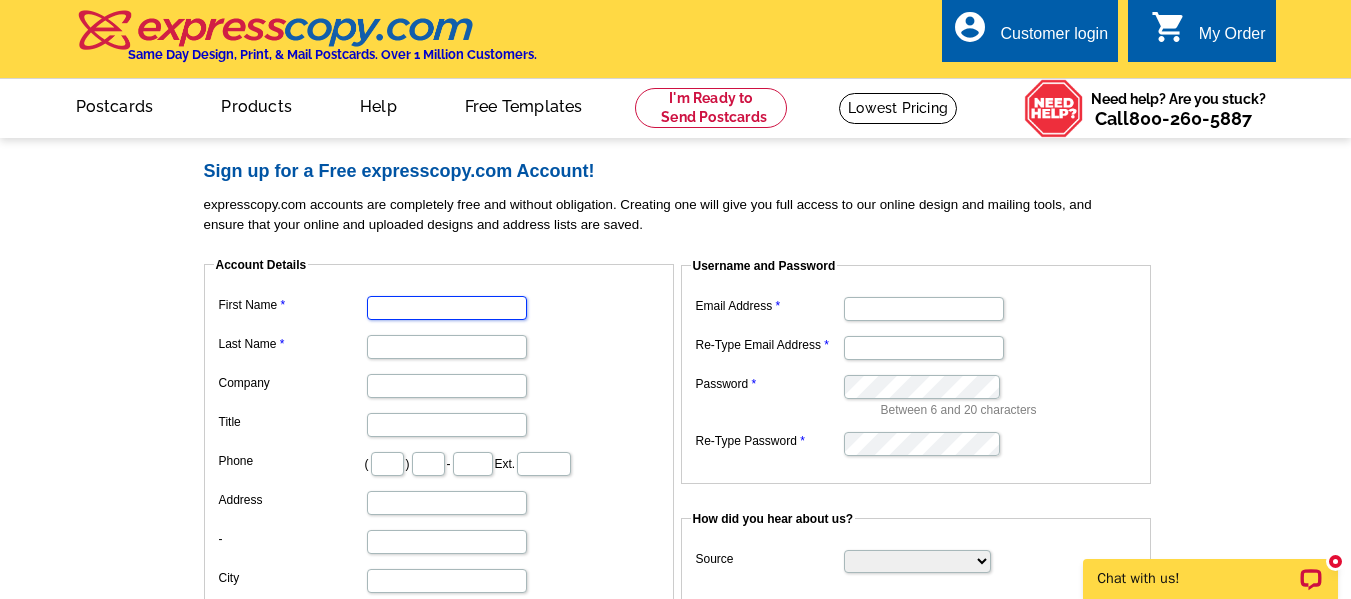 click on "First Name" at bounding box center [447, 308] 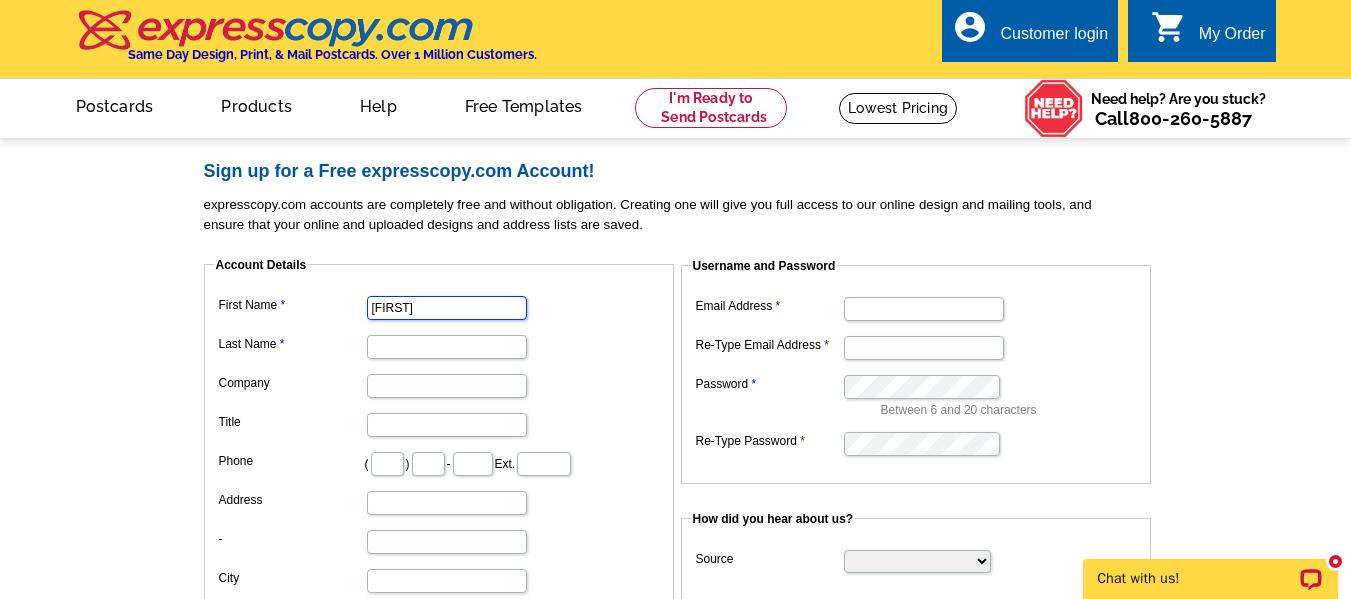 type on "[LAST]" 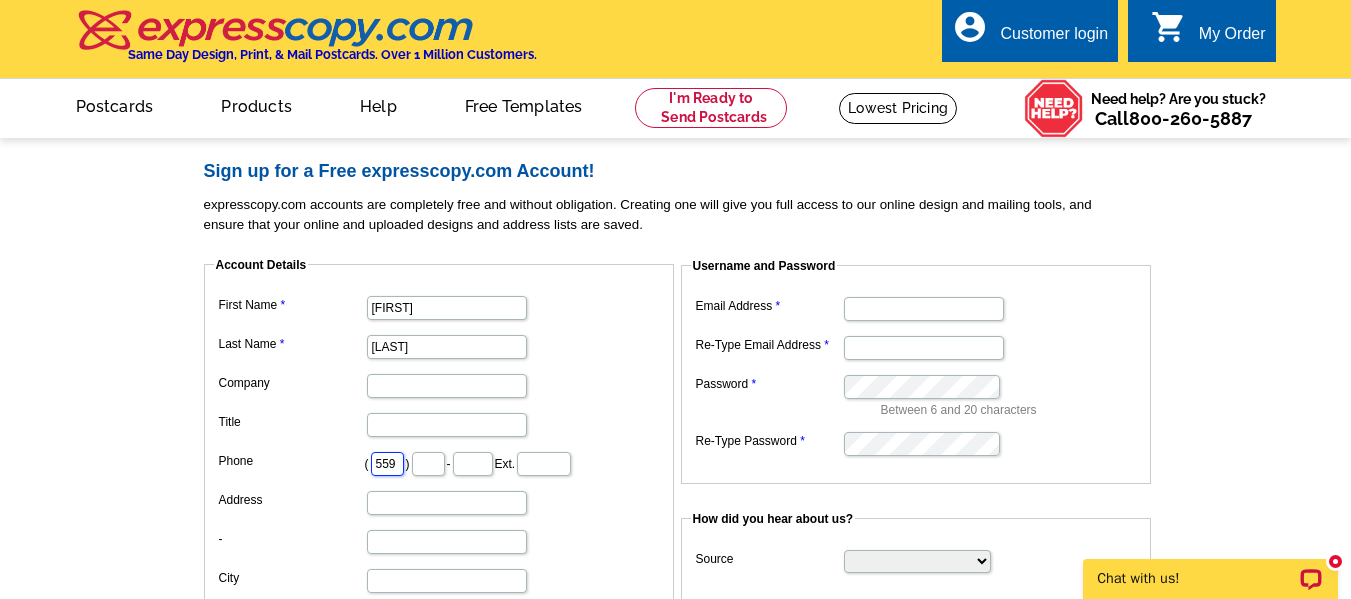 type on "805" 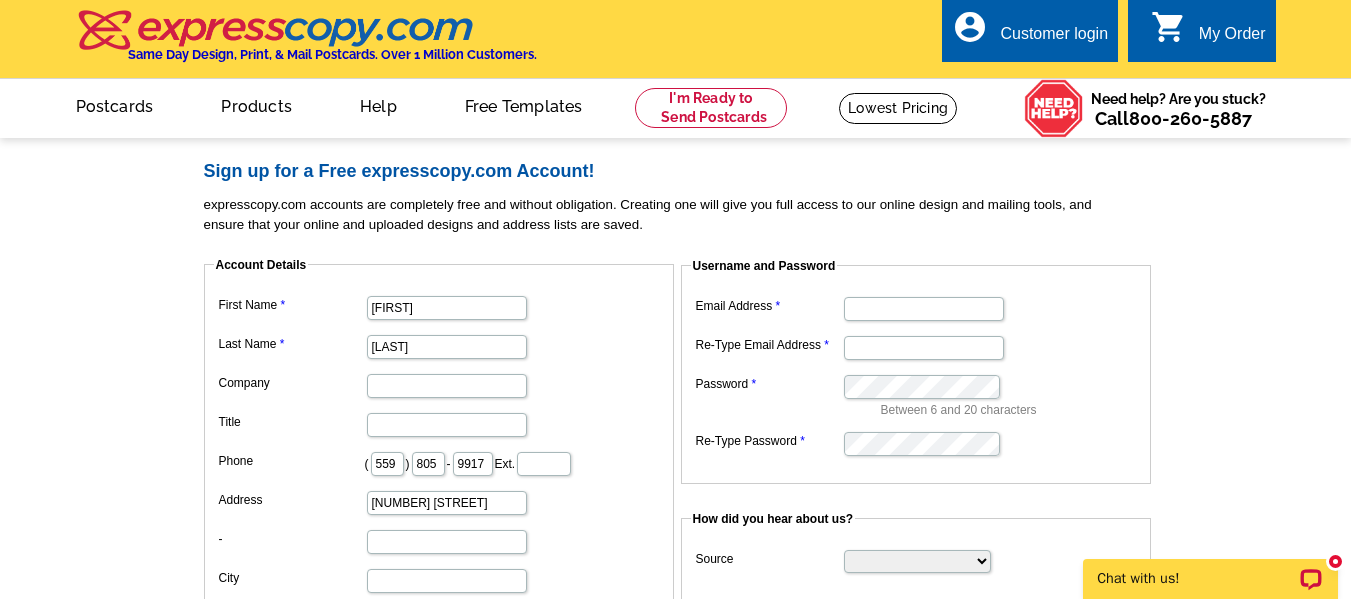 type on "[CITY]" 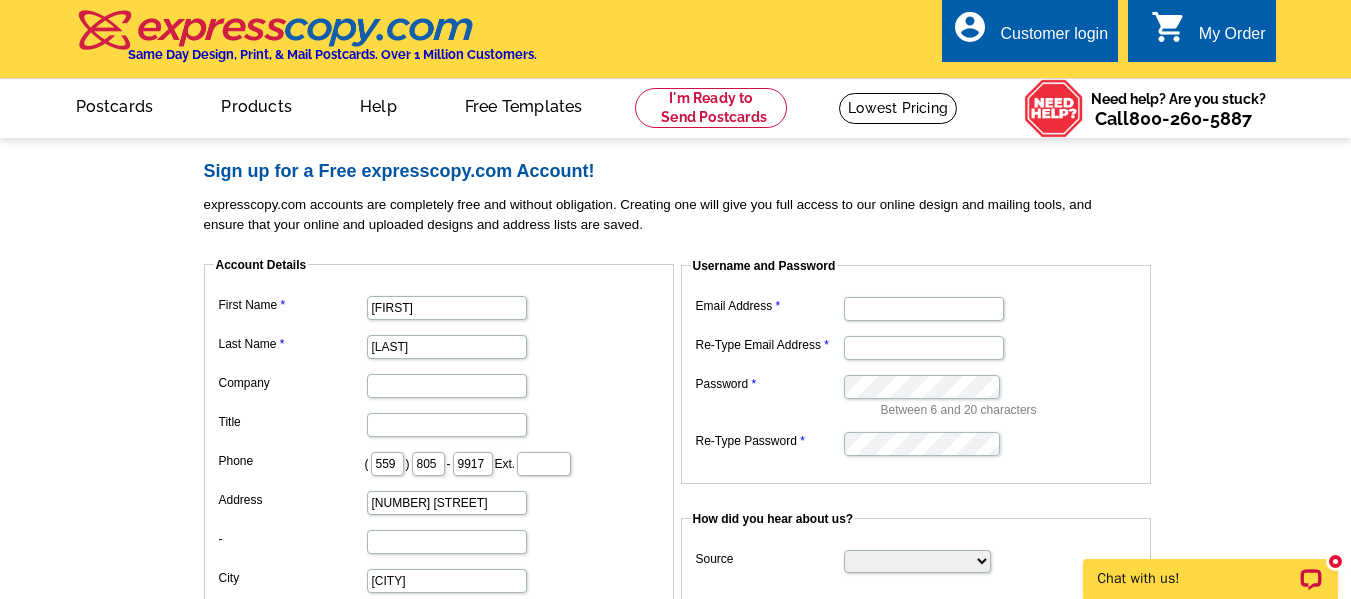 select on "CA" 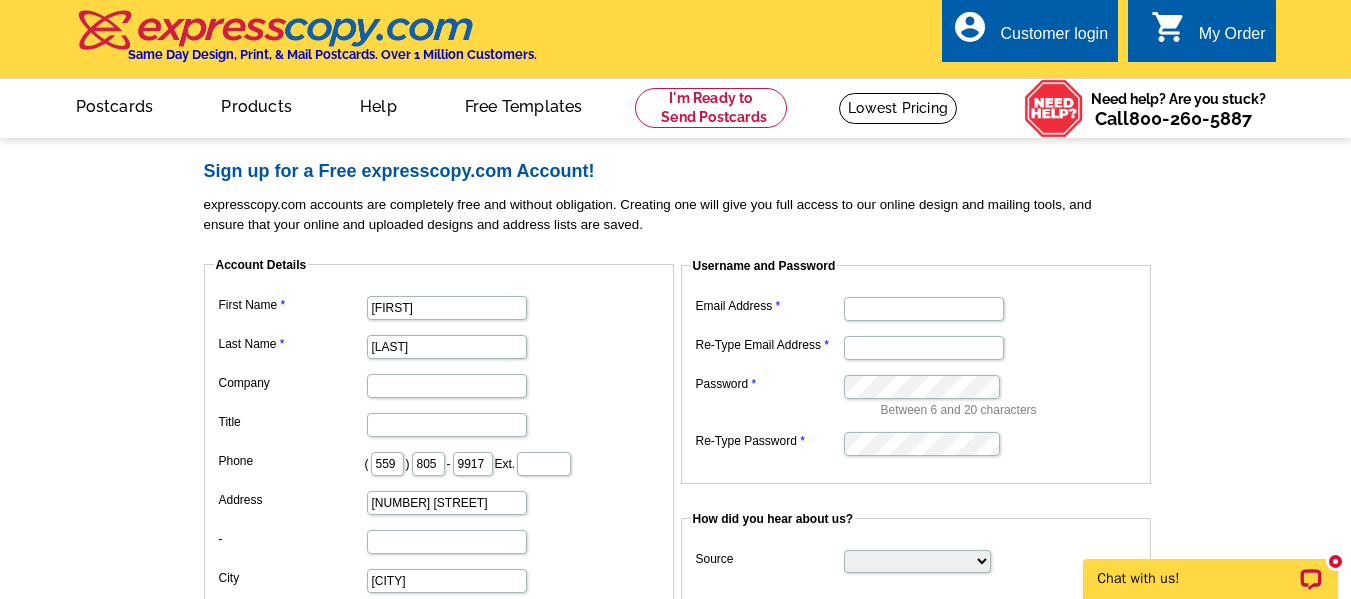 type on "[EMAIL]" 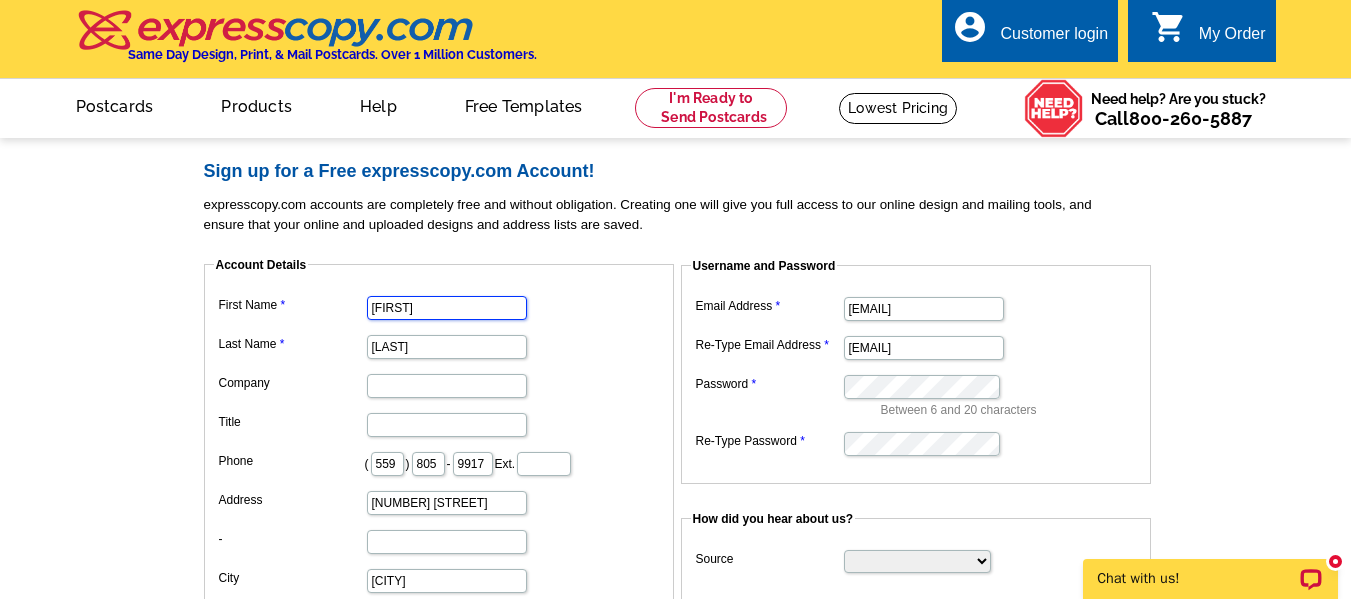 scroll, scrollTop: 0, scrollLeft: 0, axis: both 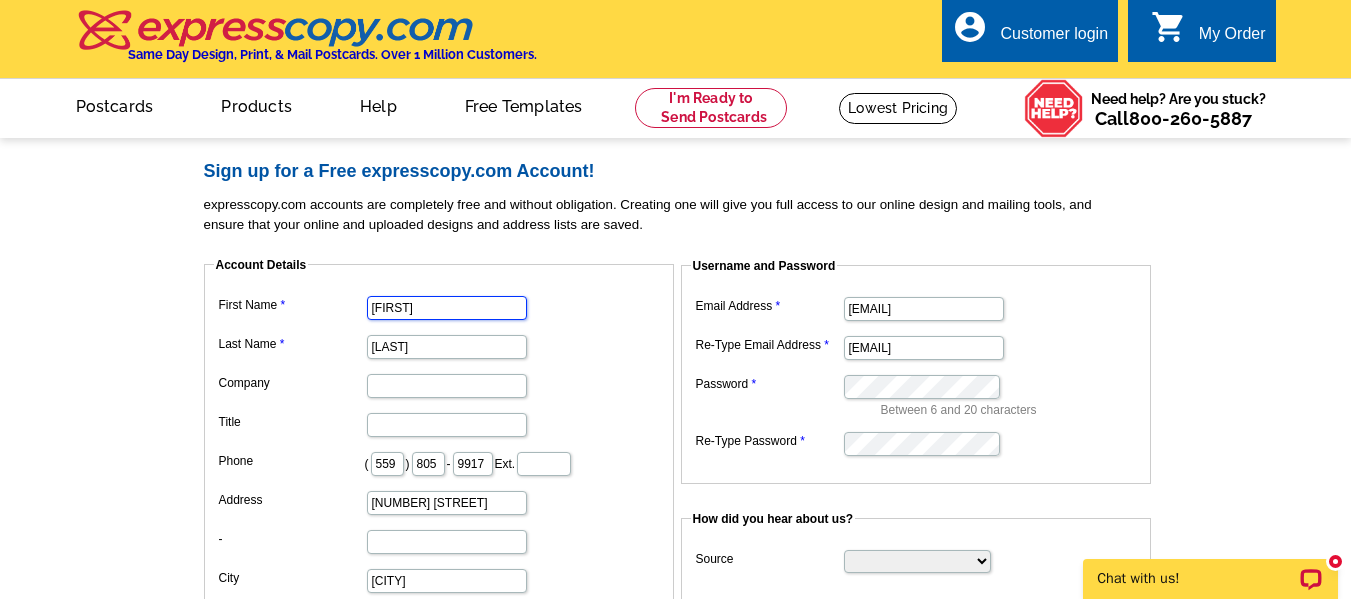 click on "Randy" at bounding box center (447, 308) 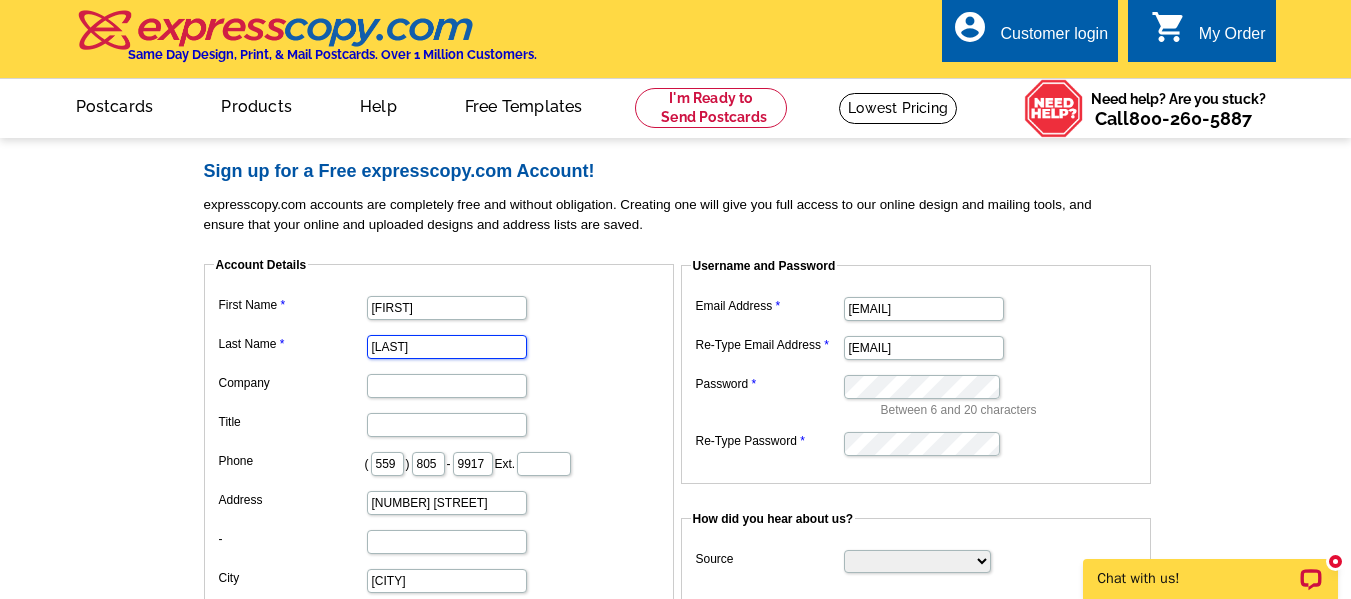 drag, startPoint x: 464, startPoint y: 349, endPoint x: 246, endPoint y: 312, distance: 221.11761 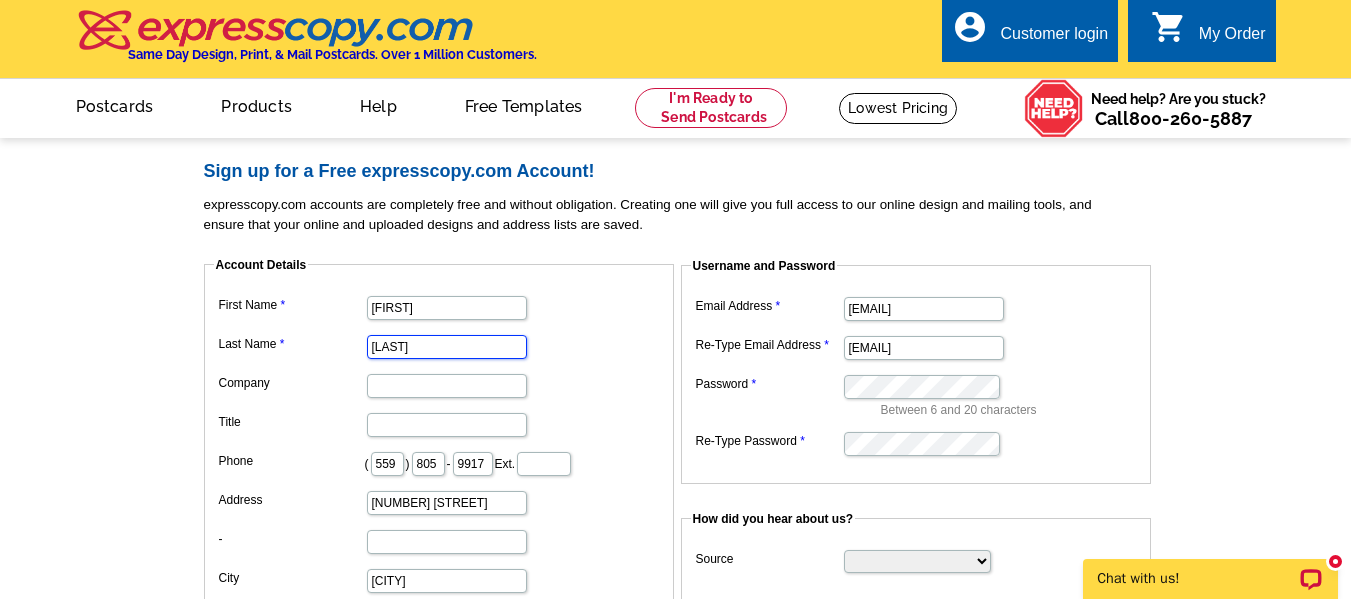 click on "First Name
Marleia
Last Name
Rodrigues
Company
Title
Phone
( 559 )  805  -  9917  Ext.
Address
8148 18th Ave
-
City
Lemoore
State
Alabama
Alaska
Arizona
Arkansas
California
Colorado
Connecticut
District of Columbia
Delaware
Florida
Georgia
Hawaii
Idaho
Illinois
Indiana
Iowa
Kansas
Kentucky
Louisiana
Maine
Maryland
Massachusetts
Michigan
Minnesota
Mississippi
Missouri
Montana
Nebraska
Nevada
New Hampshire
New Jersey
New Mexico
New York
North Carolina
North Dakota
Ohio
Oklahoma
Oregon
Pennsylvania
Rhode Island
South Carolina
South Dakota
Tennessee
Texas
Utah
Vermont
Virginia
Washington
West Virginia
Wisconsin
Wyoming
Zip Code
93245
Industry" at bounding box center (439, 500) 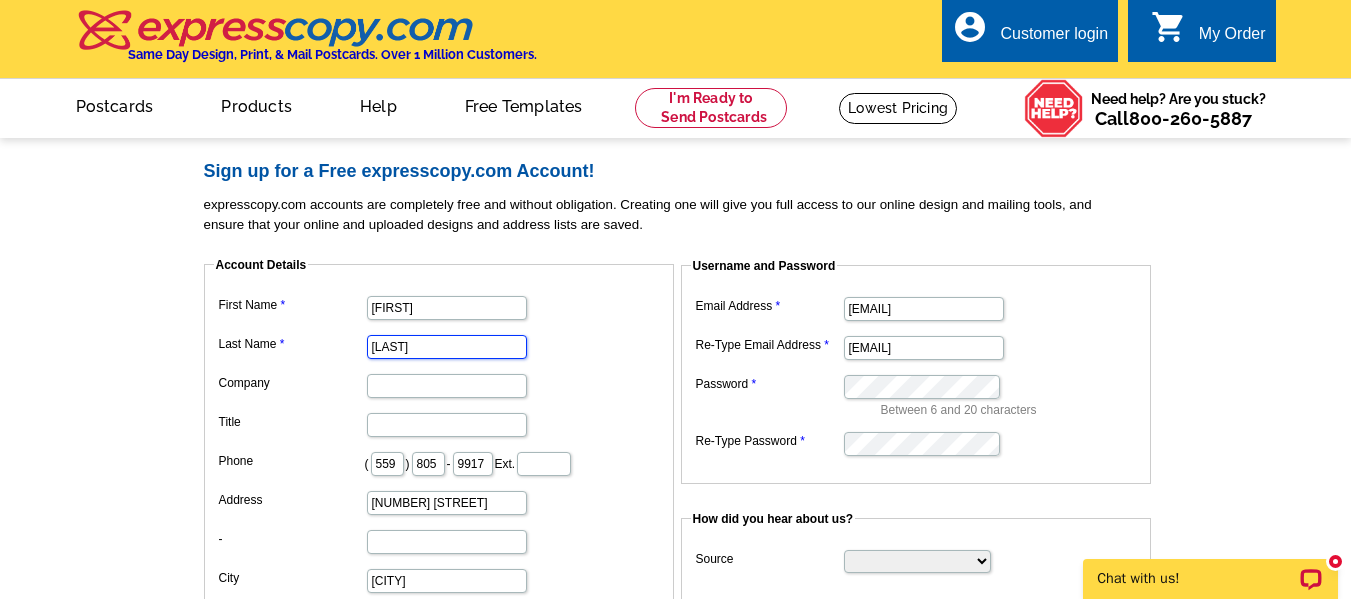 type on "[LAST]" 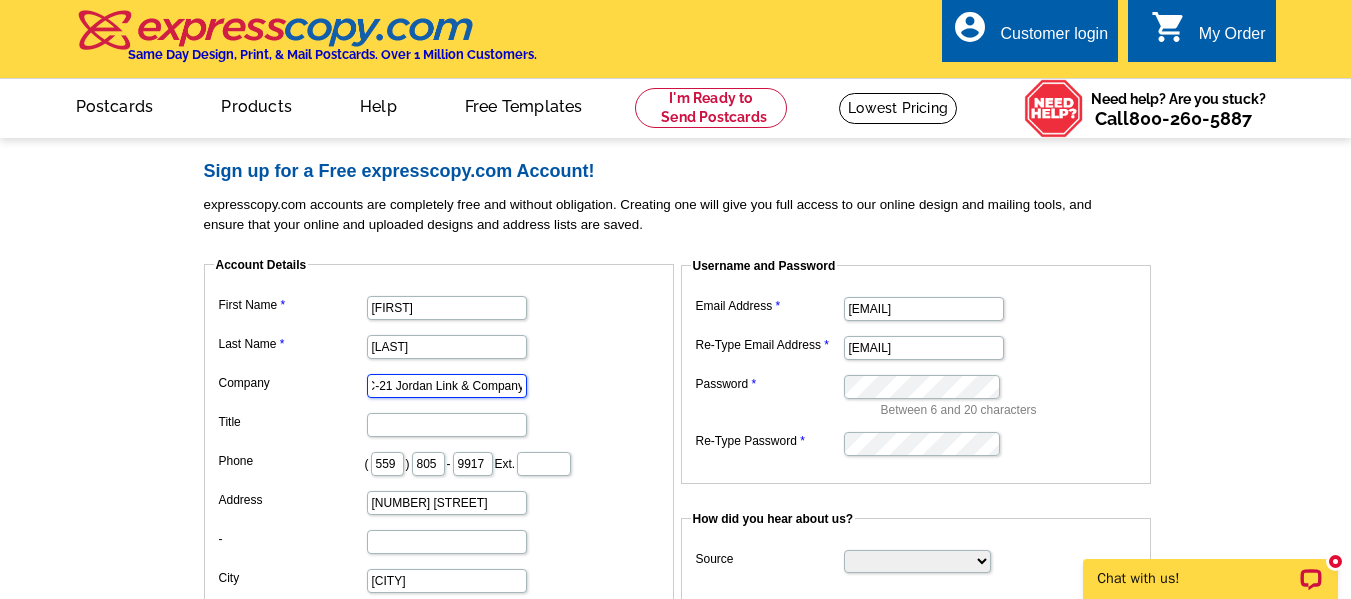 scroll, scrollTop: 0, scrollLeft: 15, axis: horizontal 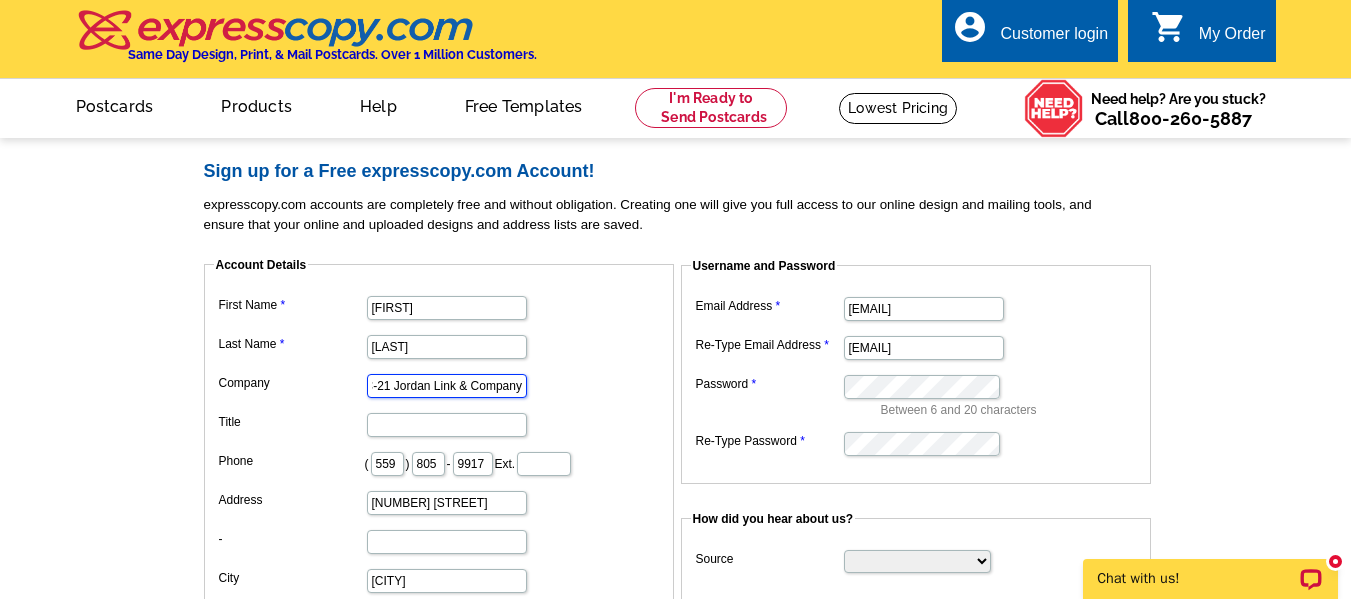 type on "C-21 Jordan Link & Company" 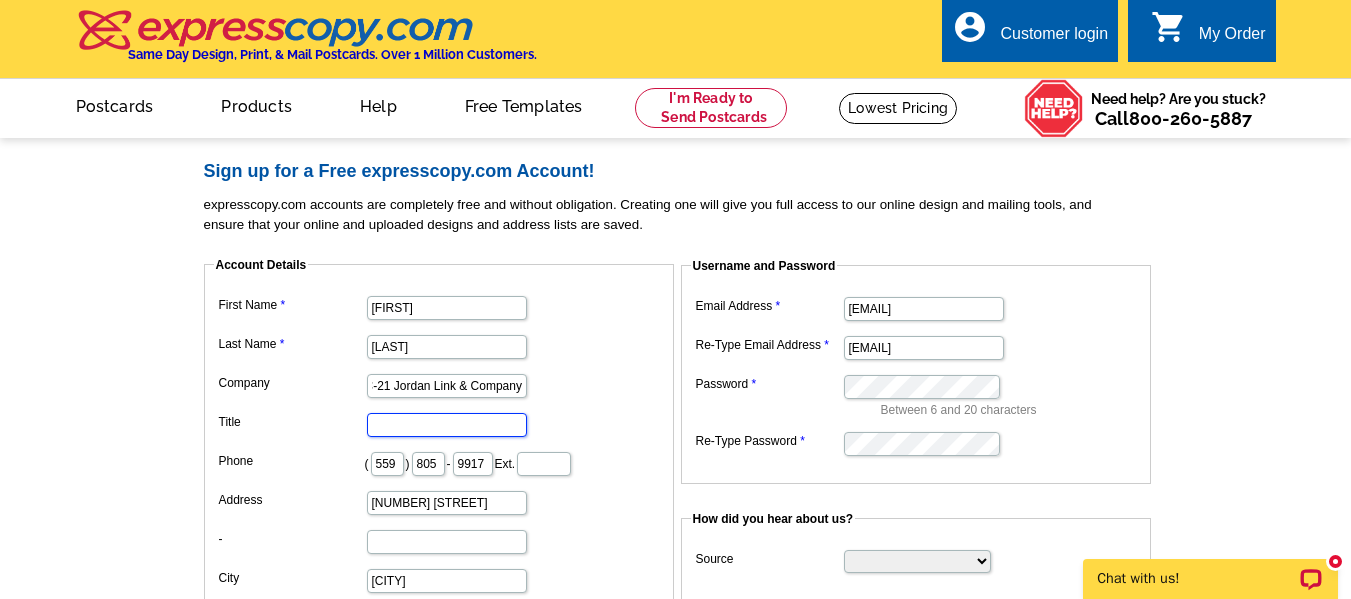 scroll, scrollTop: 0, scrollLeft: 0, axis: both 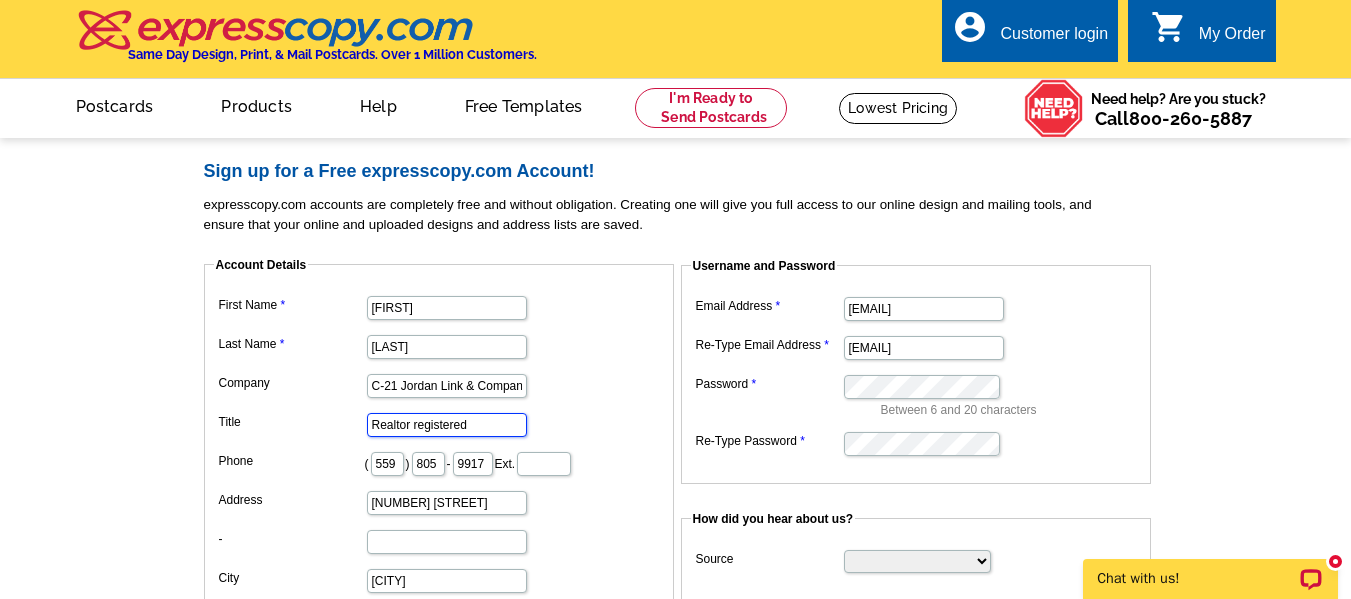 type on "Realtor registered" 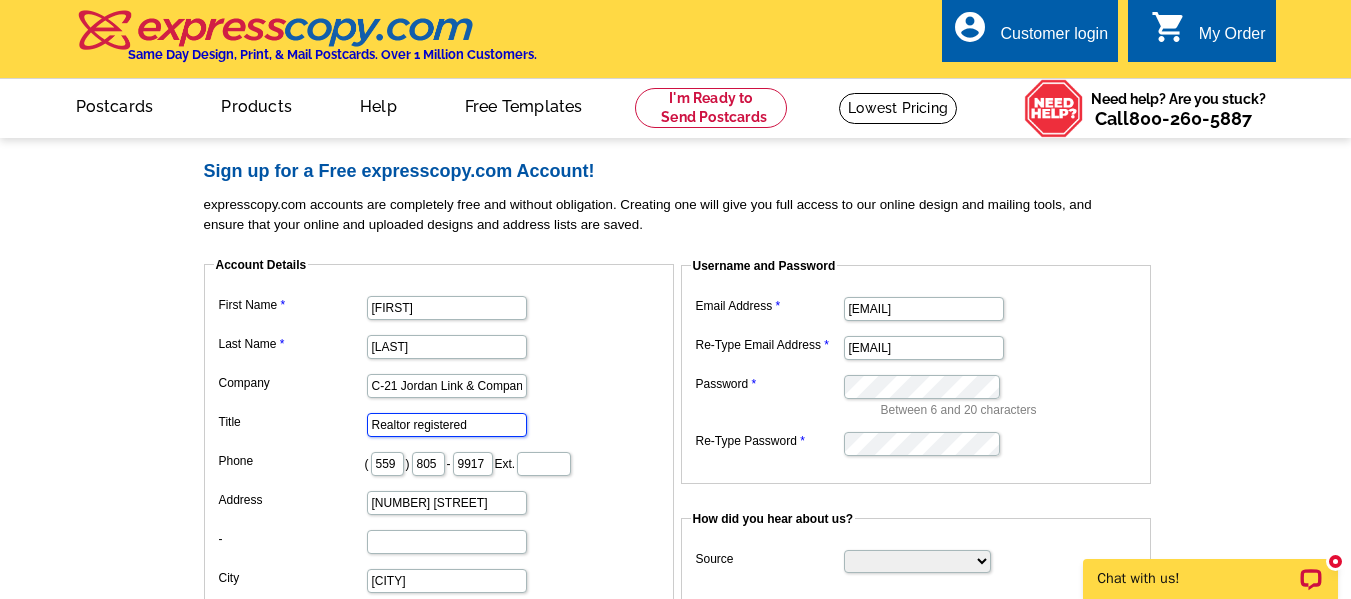 click on "Create Account" at bounding box center (928, 696) 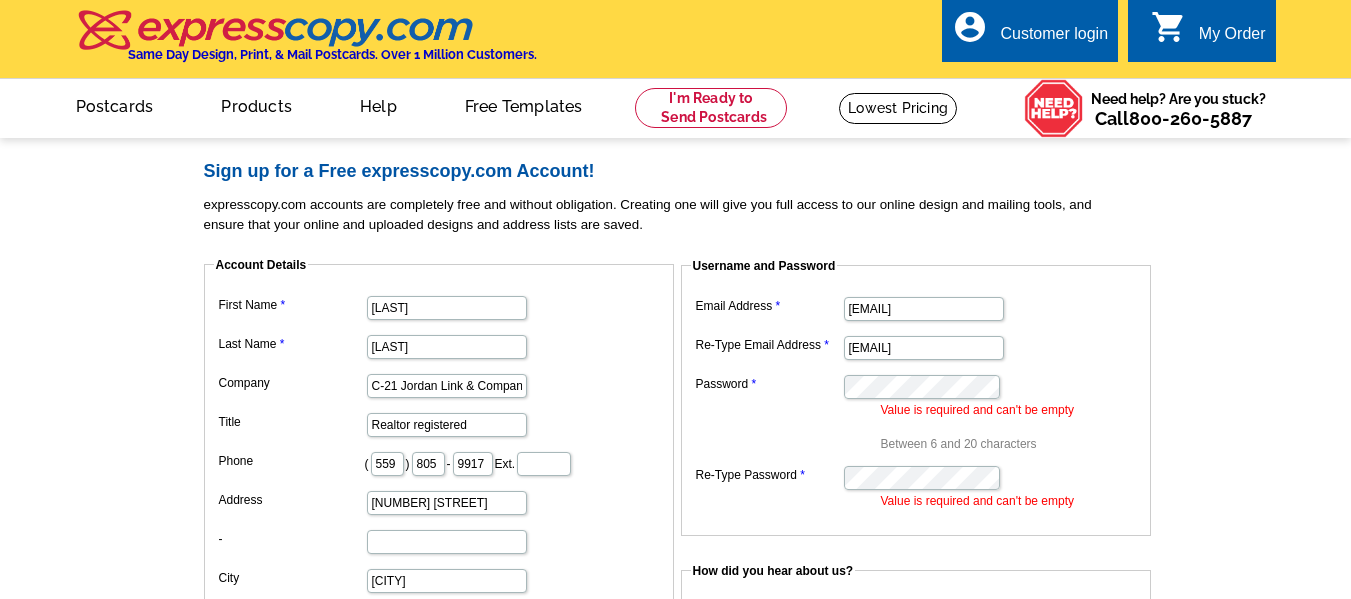 scroll, scrollTop: 0, scrollLeft: 0, axis: both 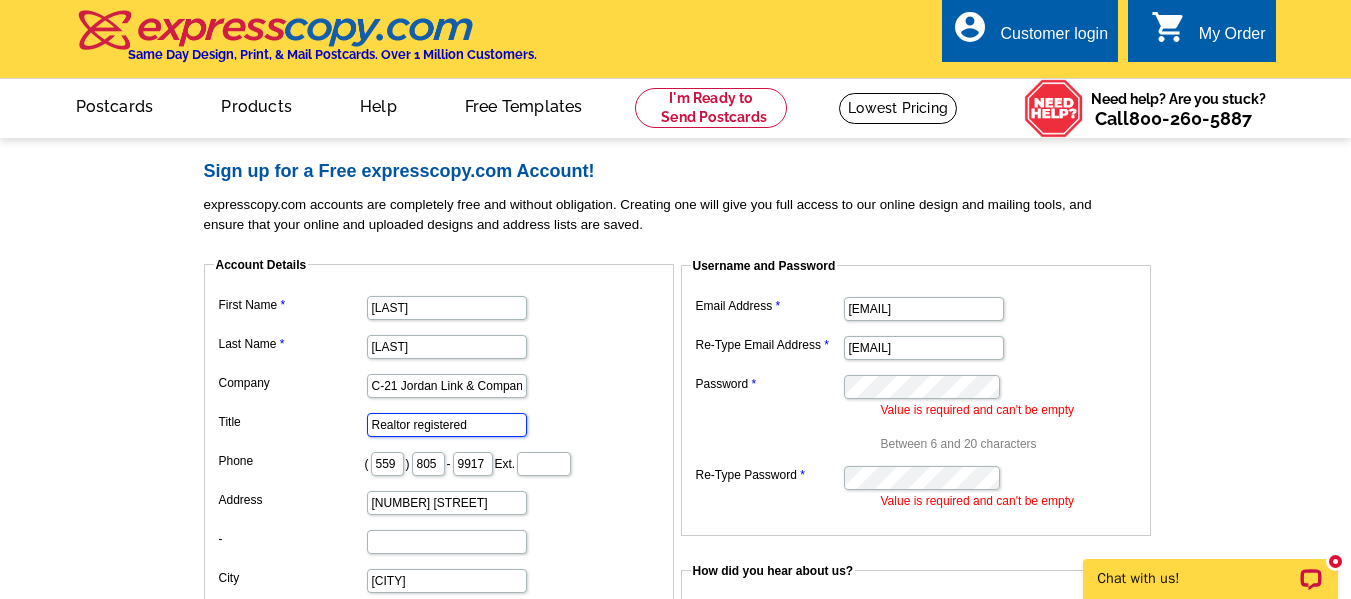 click on "Realtor registered" at bounding box center (447, 425) 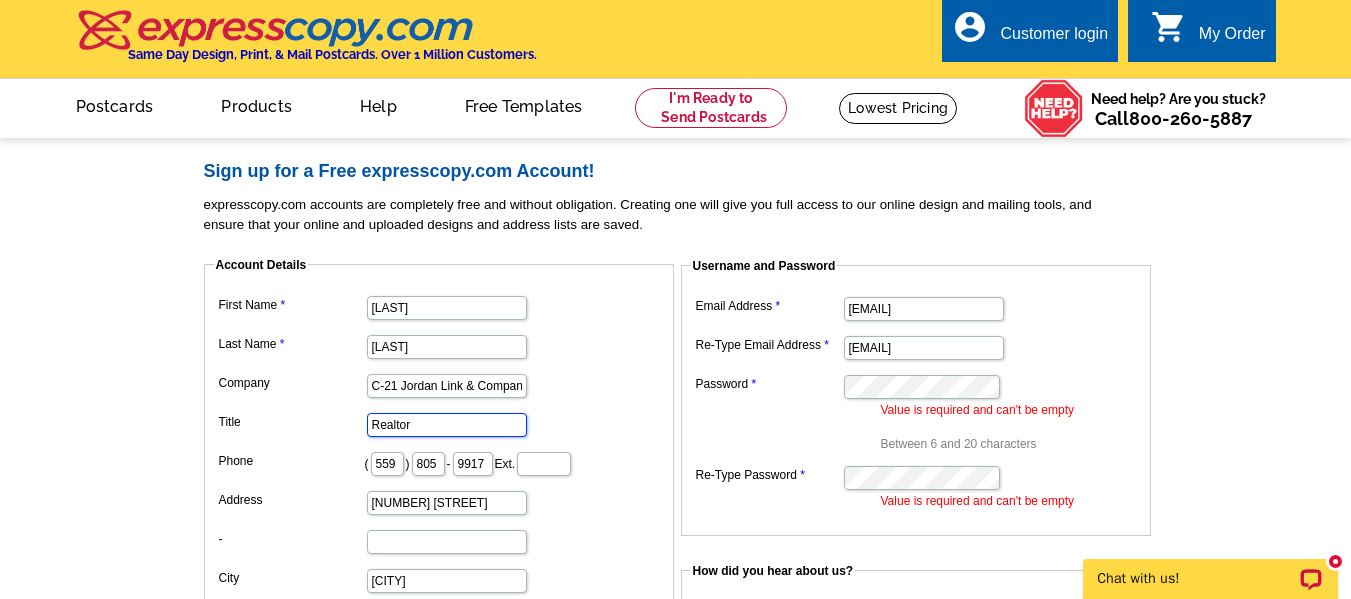 type on "Realtor" 